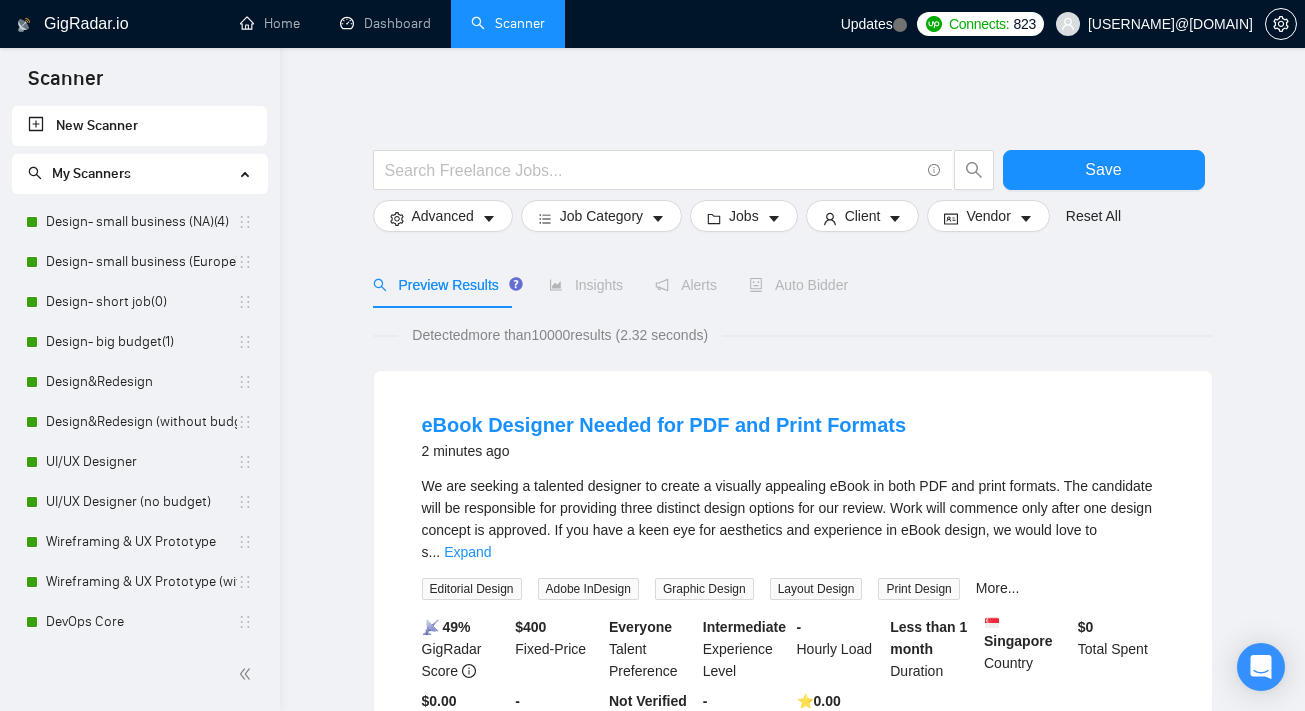 scroll, scrollTop: 0, scrollLeft: 0, axis: both 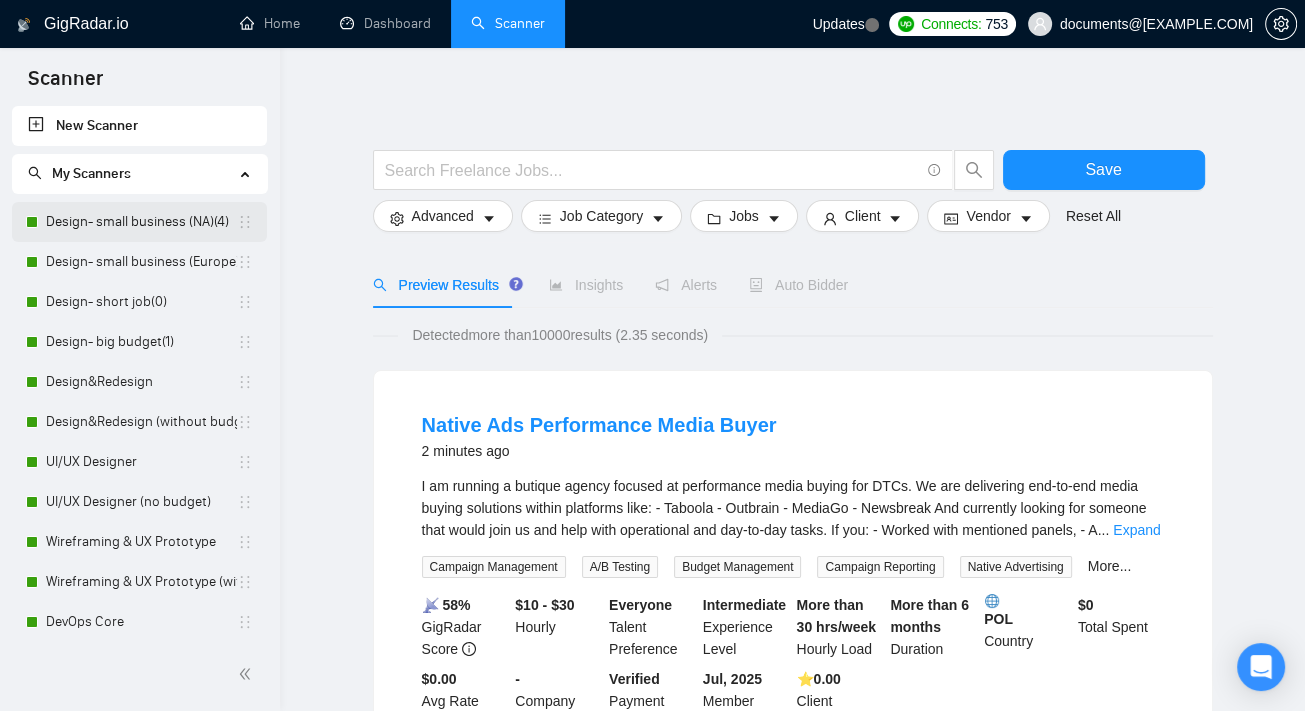click on "Design- small business (NA)(4)" at bounding box center [141, 222] 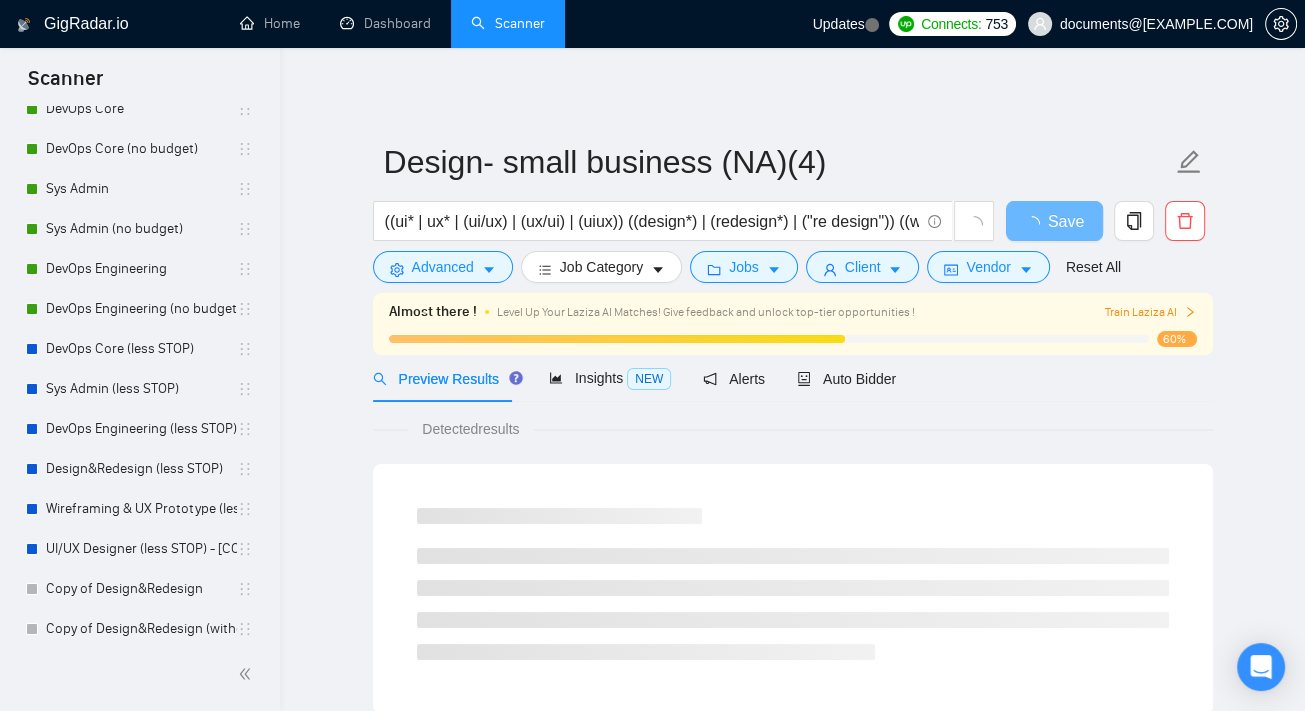 scroll, scrollTop: 564, scrollLeft: 0, axis: vertical 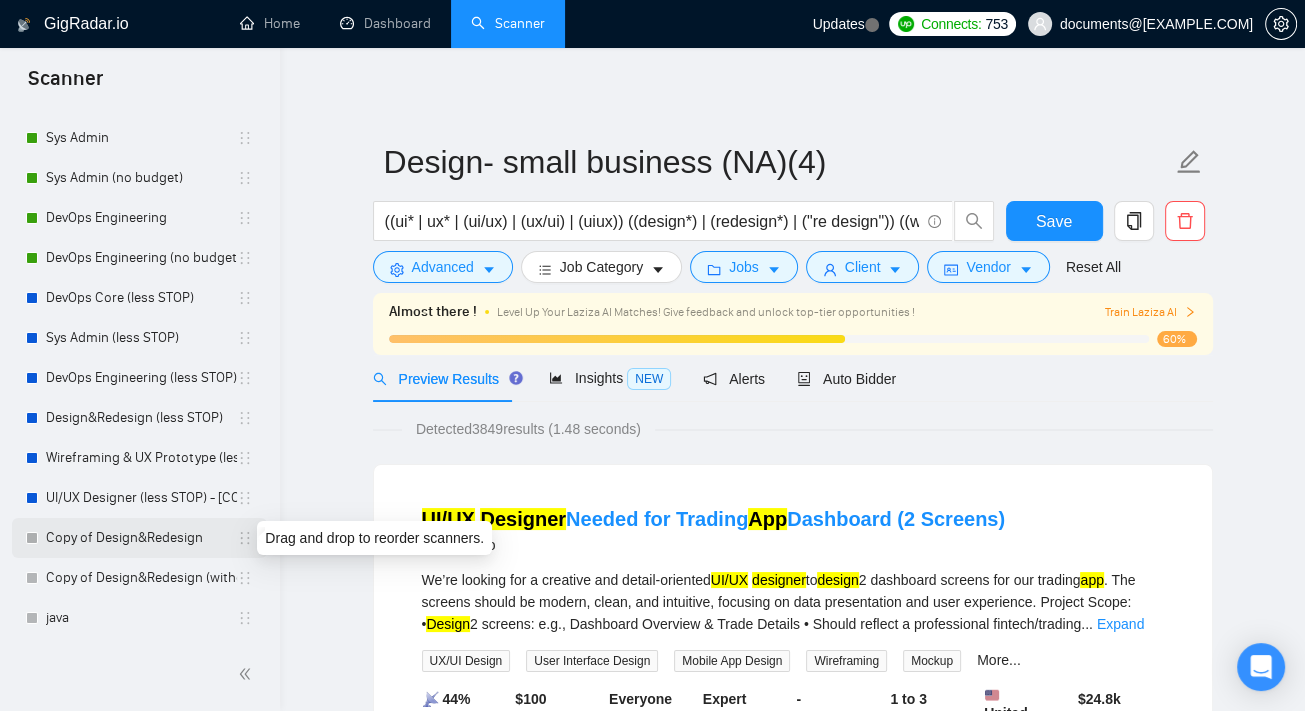 click 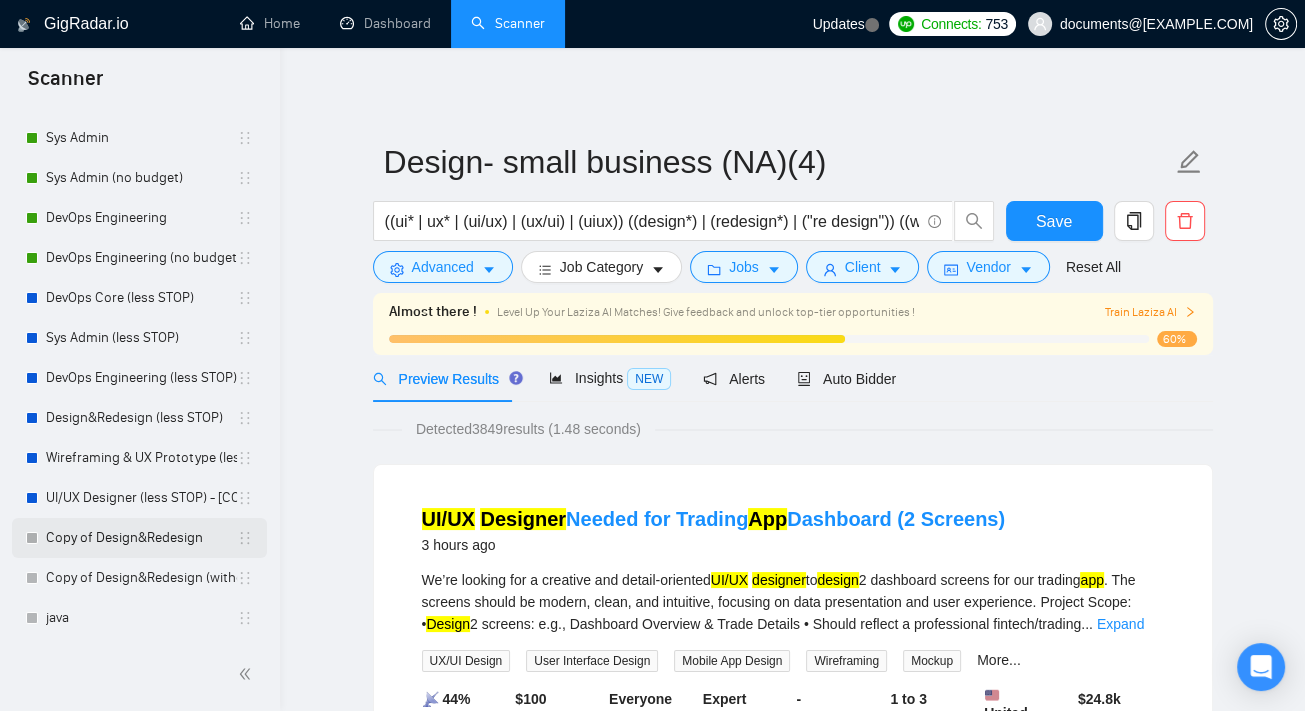 click on "Copy of Design&Redesign" at bounding box center (141, 538) 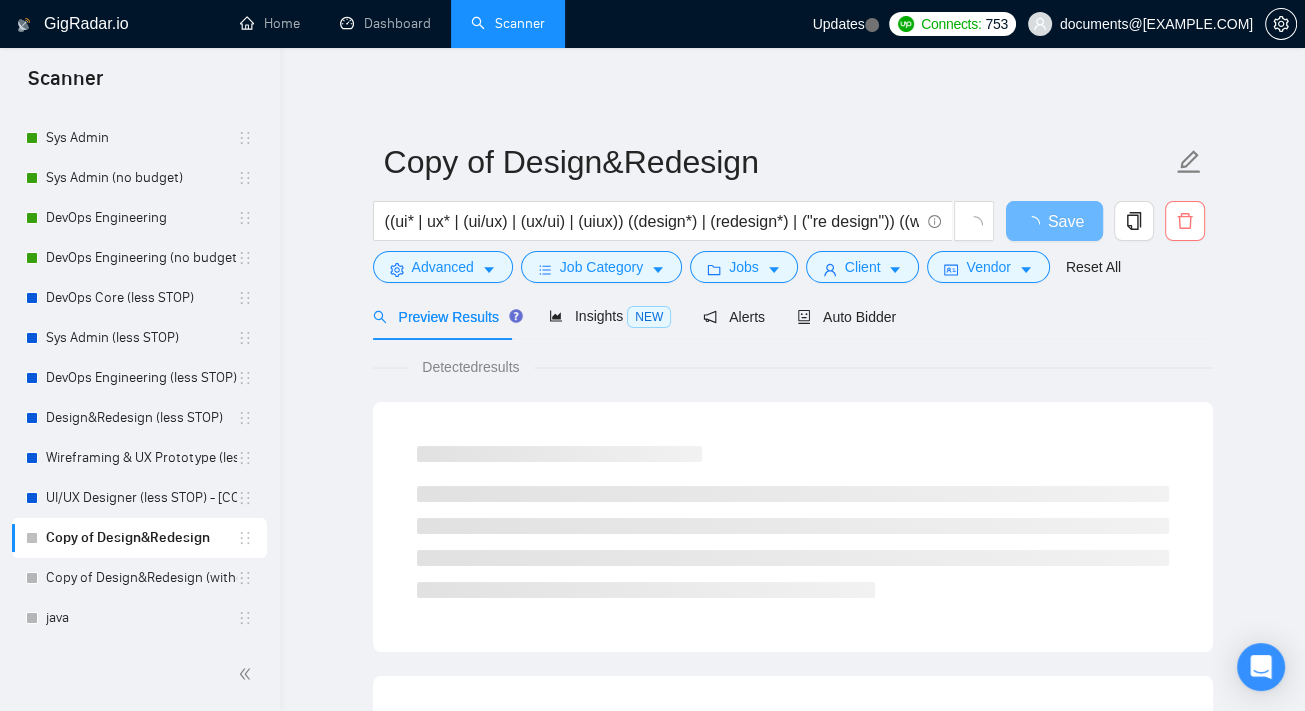 click 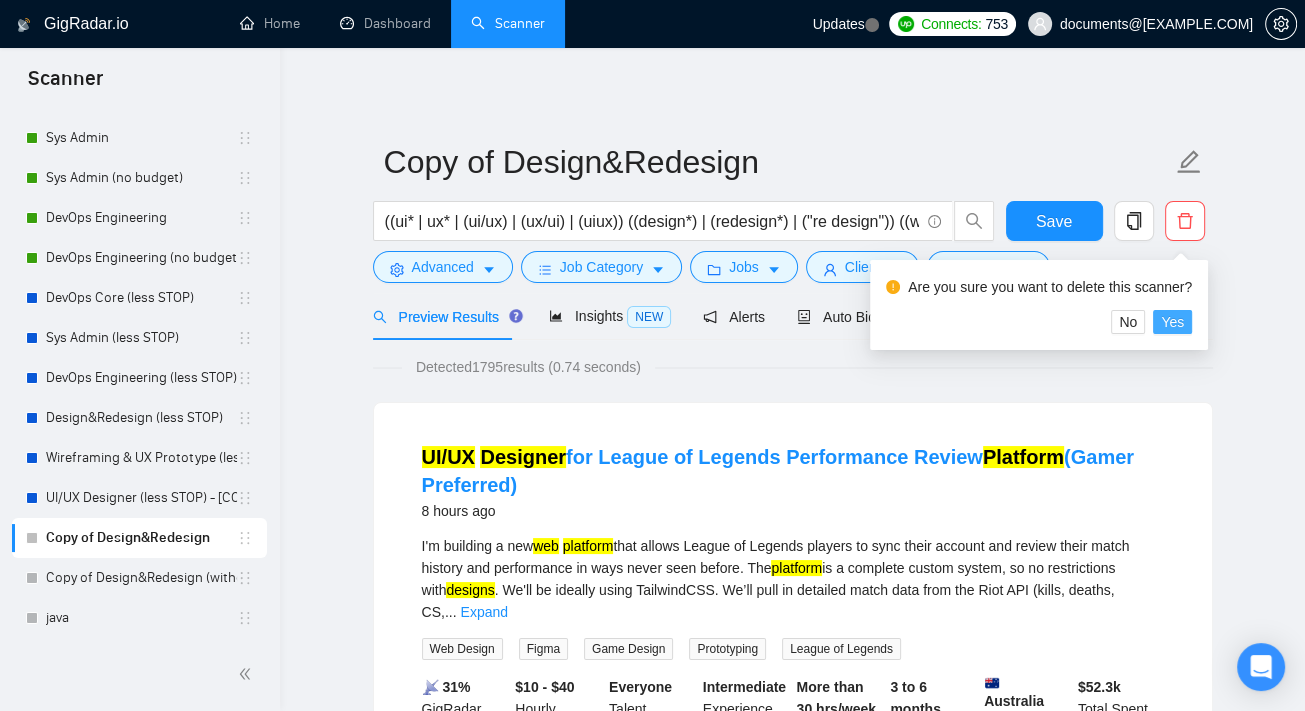 click on "Yes" at bounding box center (1172, 322) 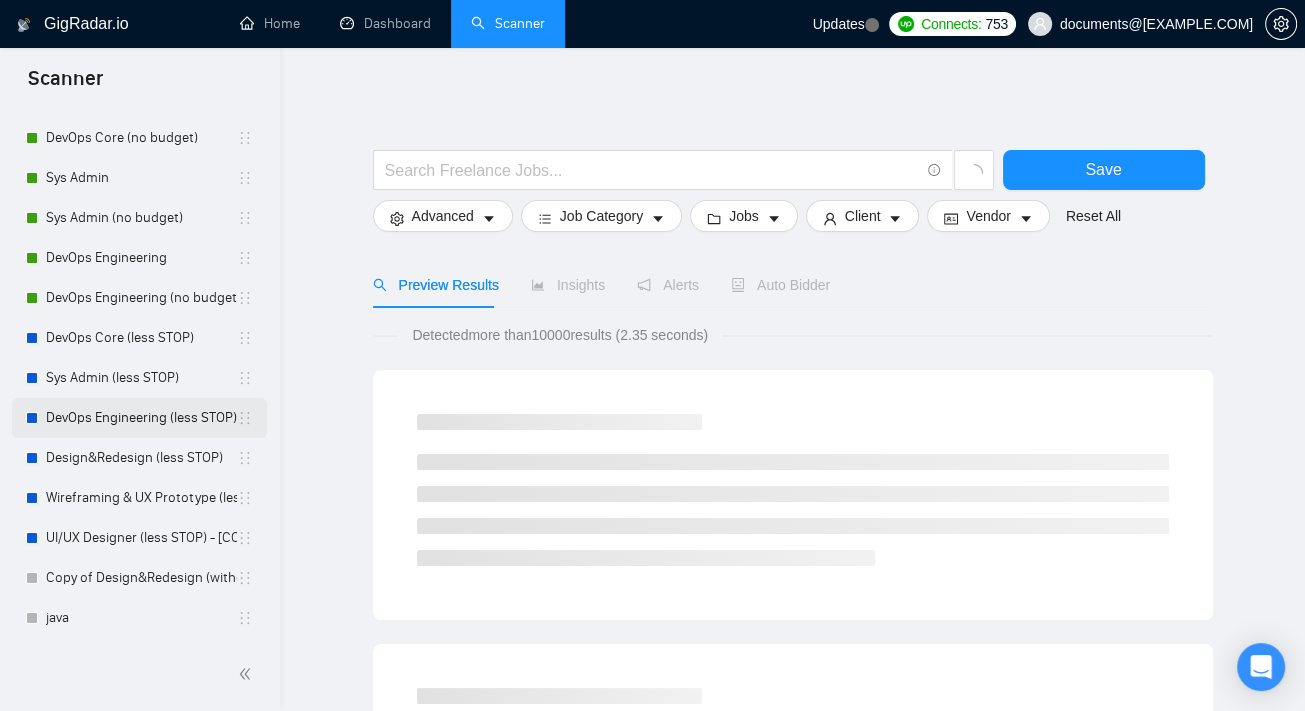 scroll, scrollTop: 524, scrollLeft: 0, axis: vertical 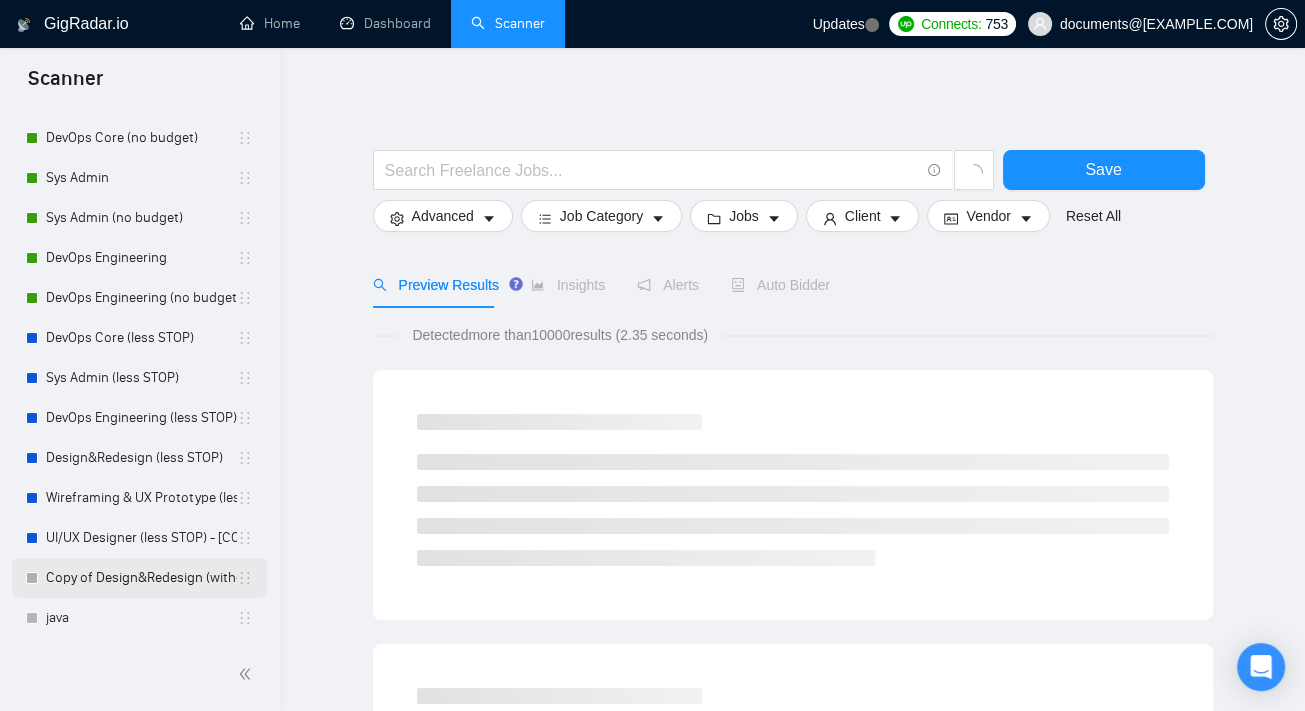 click on "Copy of Design&Redesign (without budget)" at bounding box center (141, 578) 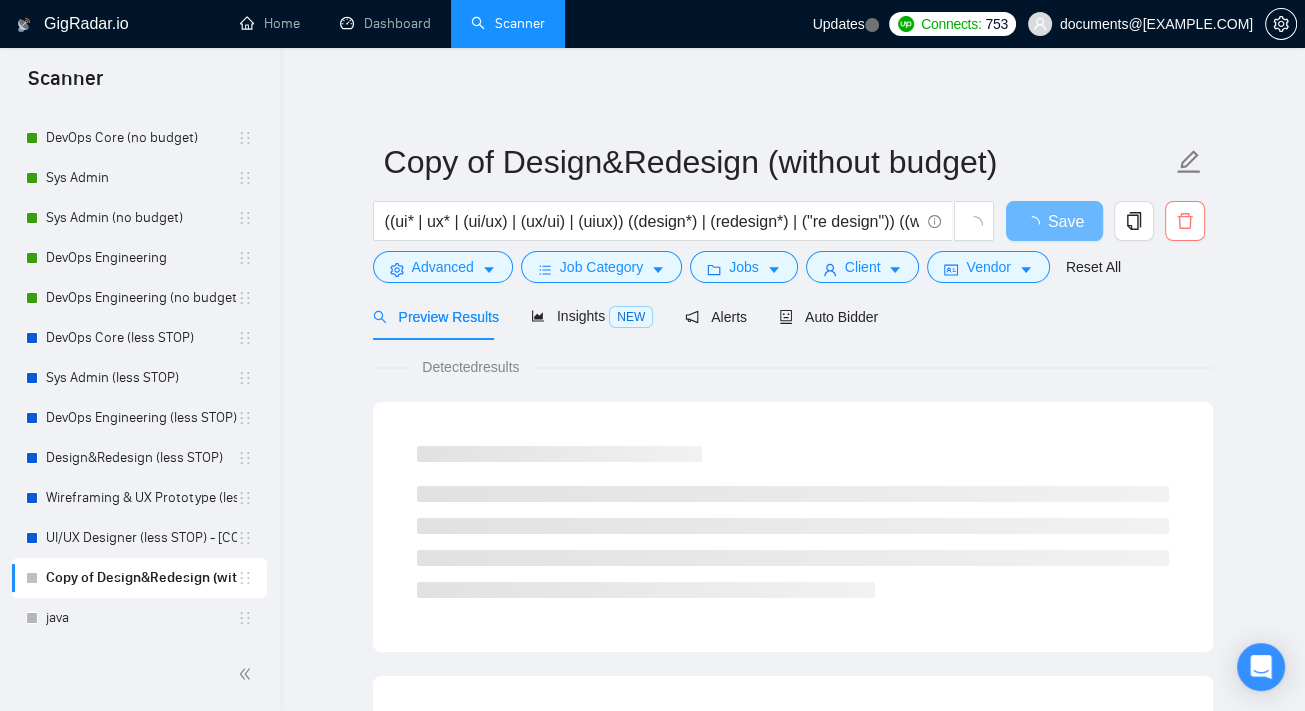 click 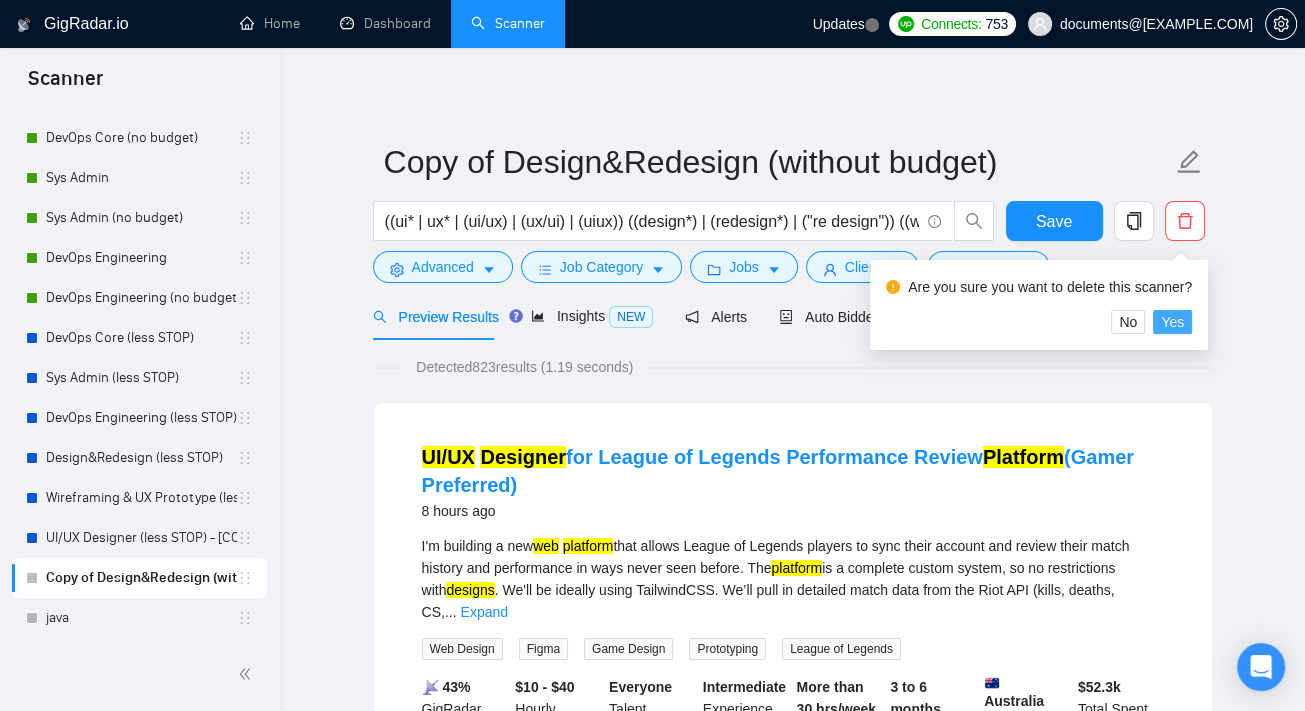 click on "Yes" at bounding box center [1172, 322] 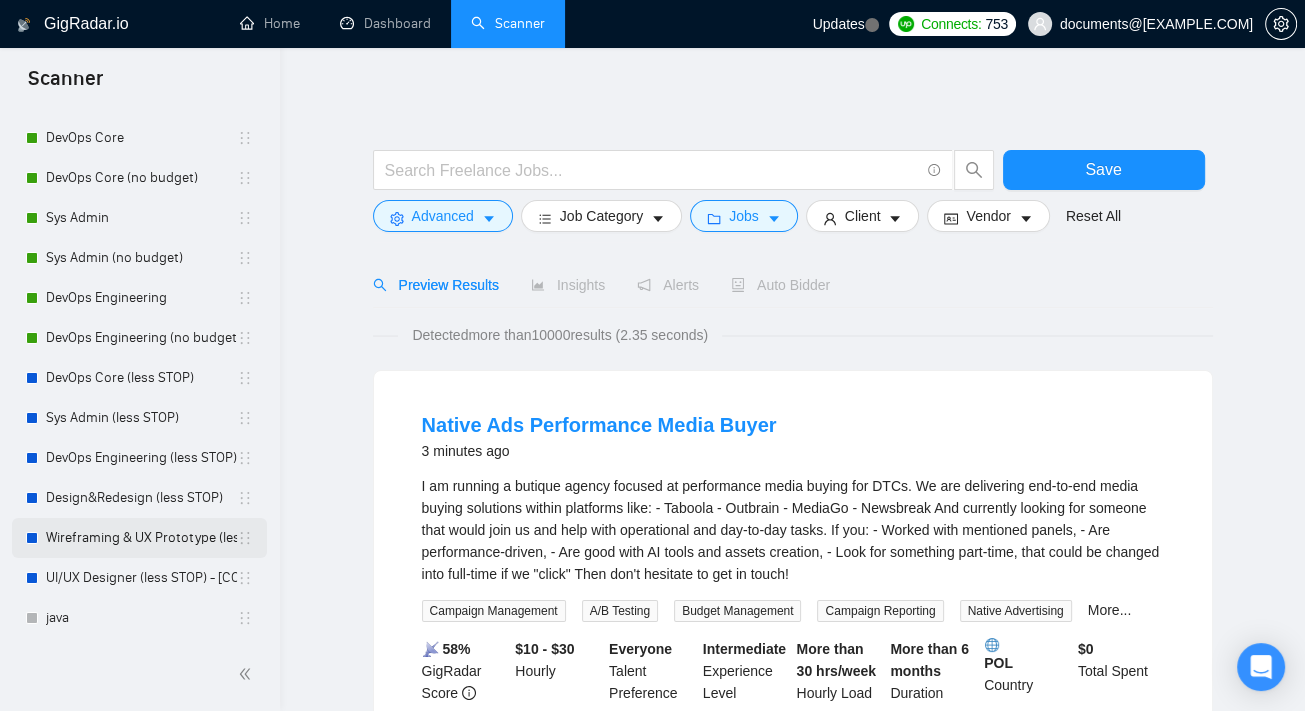 scroll, scrollTop: 484, scrollLeft: 0, axis: vertical 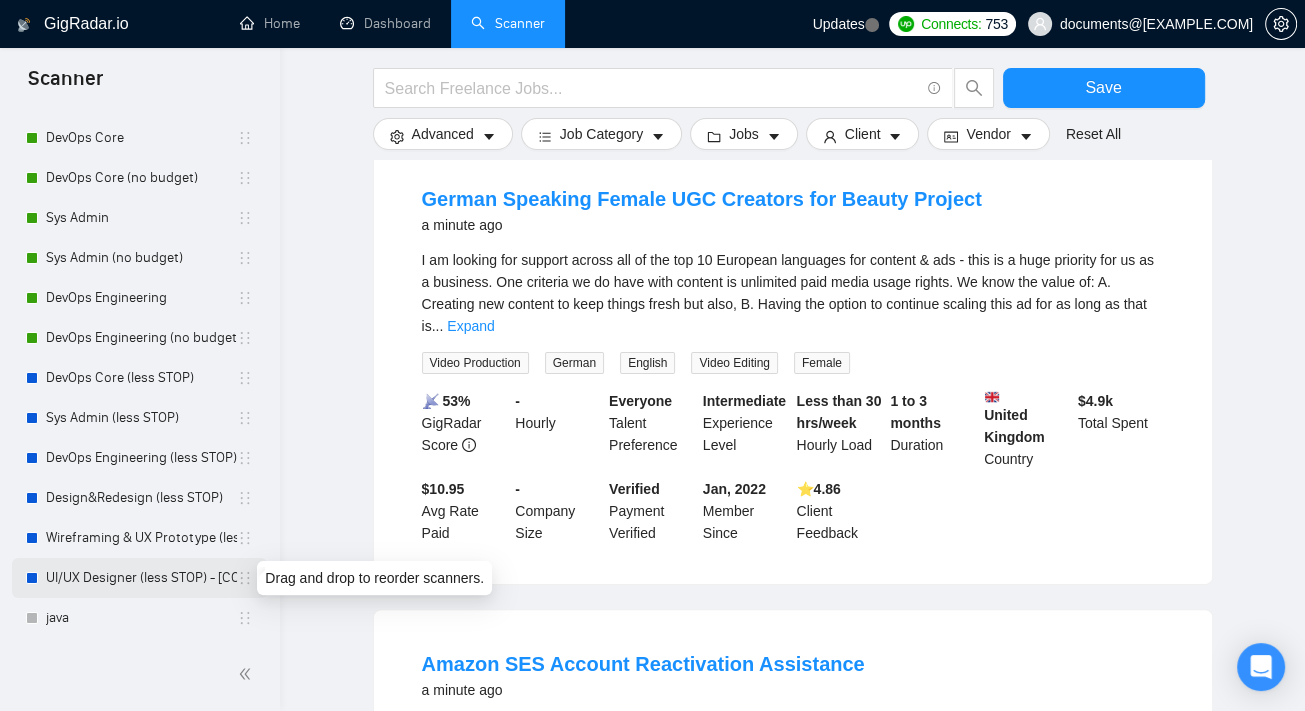 click 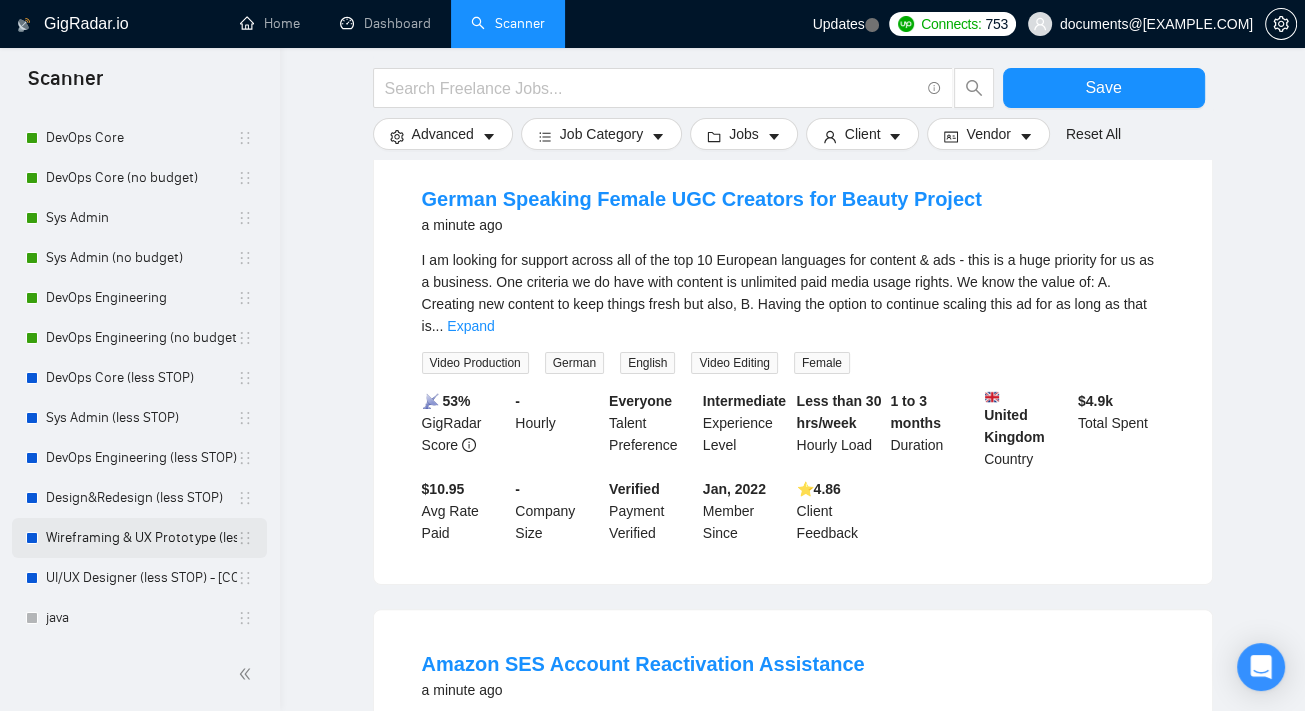 click on "Wireframing & UX Prototype (less STOP)" at bounding box center (141, 538) 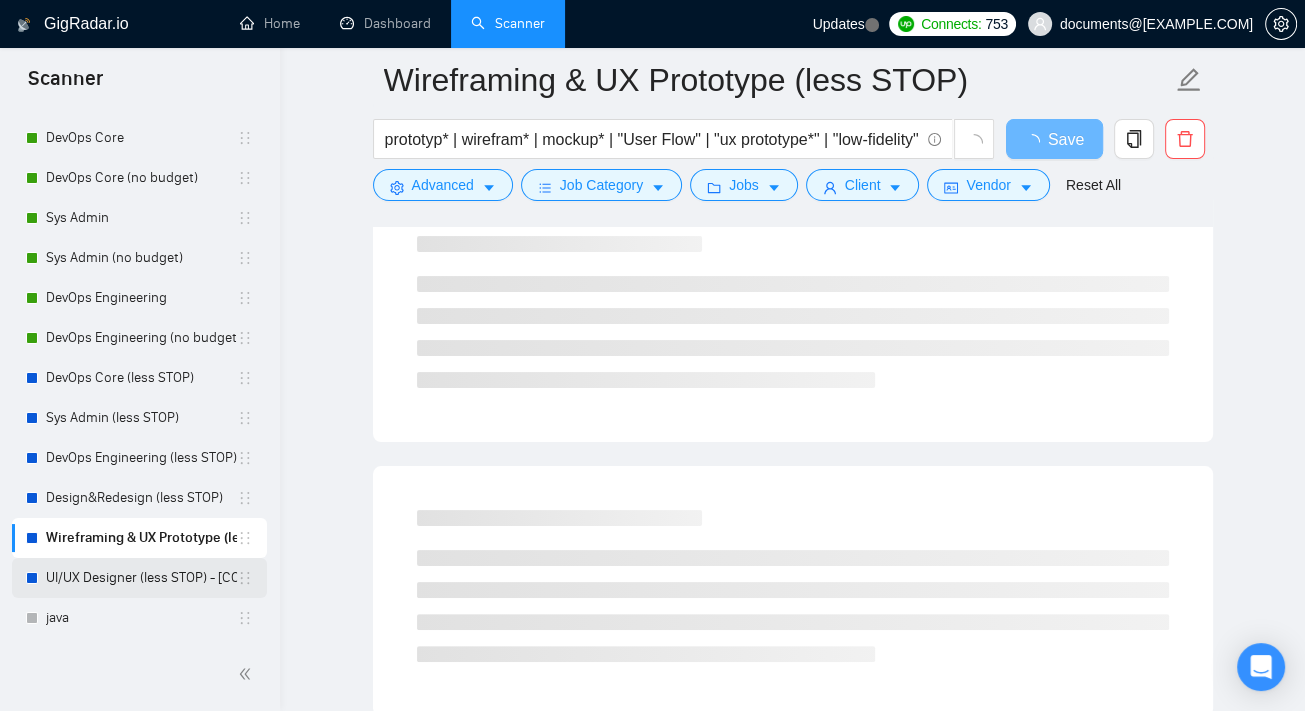 click on "UI/UX Designer (less STOP) - [COMPANY]" at bounding box center (141, 578) 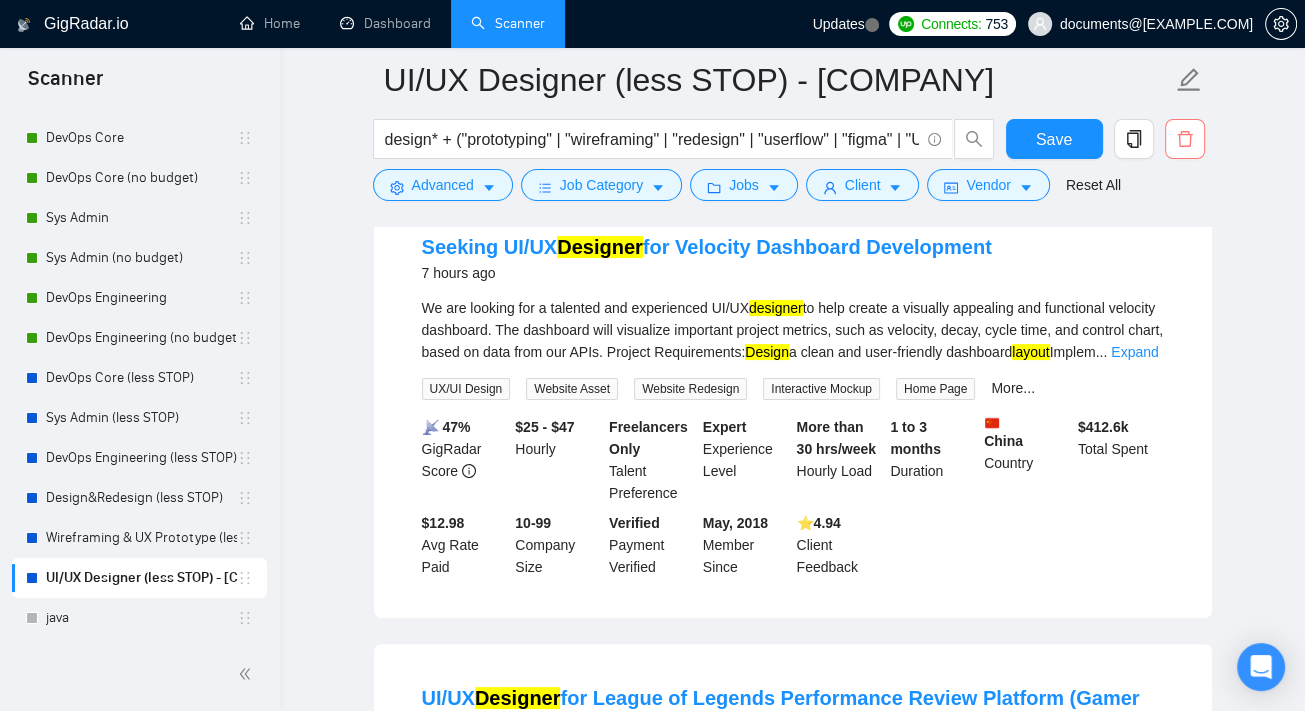 click 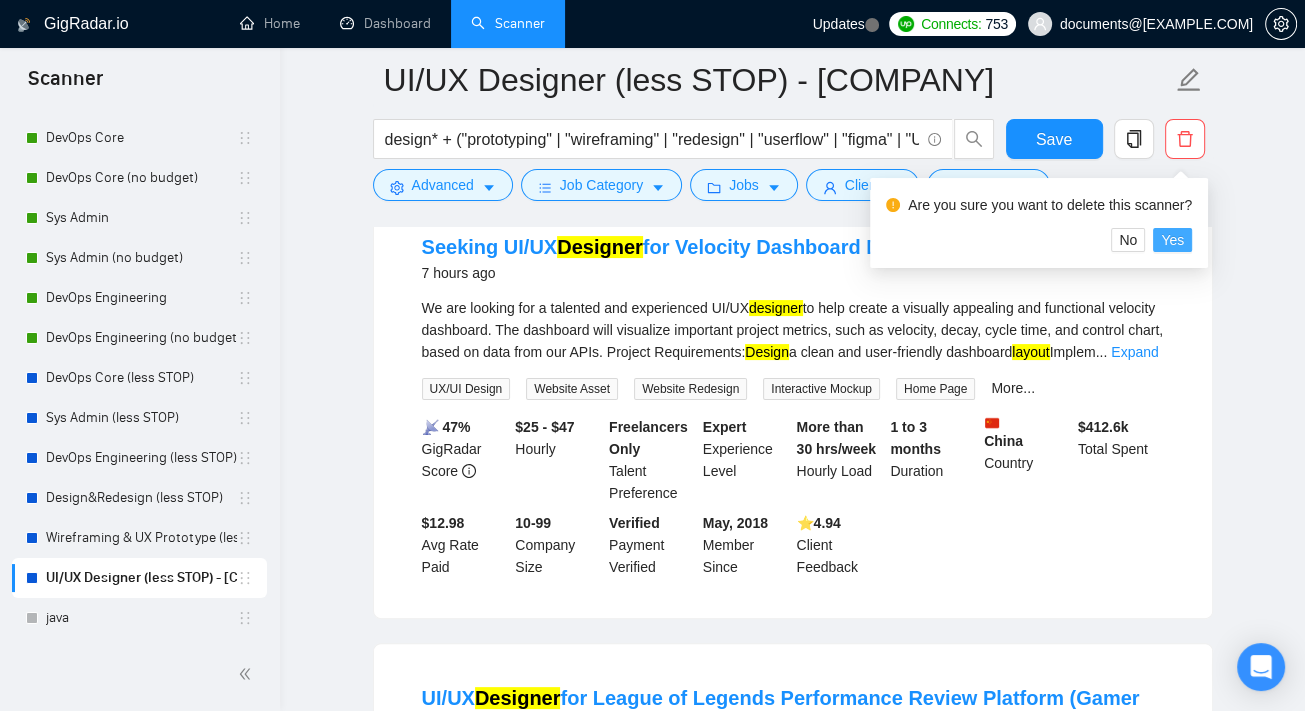 click on "Yes" at bounding box center (1172, 240) 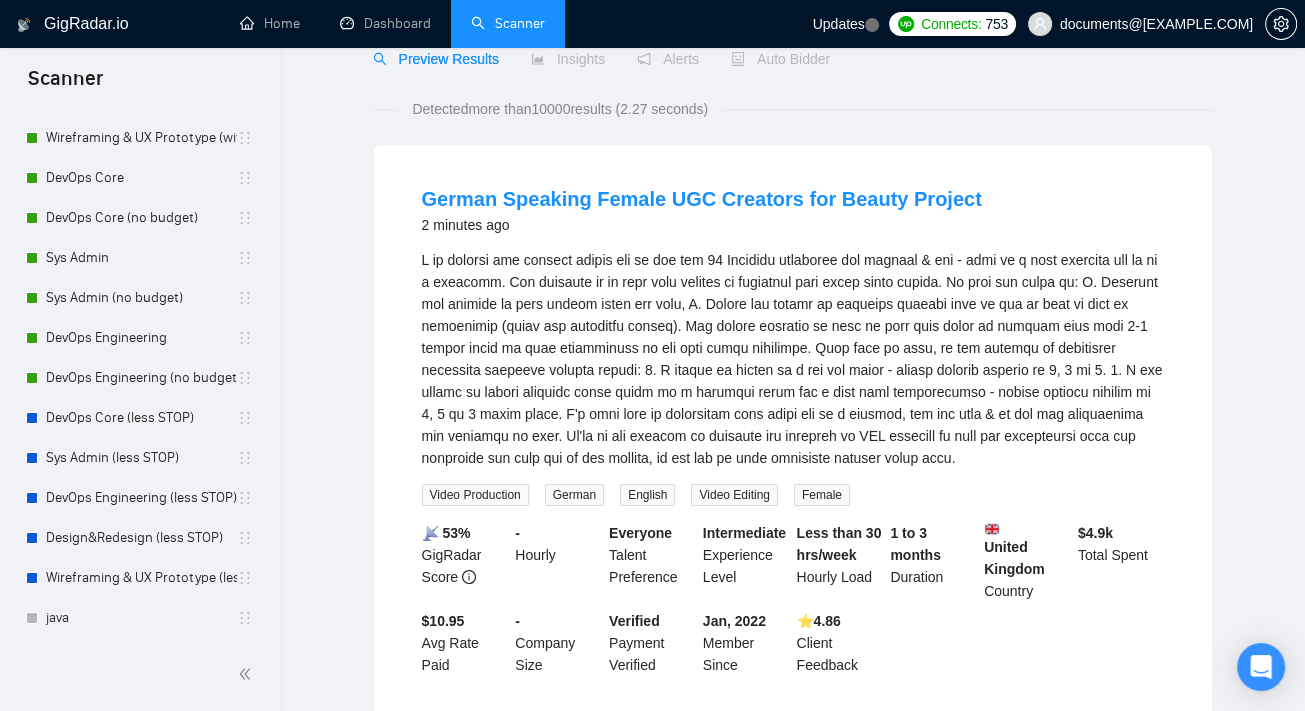 scroll, scrollTop: 444, scrollLeft: 0, axis: vertical 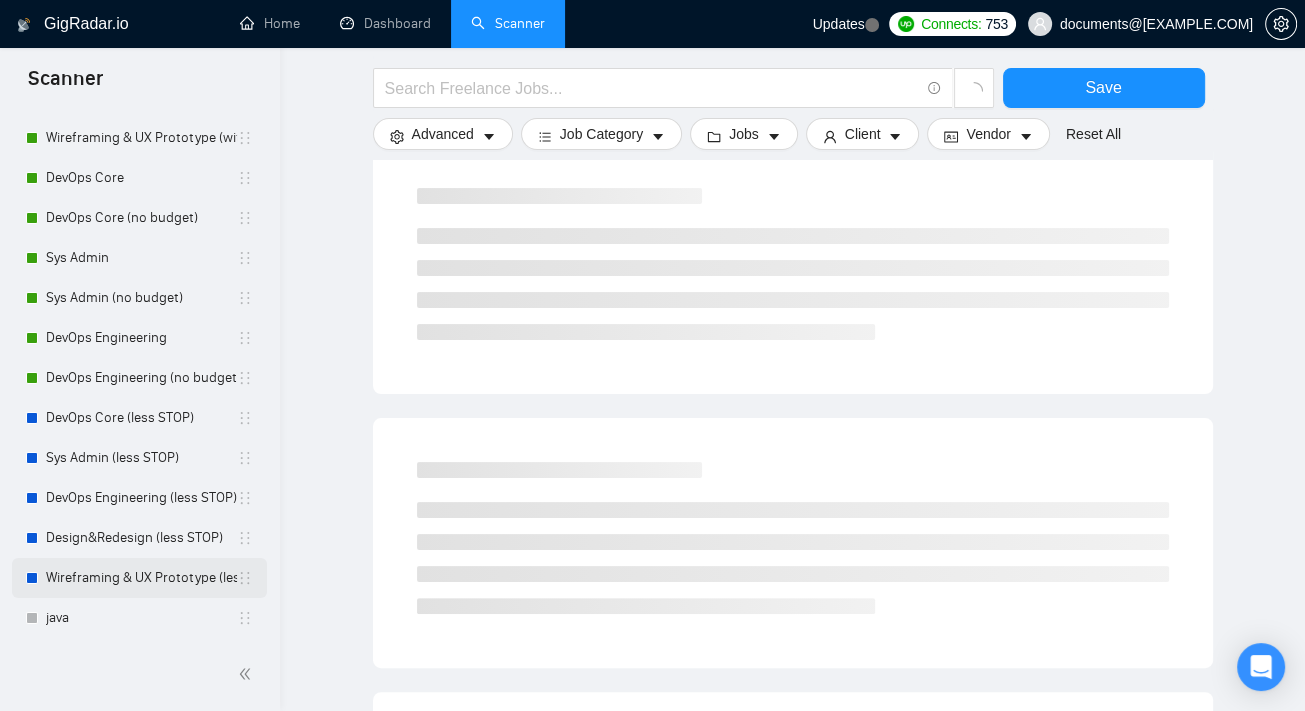 click on "Wireframing & UX Prototype (less STOP)" at bounding box center (139, 578) 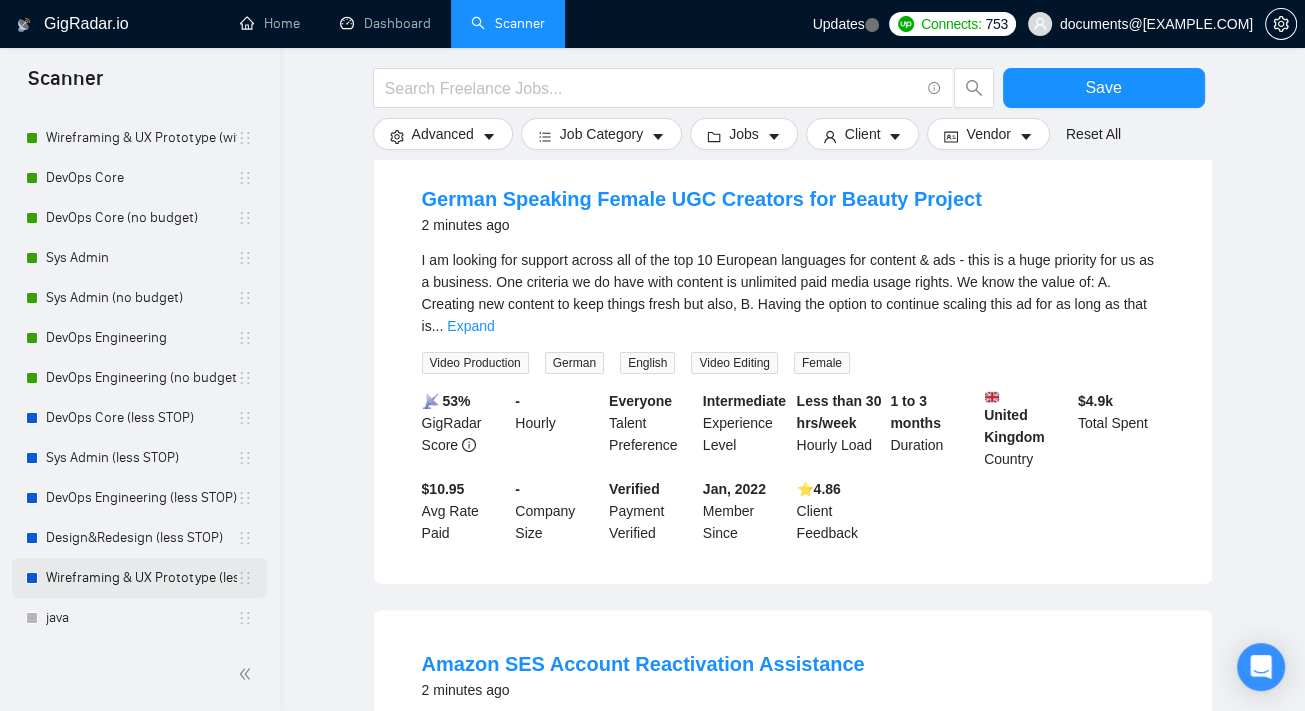 click on "Wireframing & UX Prototype (less STOP)" at bounding box center [141, 578] 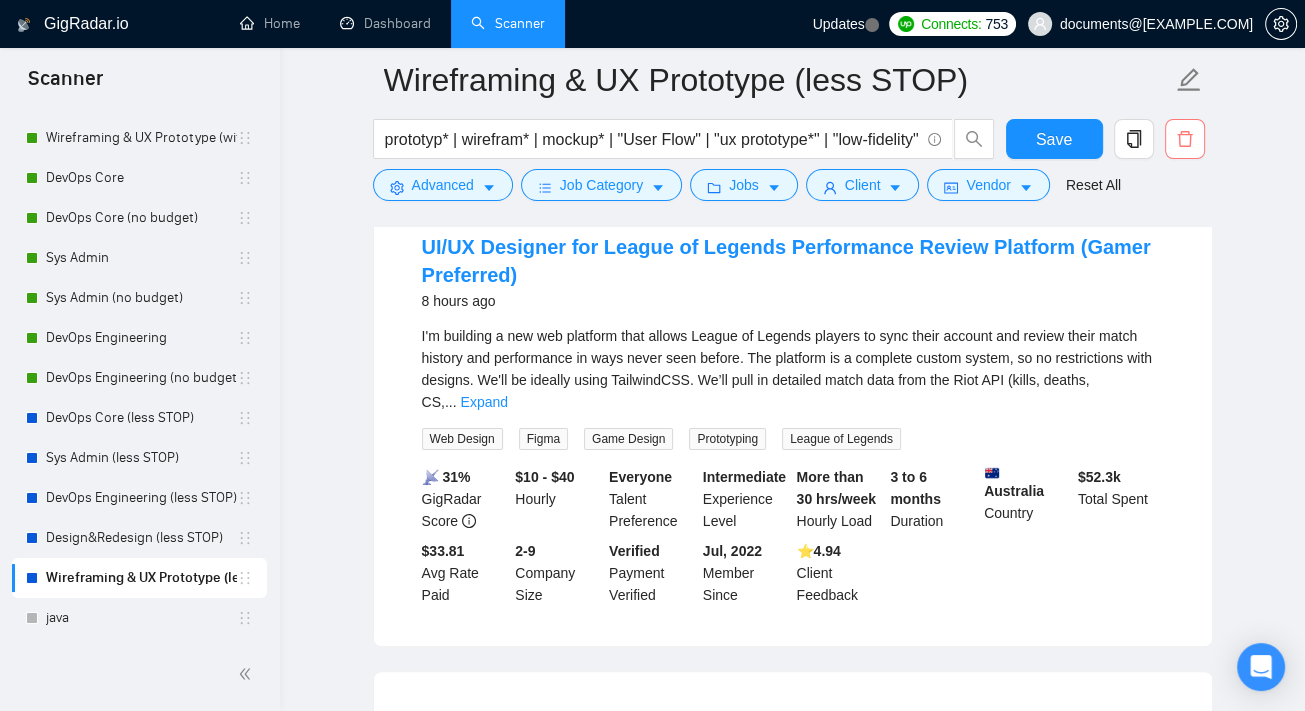 click 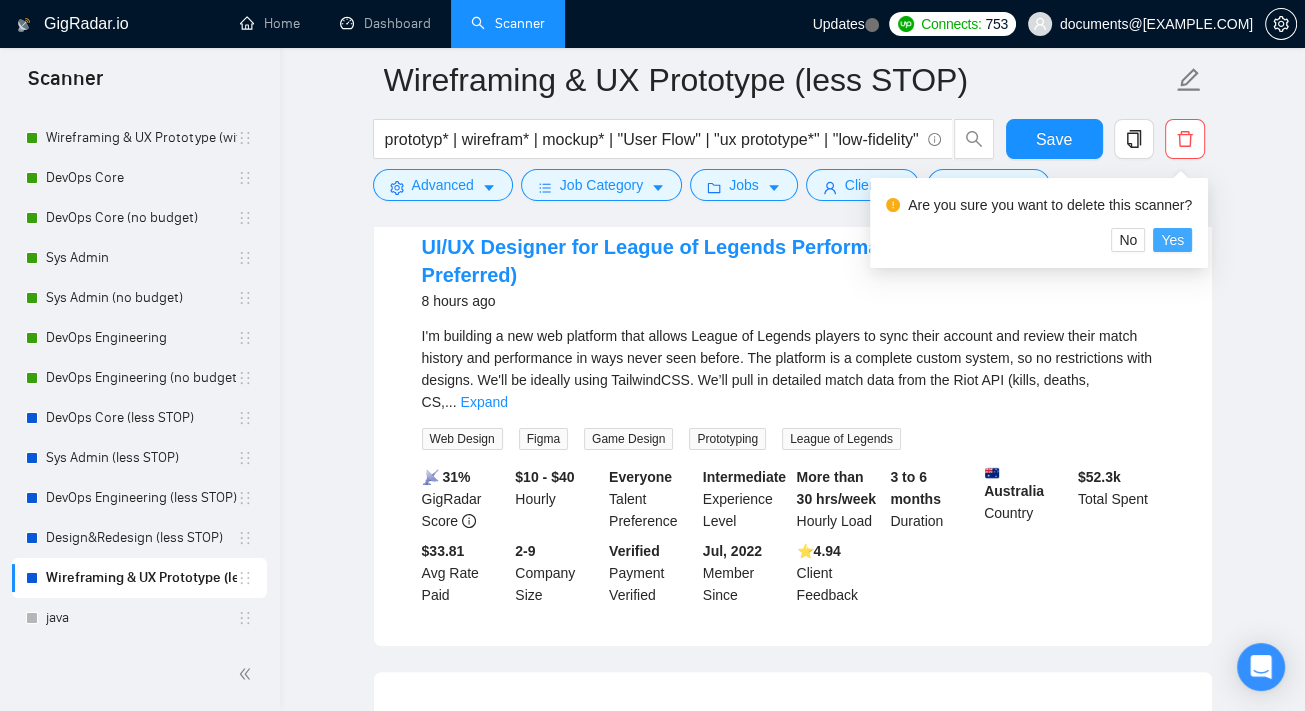 click on "Yes" at bounding box center [1172, 240] 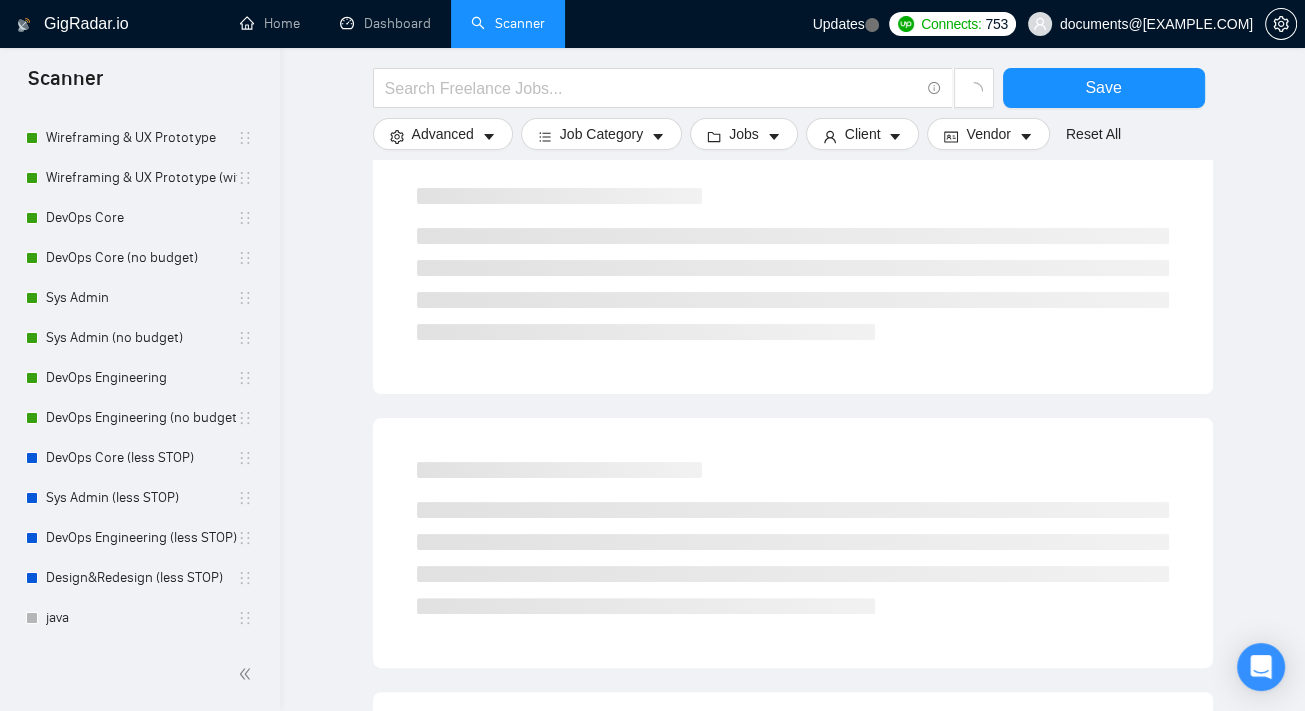 scroll, scrollTop: 404, scrollLeft: 0, axis: vertical 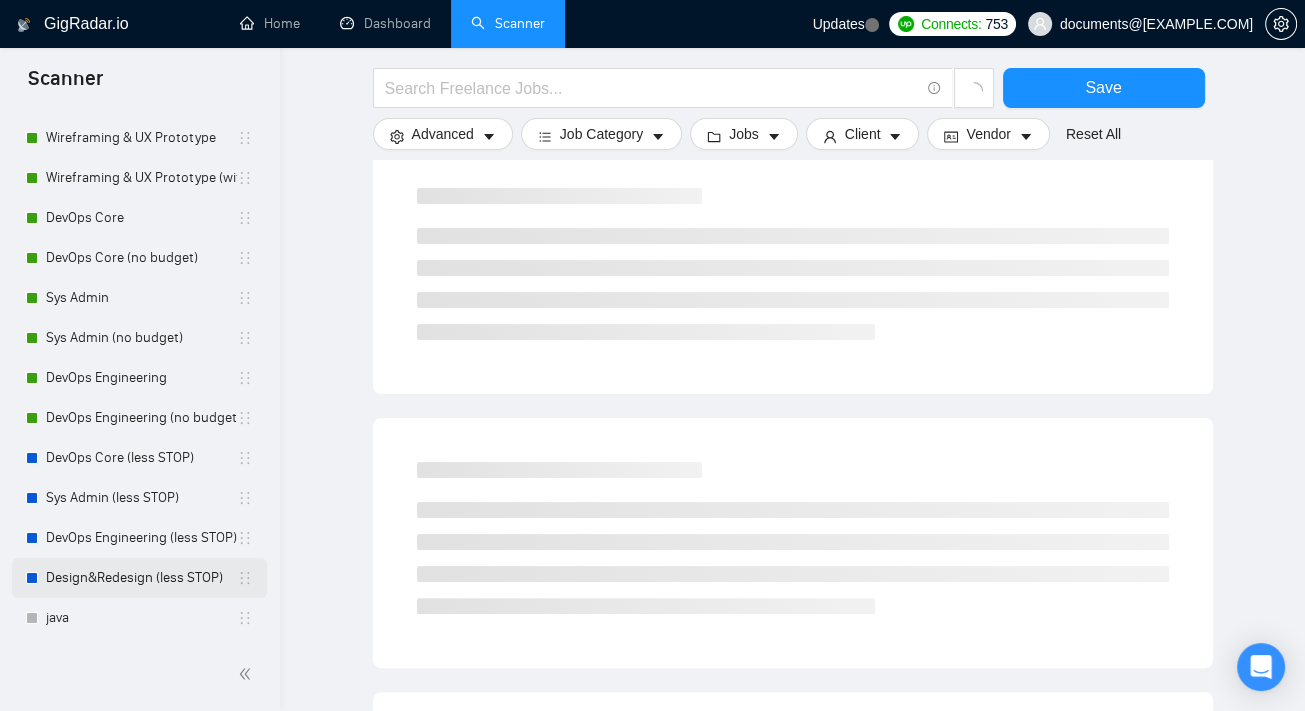 click on "Design&Redesign (less STOP)" at bounding box center (141, 578) 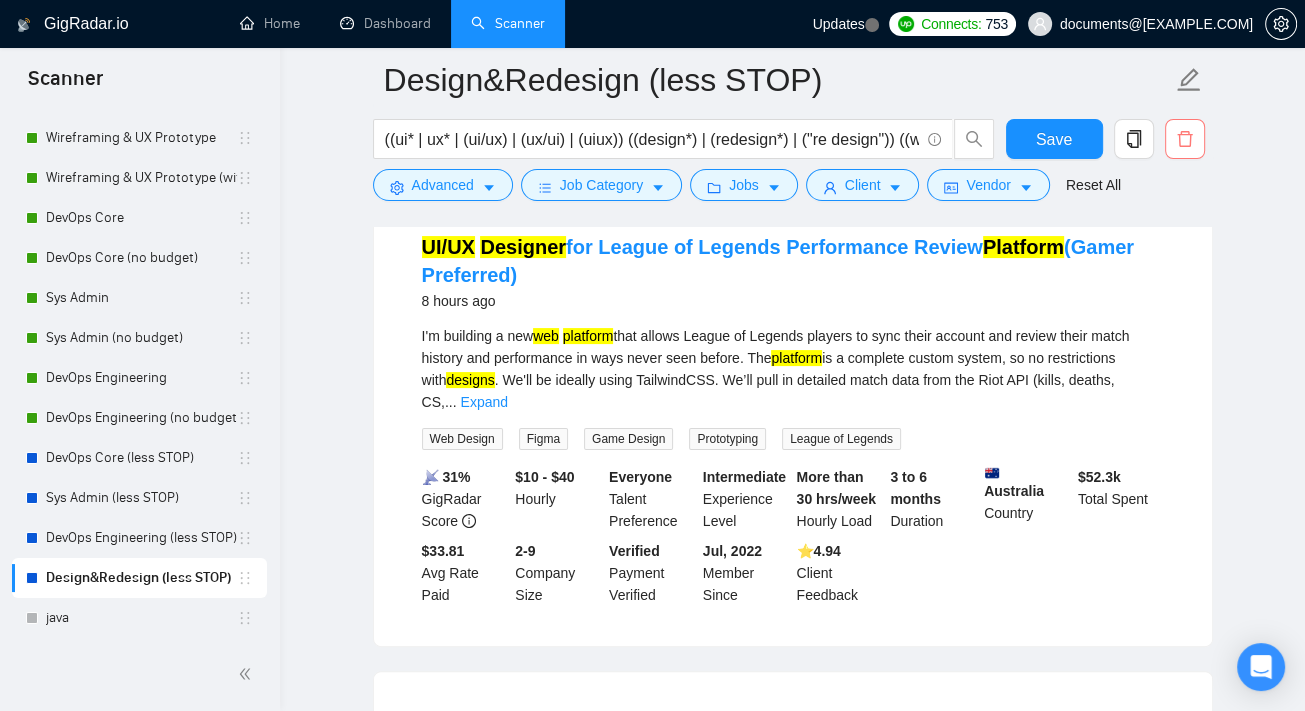 click 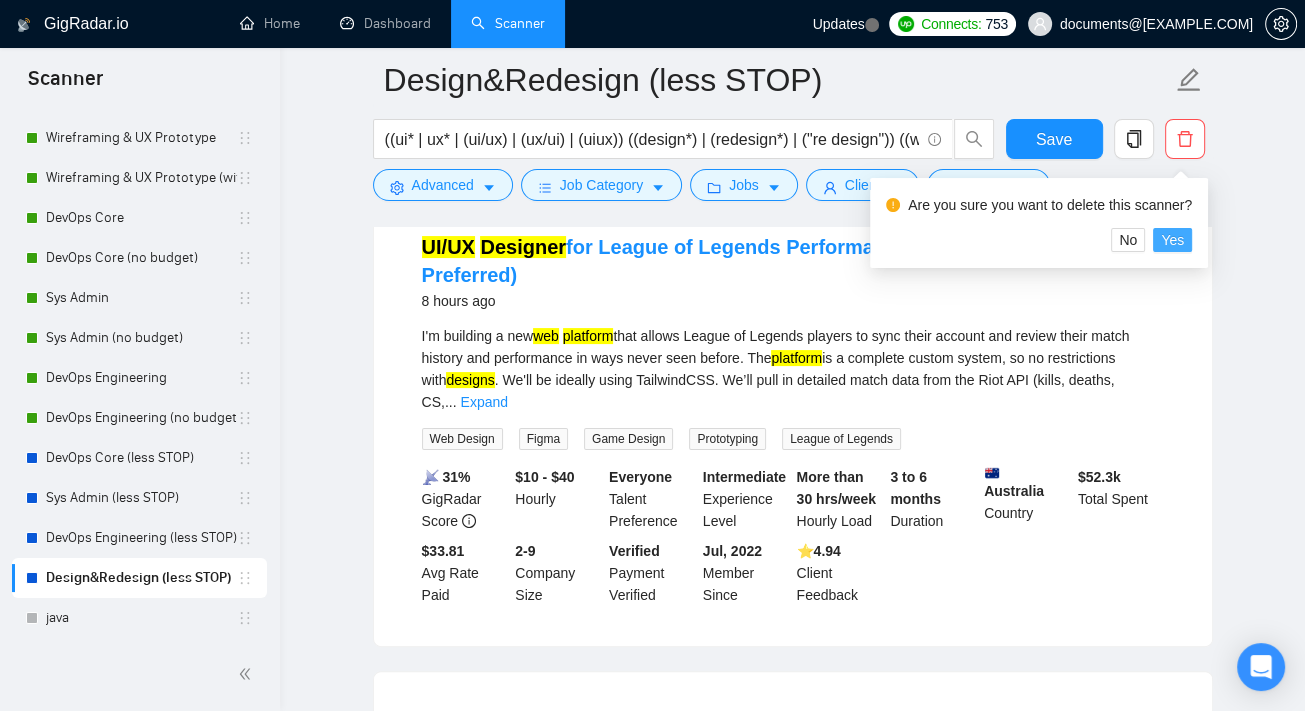click on "Yes" at bounding box center (1172, 240) 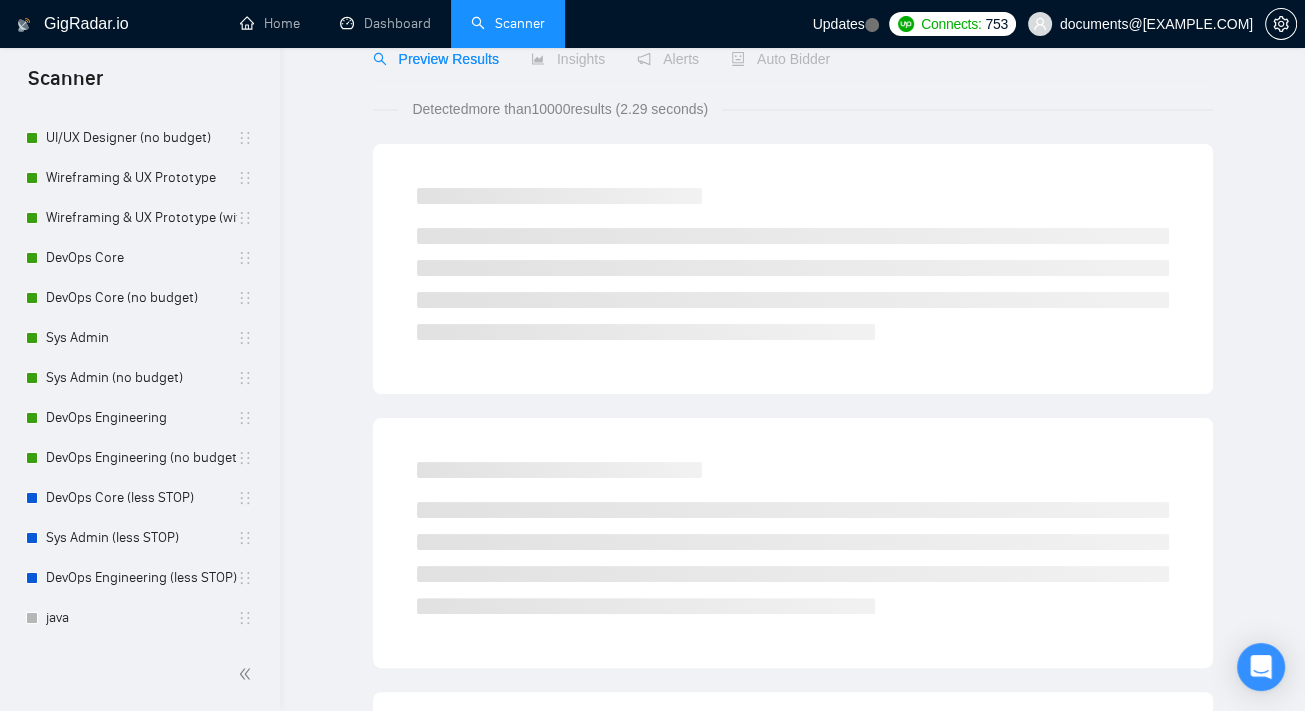 scroll, scrollTop: 364, scrollLeft: 0, axis: vertical 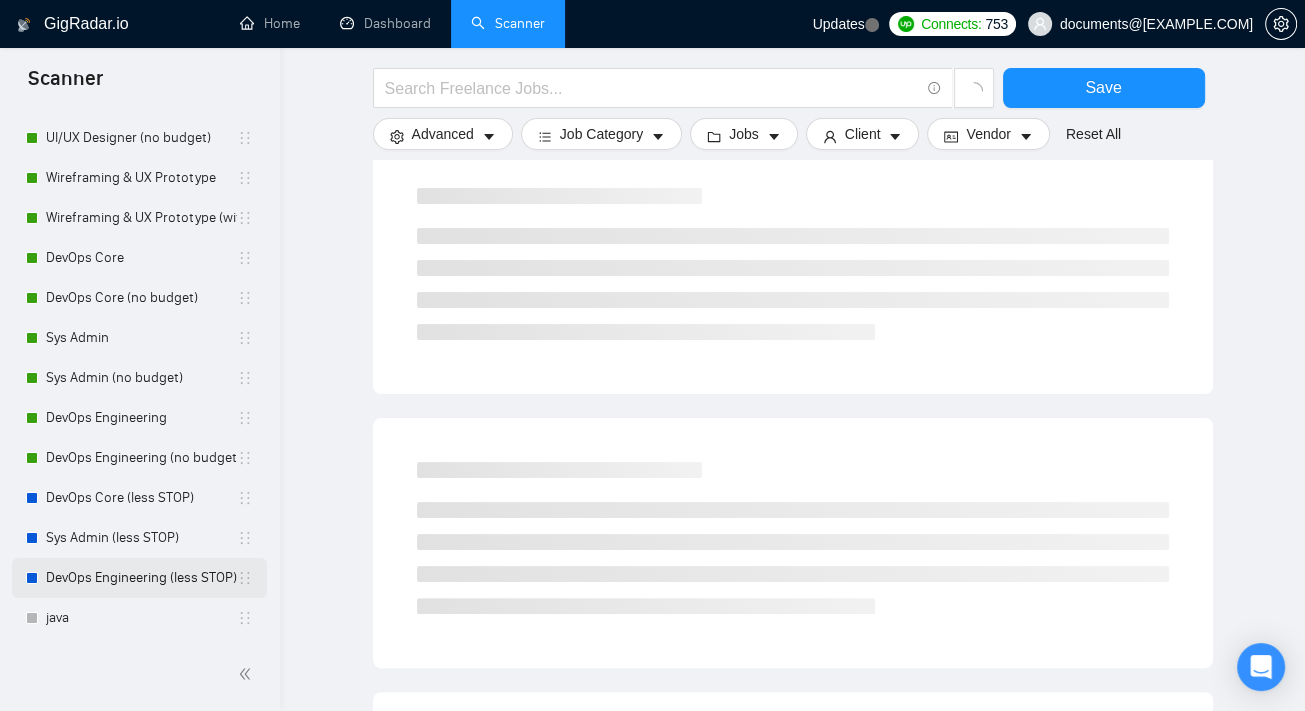 click on "DevOps Engineering (less STOP)" at bounding box center [141, 578] 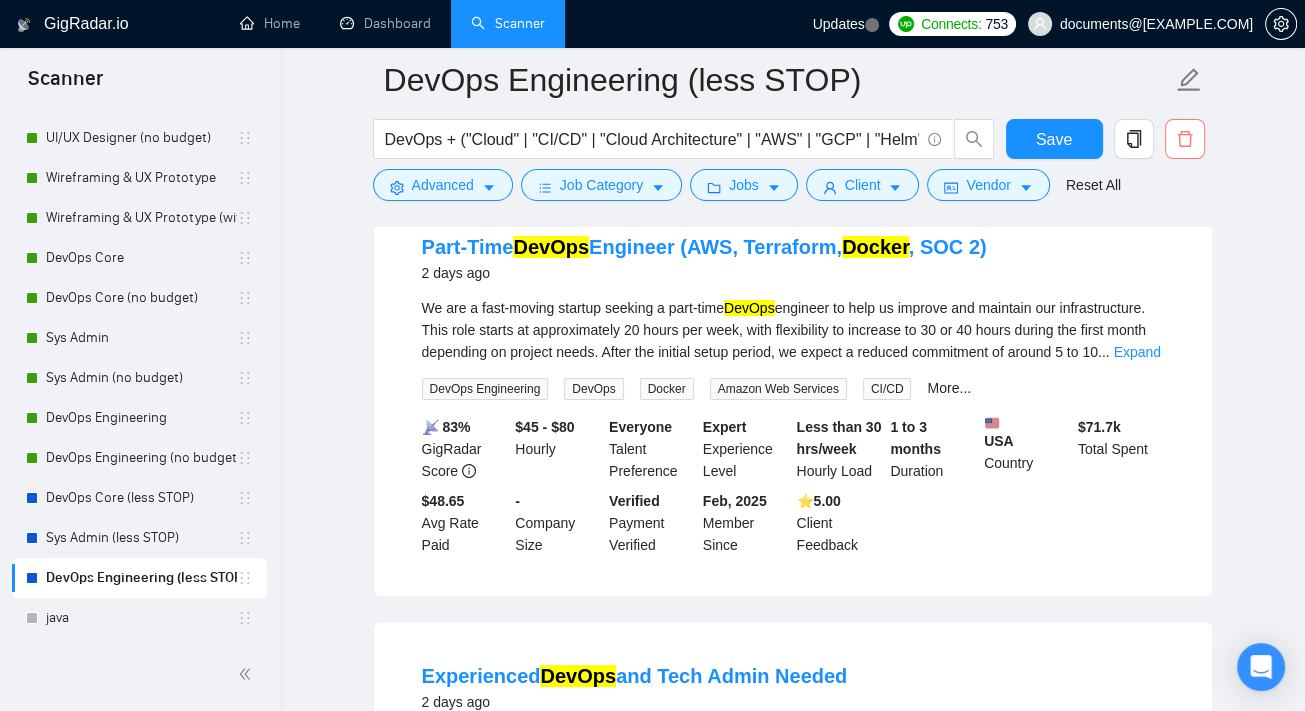 click 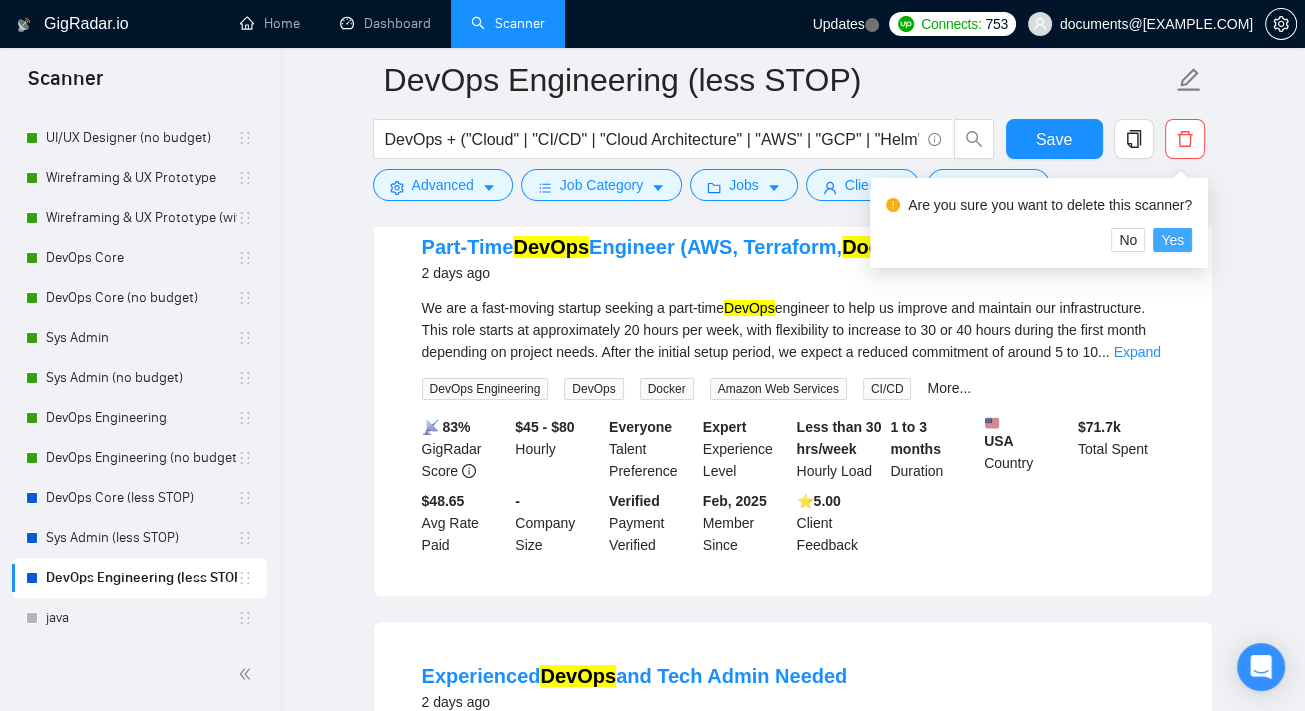 click on "Yes" at bounding box center [1172, 240] 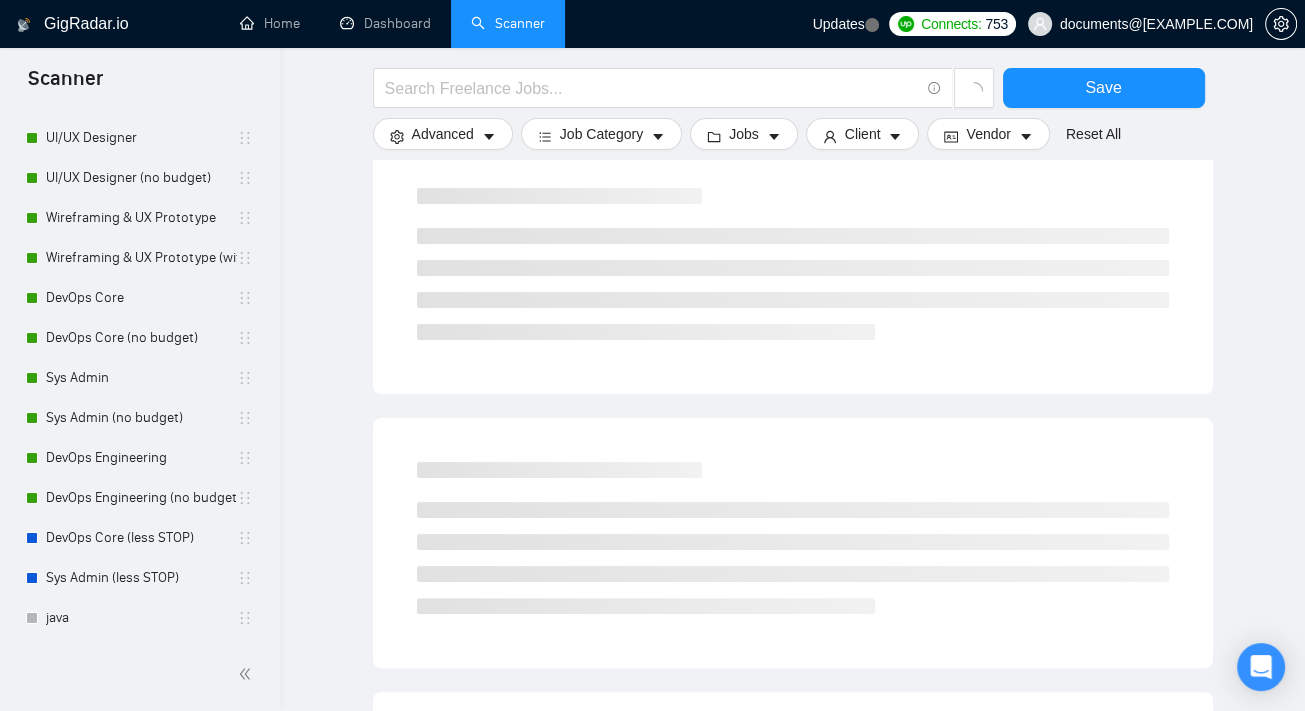 scroll, scrollTop: 324, scrollLeft: 0, axis: vertical 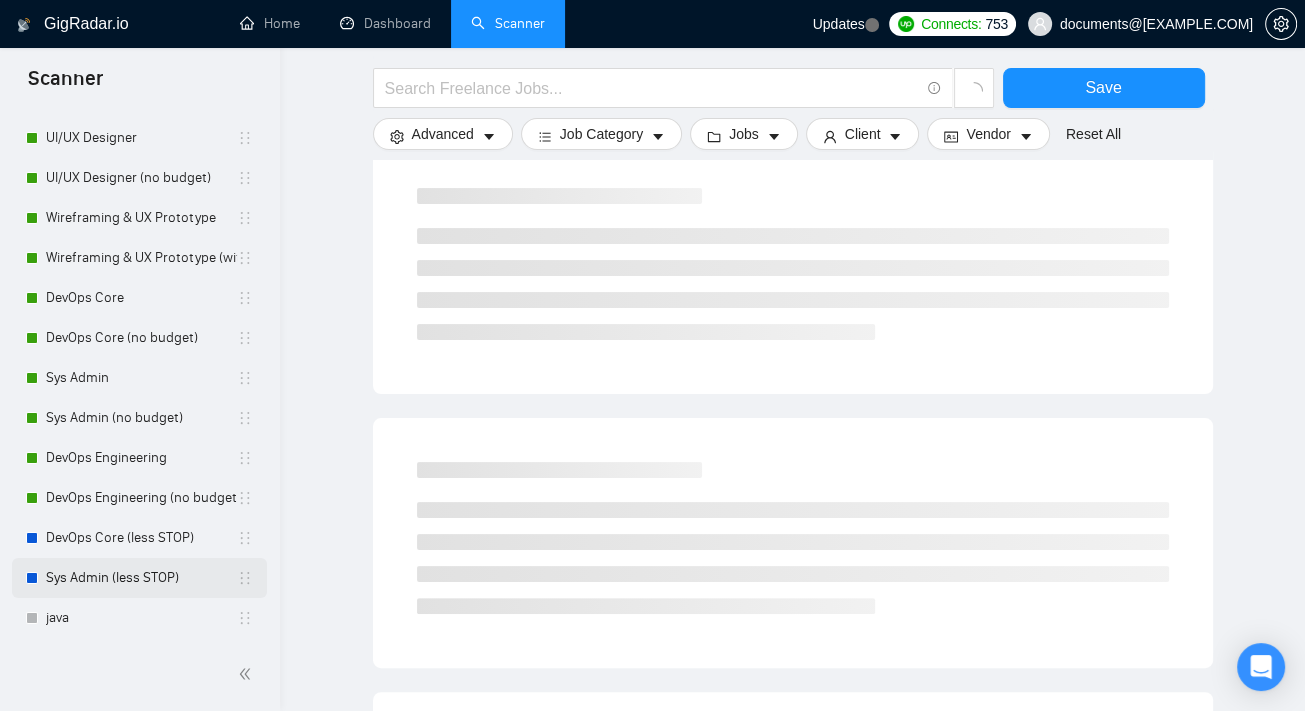 click on "Sys Admin (less STOP)" at bounding box center [141, 578] 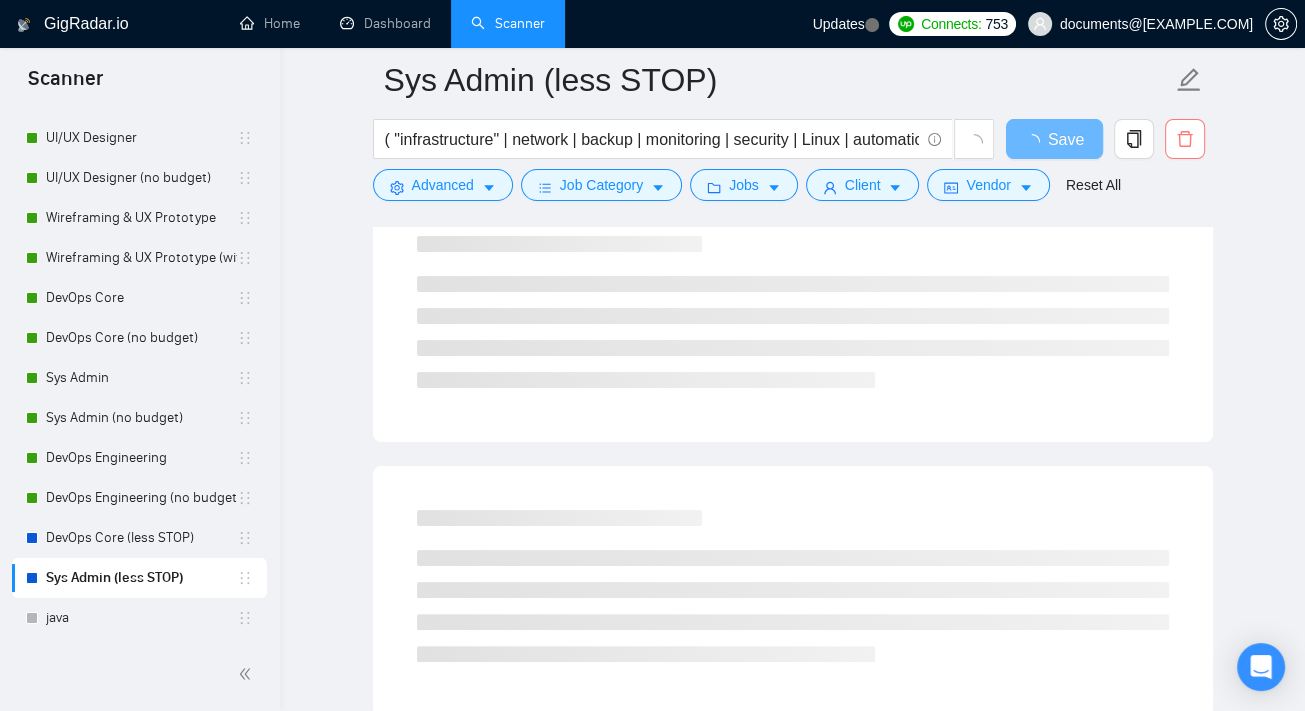click 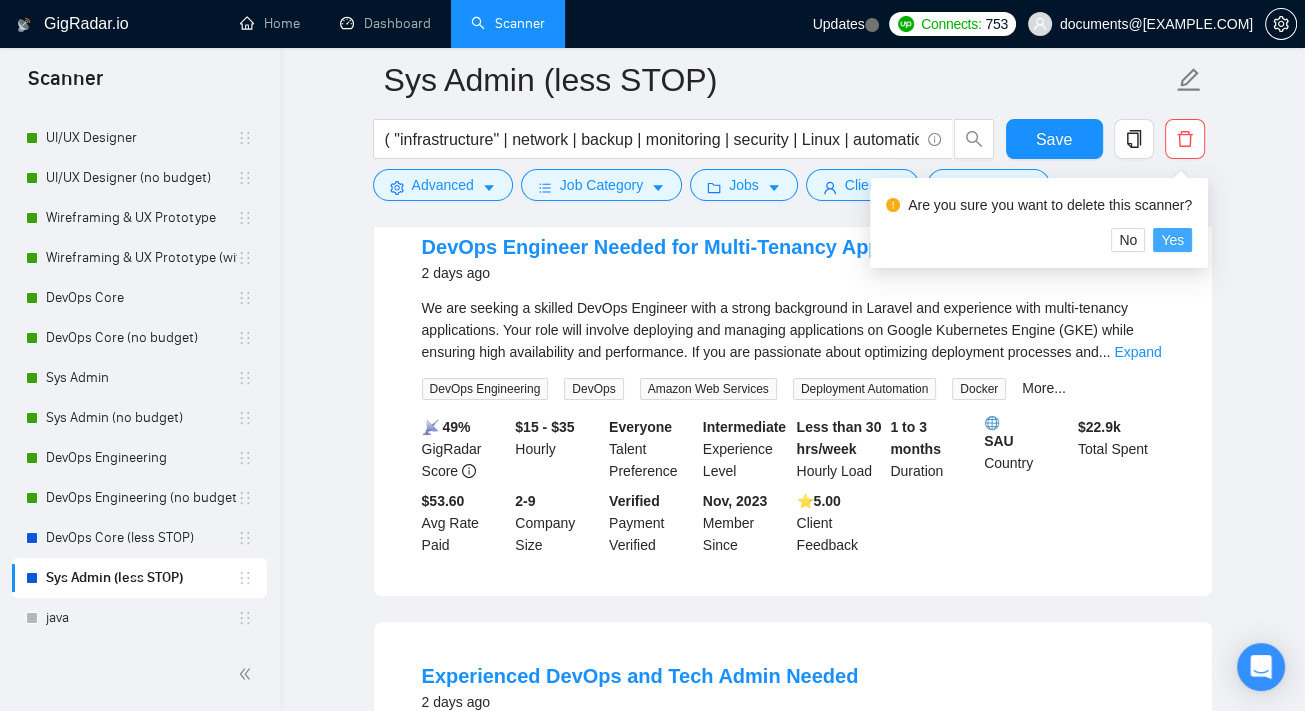 click on "Yes" at bounding box center (1172, 240) 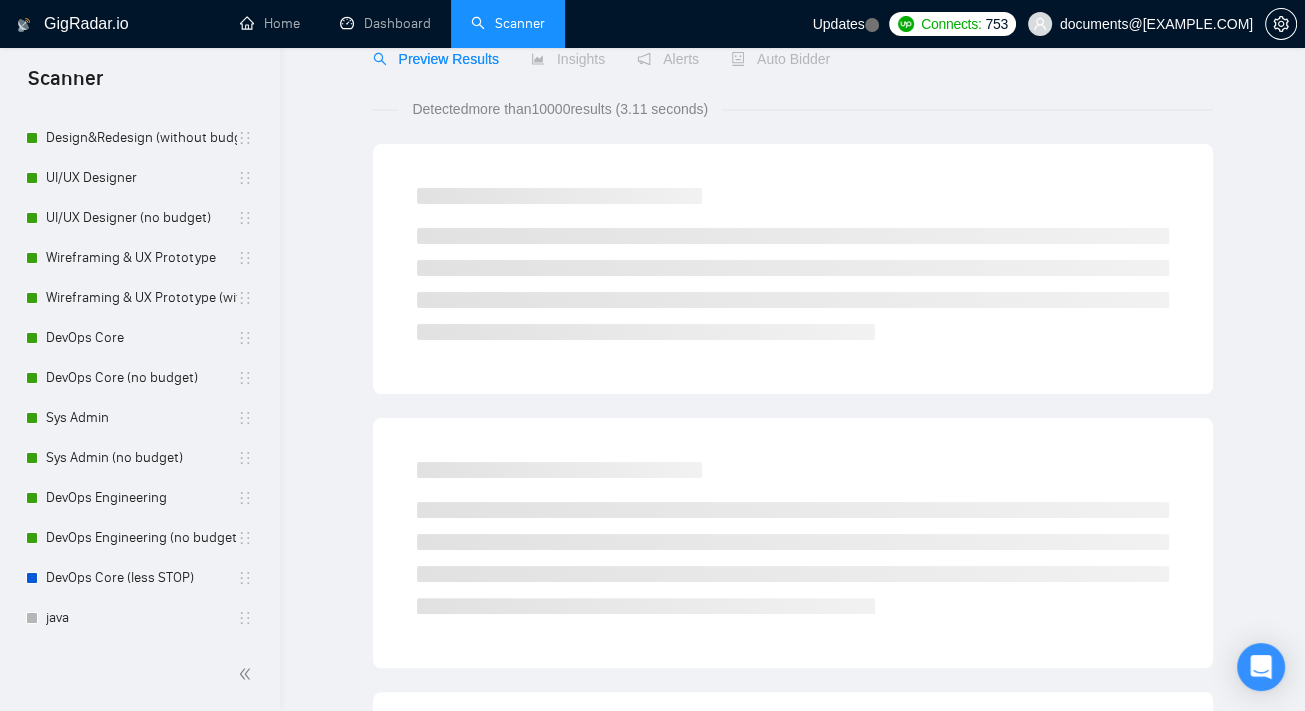 scroll, scrollTop: 284, scrollLeft: 0, axis: vertical 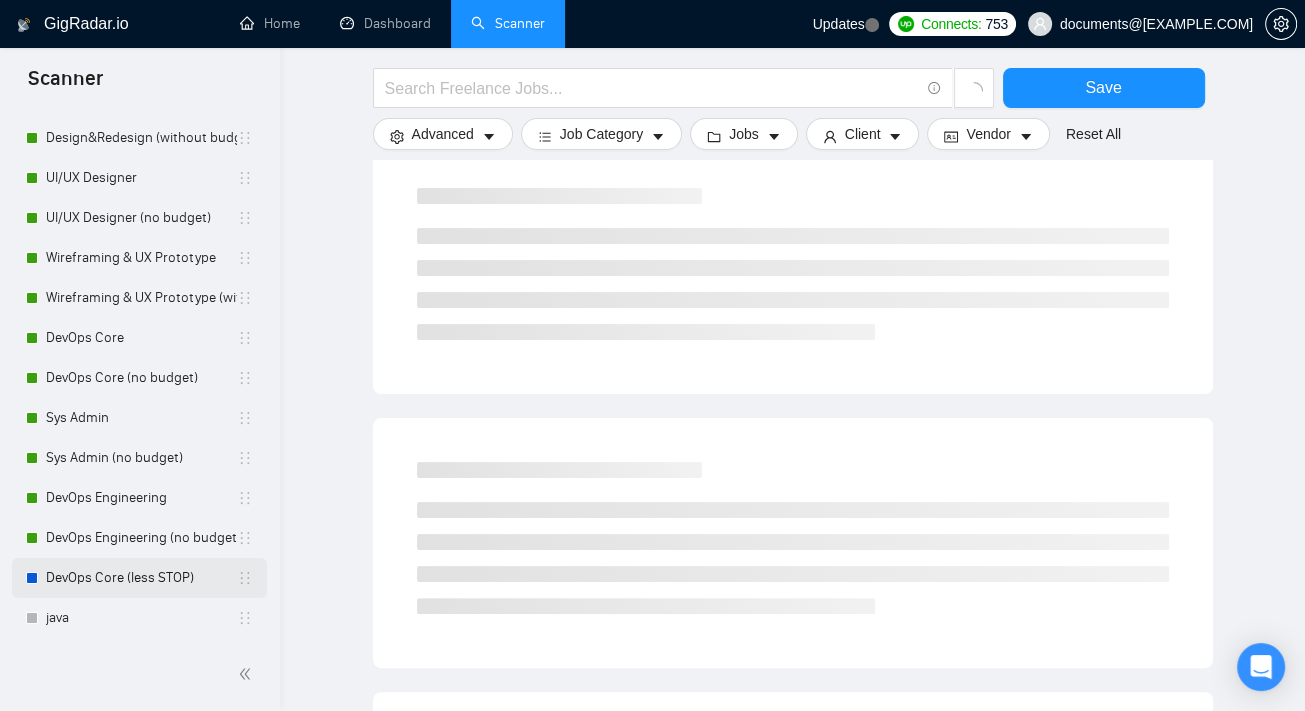 click on "DevOps Core (less STOP)" at bounding box center [141, 578] 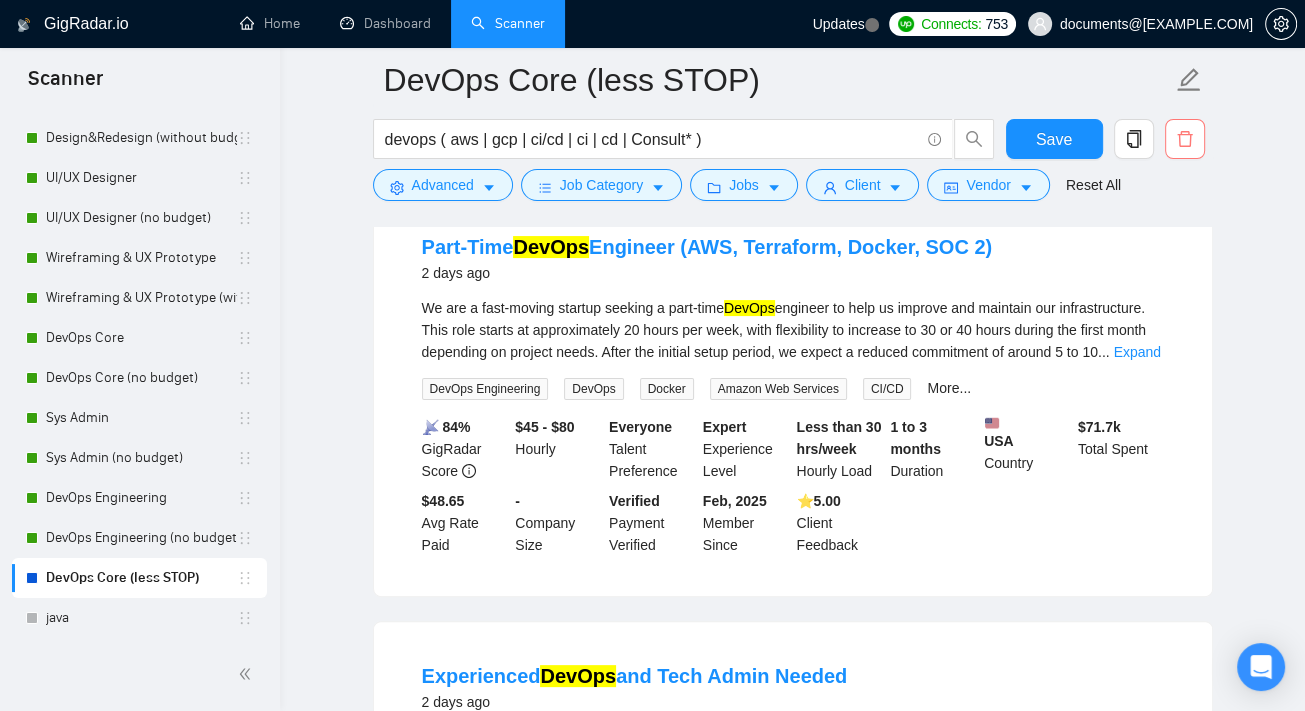 click at bounding box center (1185, 139) 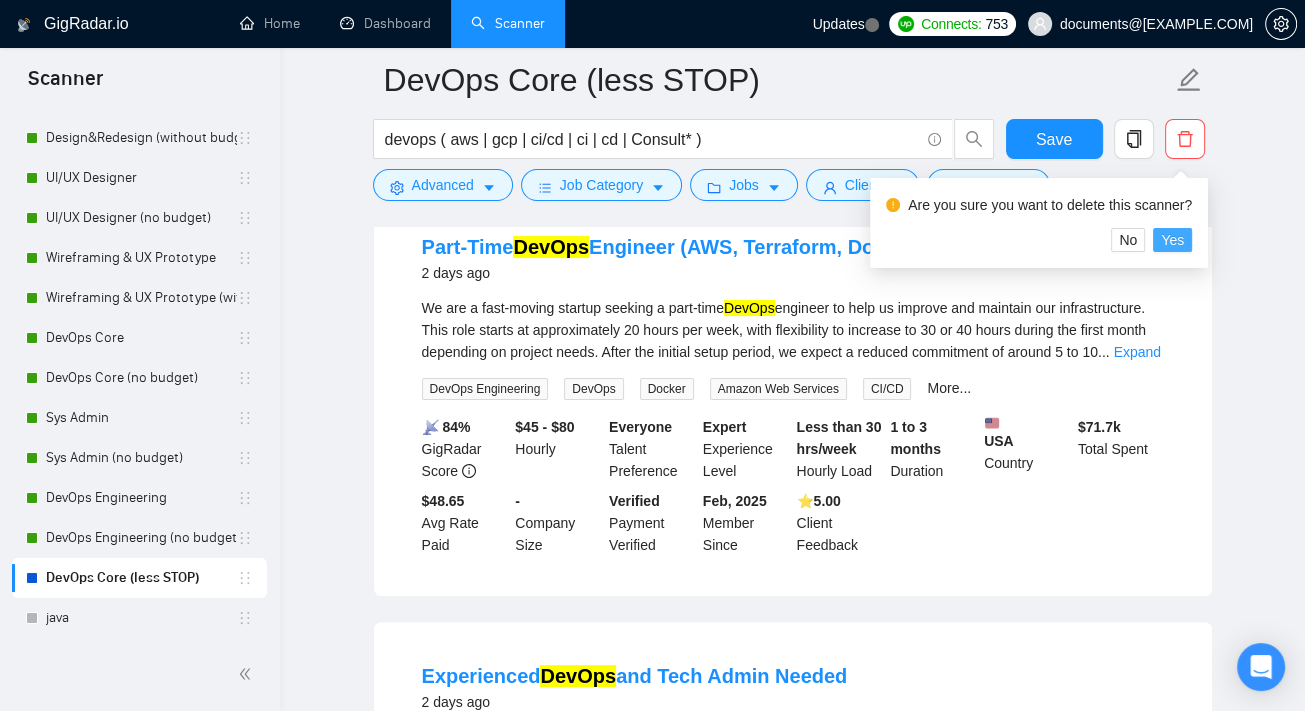 click on "Yes" at bounding box center [1172, 240] 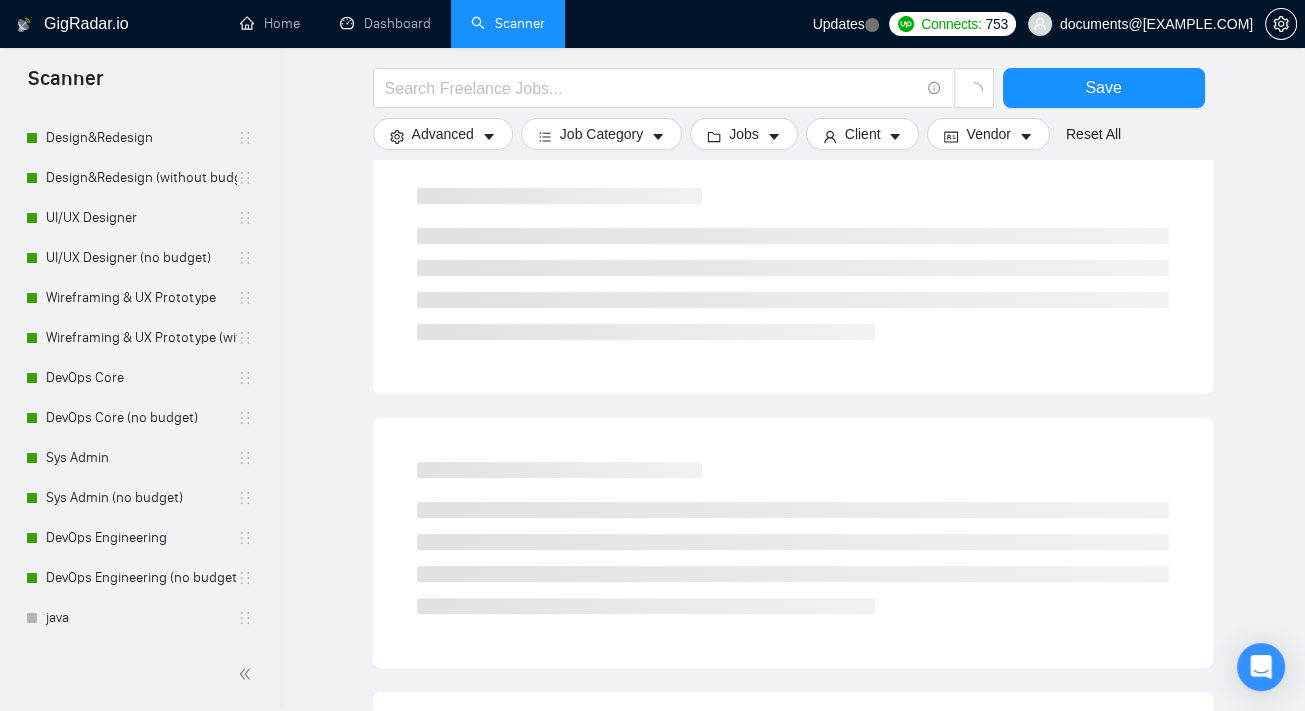 scroll, scrollTop: 244, scrollLeft: 0, axis: vertical 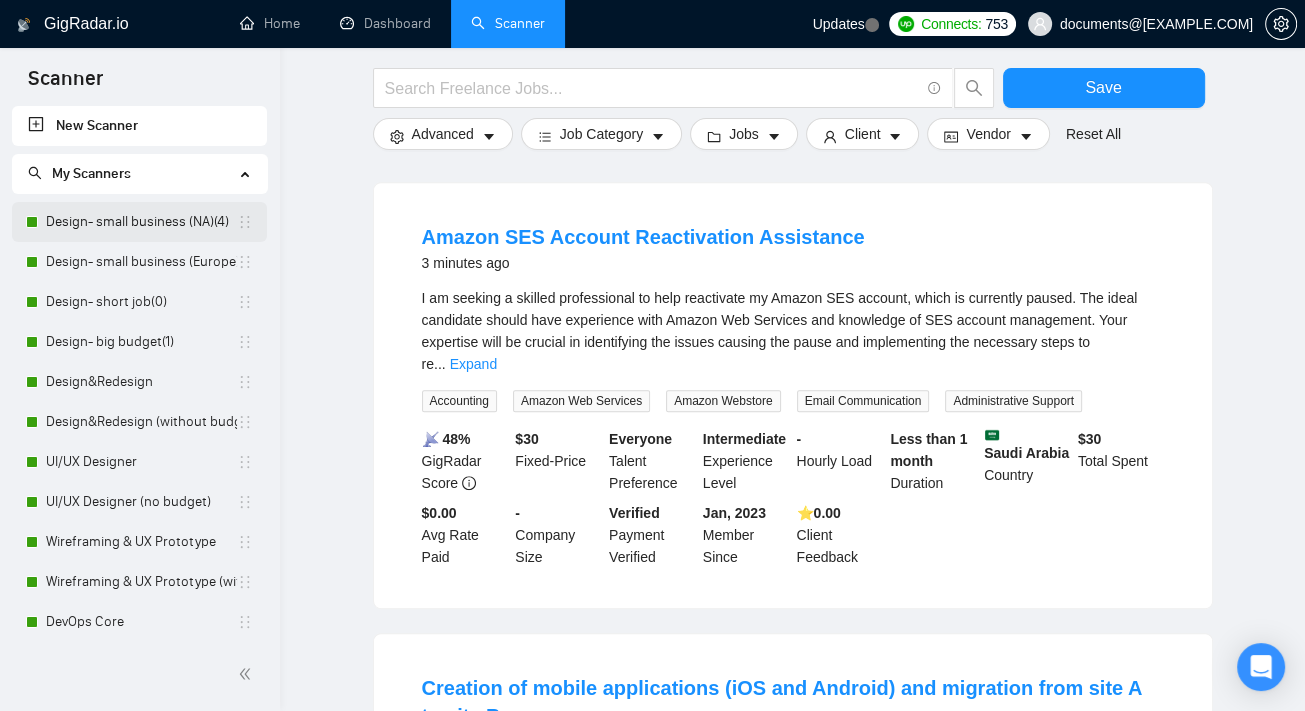 click on "Design- small business (NA)(4)" at bounding box center [141, 222] 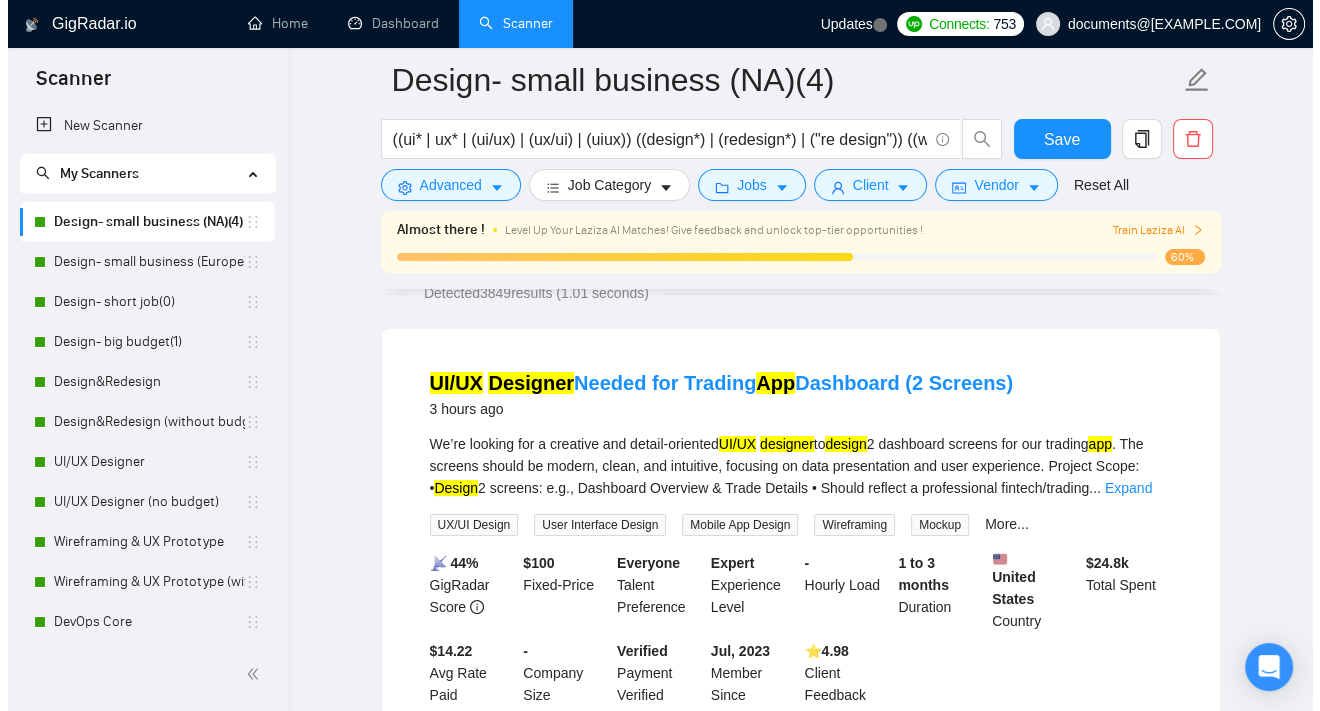 scroll, scrollTop: 153, scrollLeft: 0, axis: vertical 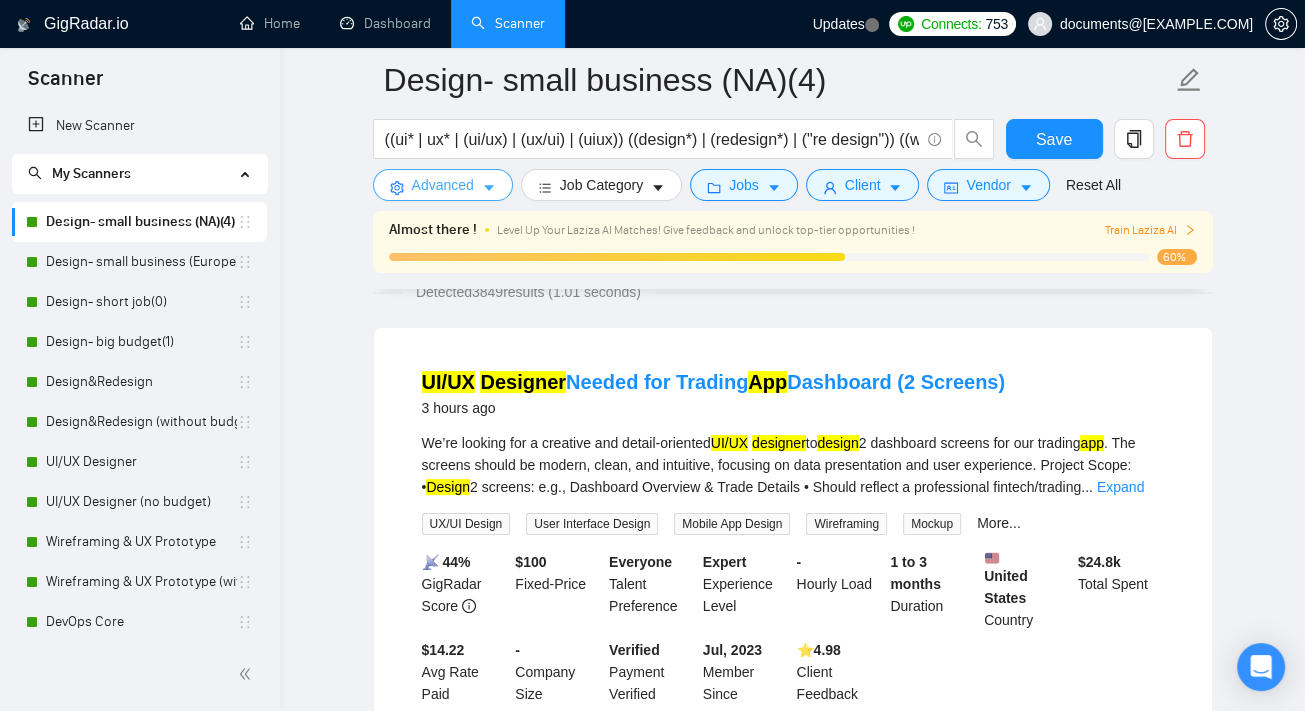 click on "Advanced" at bounding box center (443, 185) 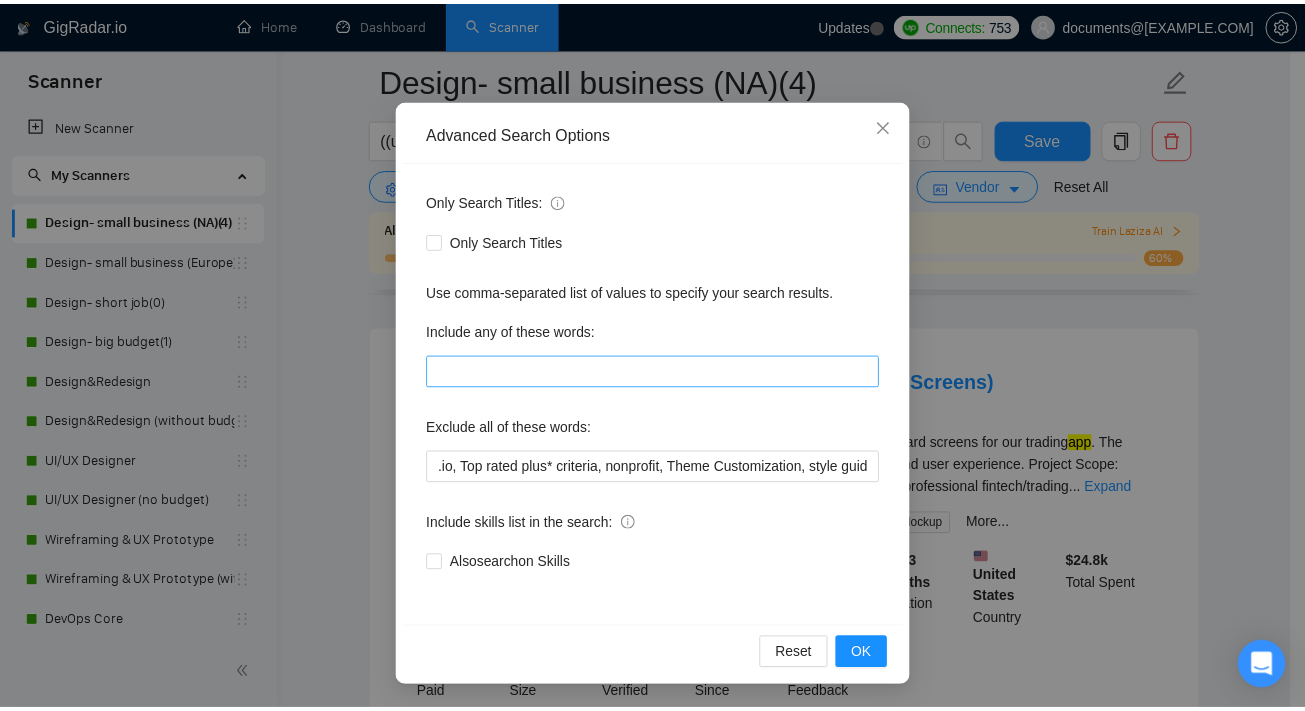 scroll, scrollTop: 0, scrollLeft: 0, axis: both 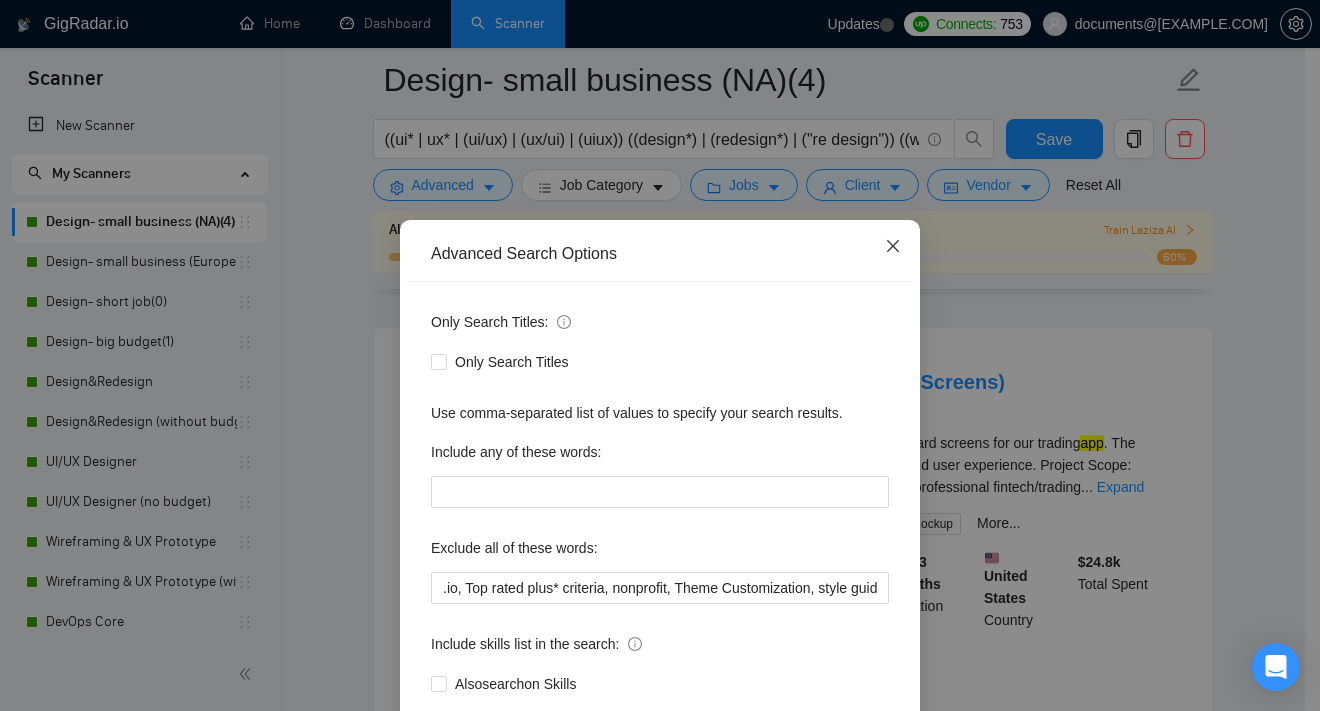 click 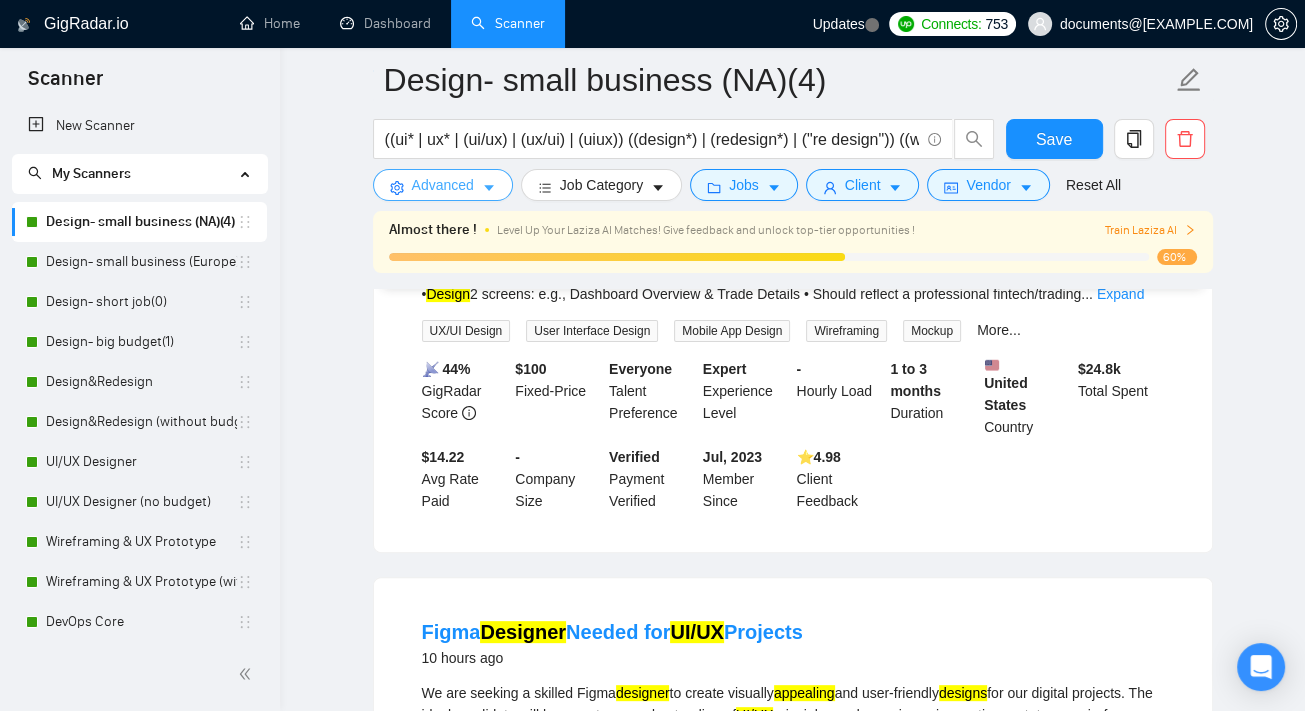 scroll, scrollTop: 0, scrollLeft: 0, axis: both 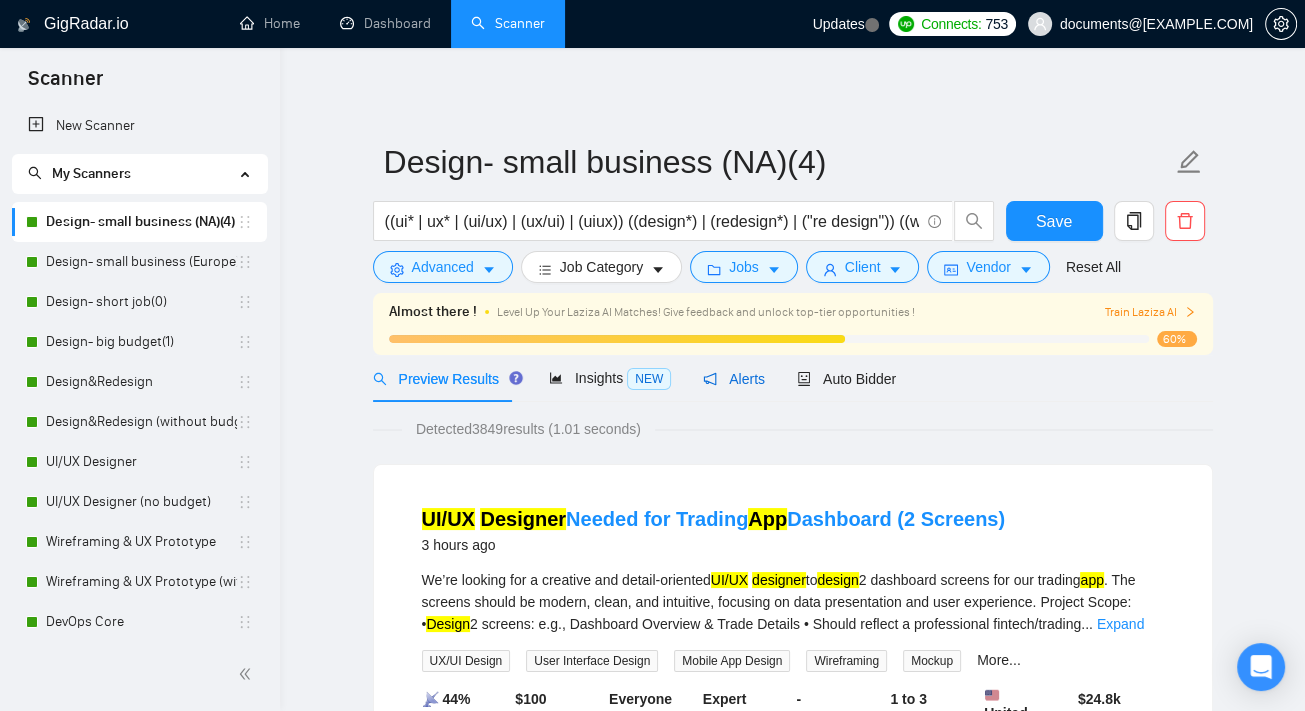 click on "Alerts" at bounding box center [734, 379] 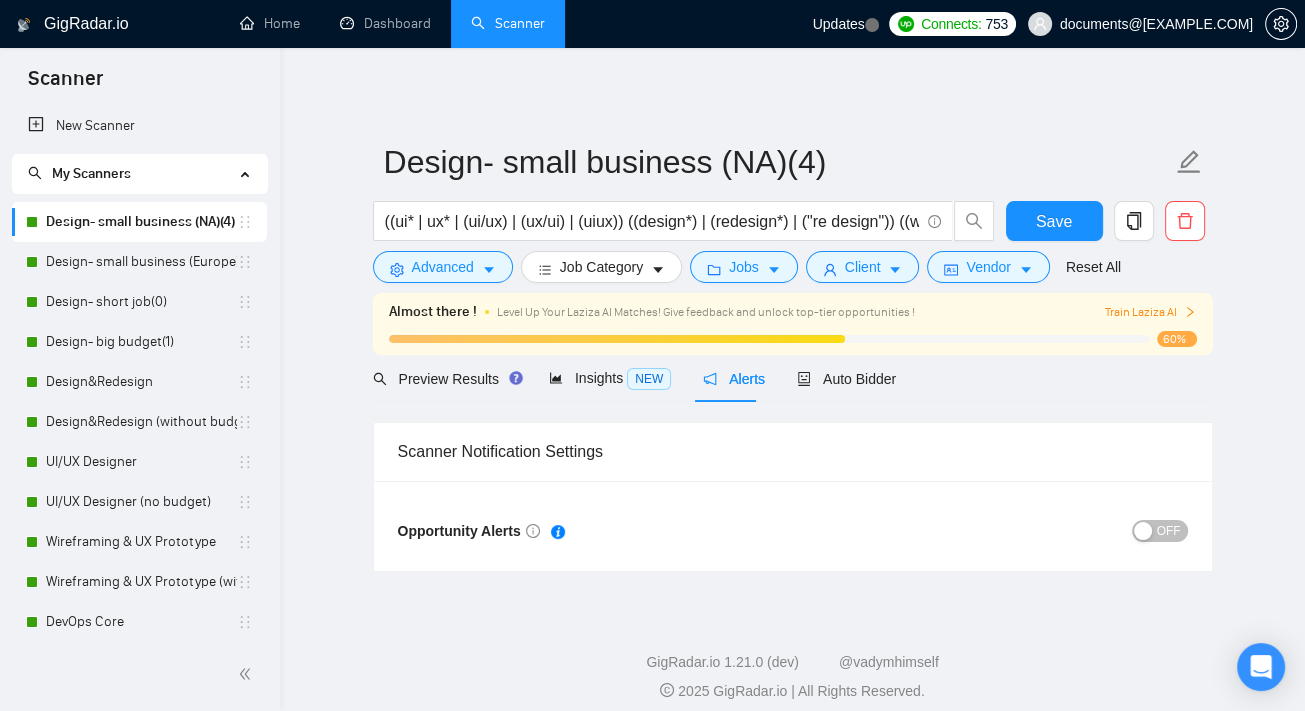click on "OFF" at bounding box center [1160, 531] 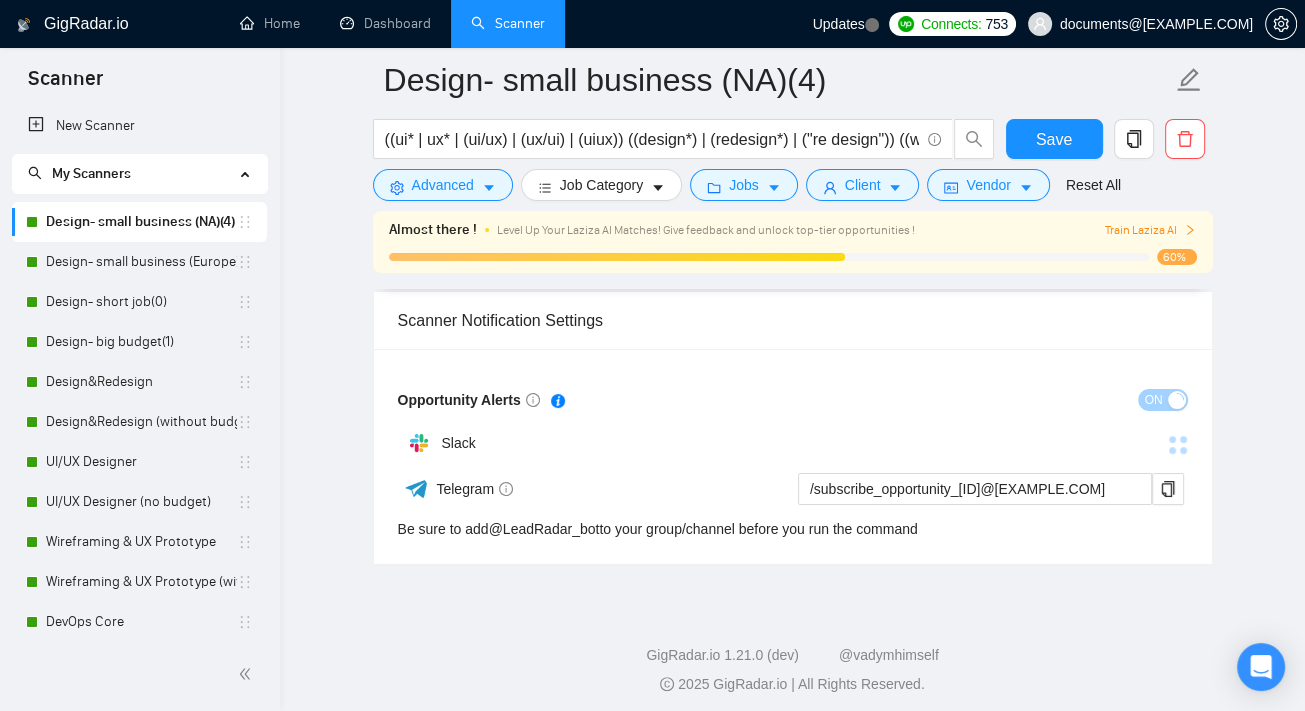 scroll, scrollTop: 154, scrollLeft: 0, axis: vertical 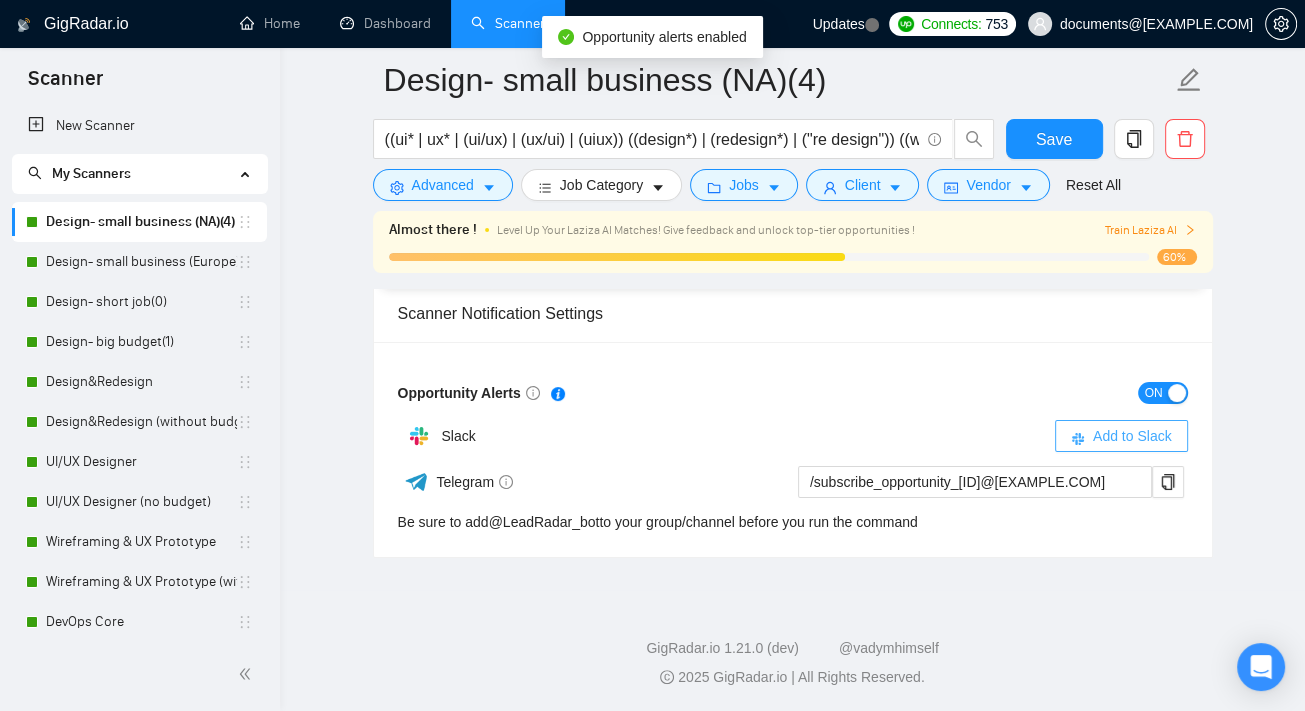 click on "Add to Slack" at bounding box center (1132, 436) 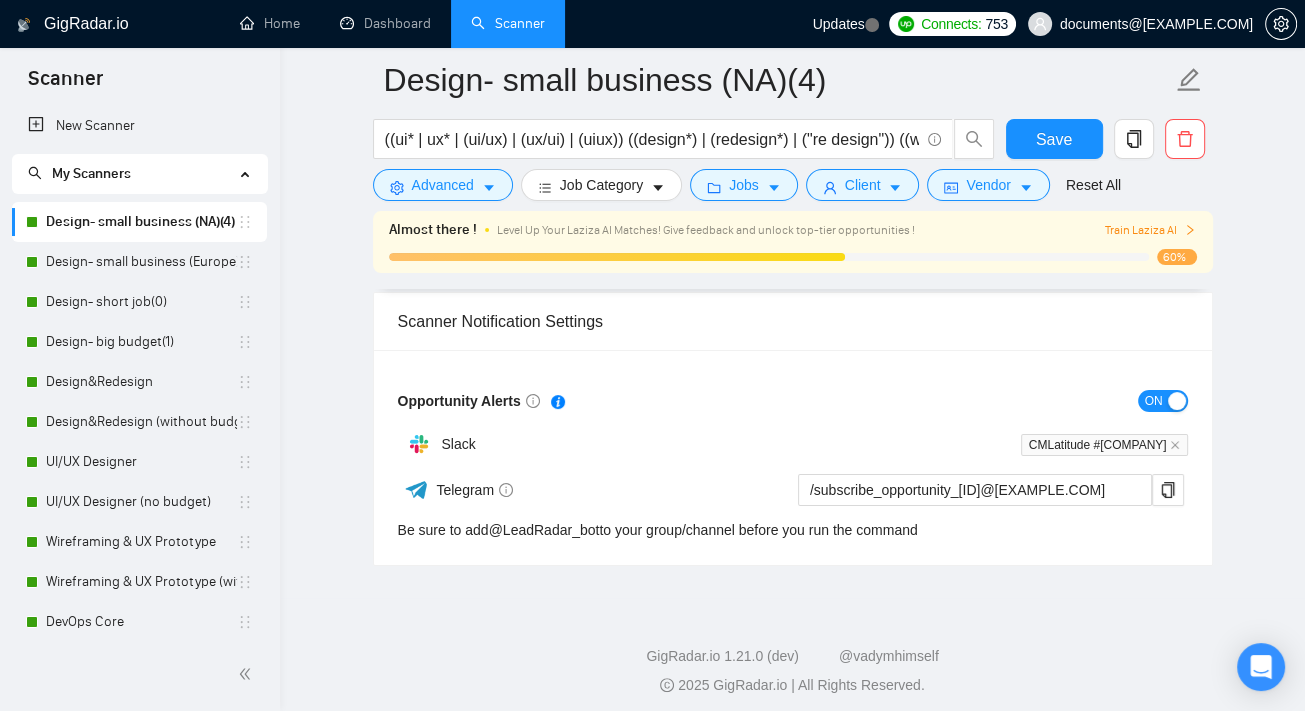 scroll, scrollTop: 154, scrollLeft: 0, axis: vertical 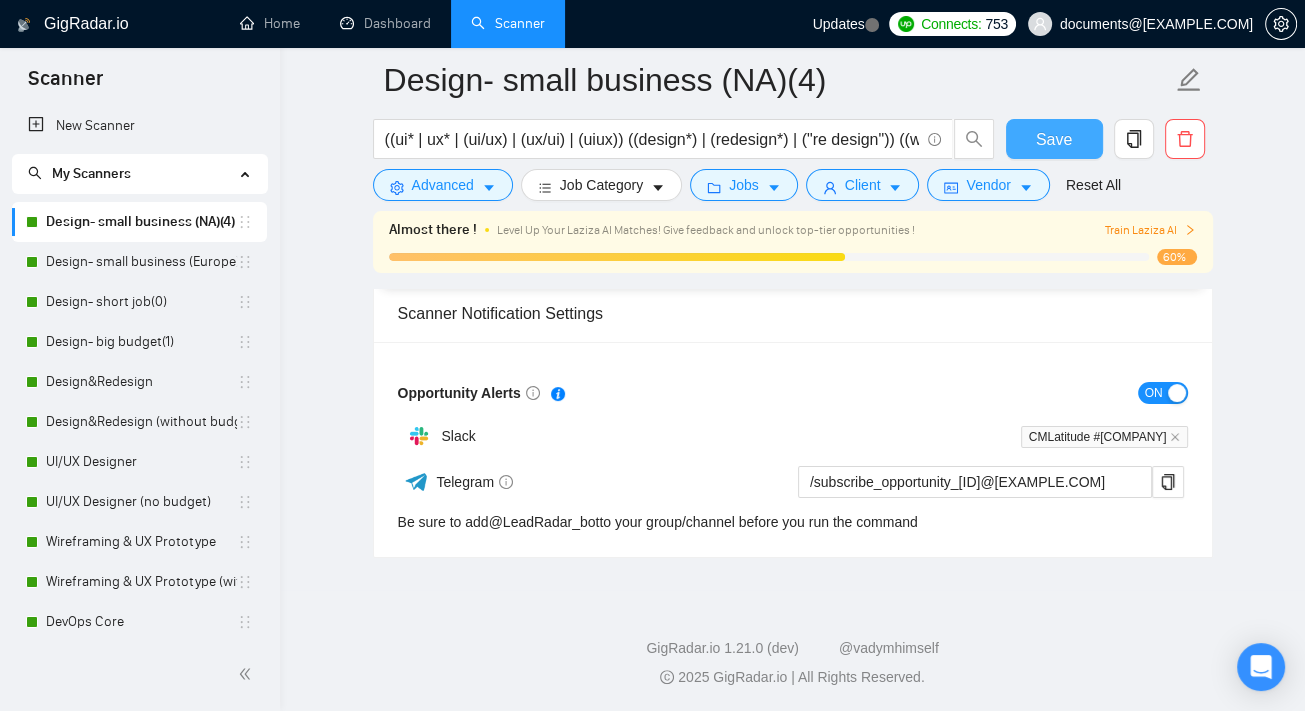 click on "Save" at bounding box center [1054, 139] 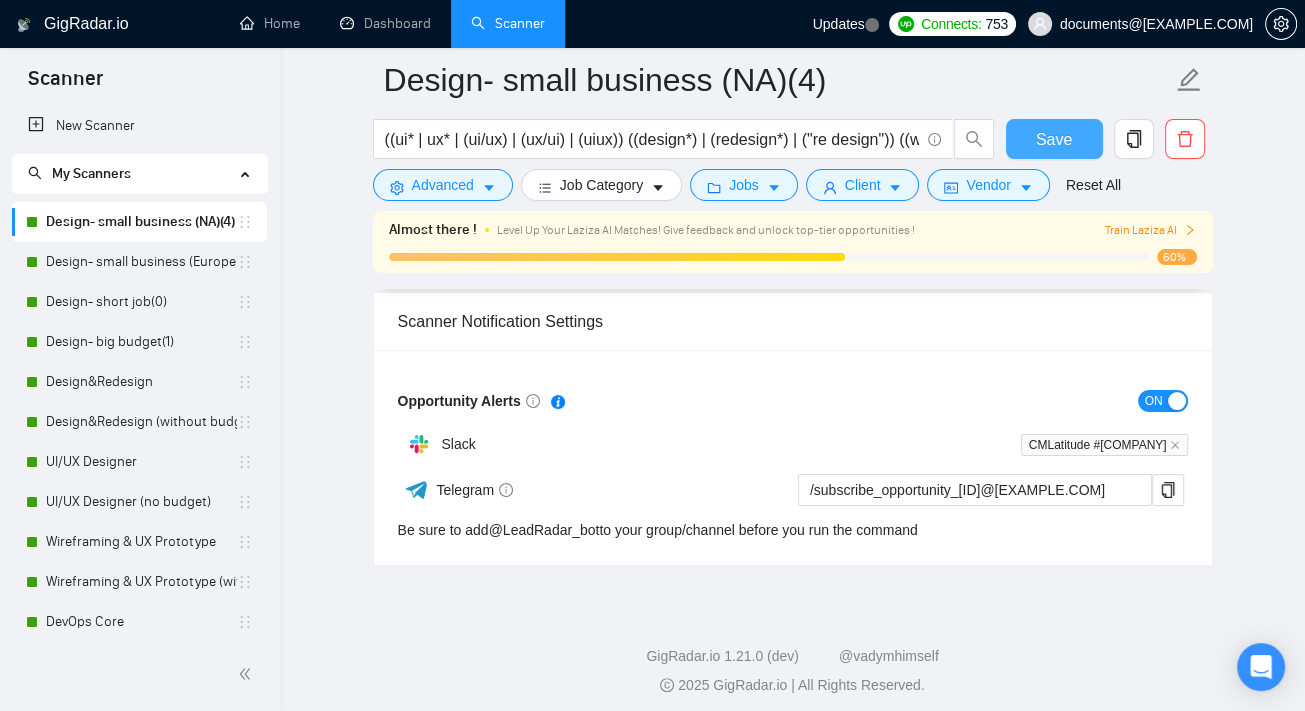 scroll, scrollTop: 154, scrollLeft: 0, axis: vertical 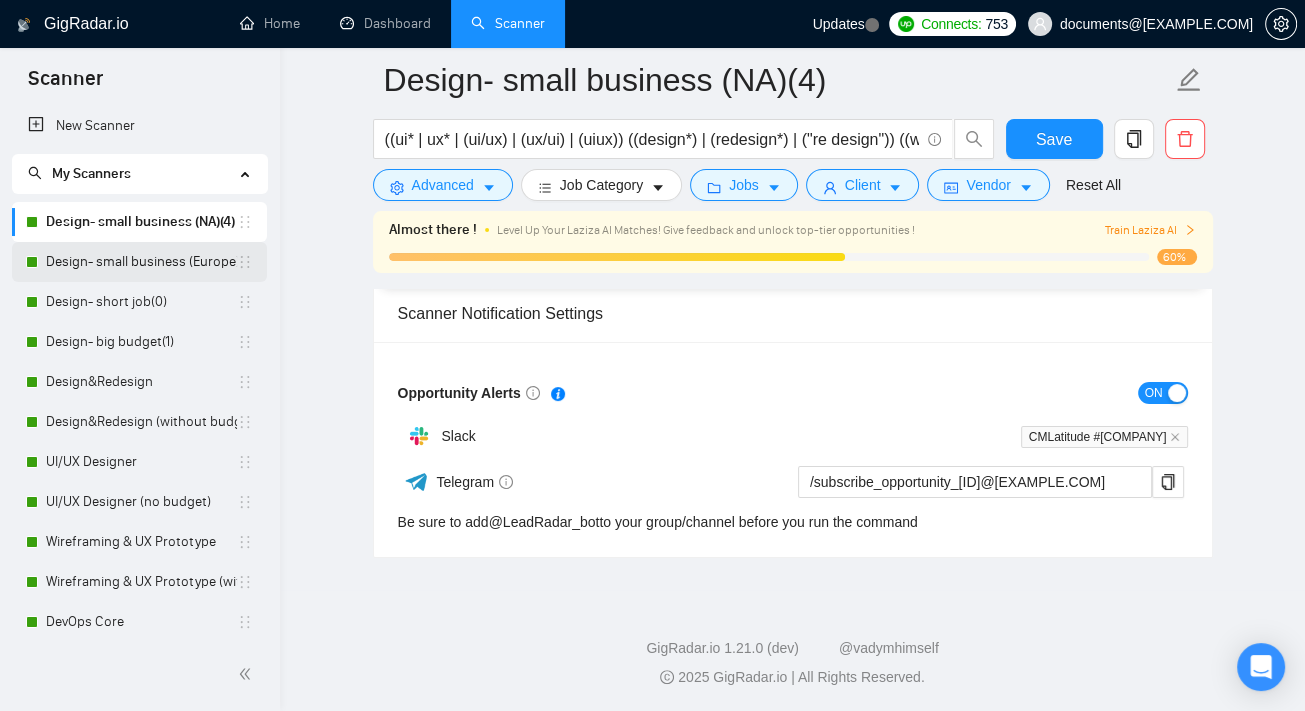 click on "Design- small business (Europe)(4)" at bounding box center [141, 262] 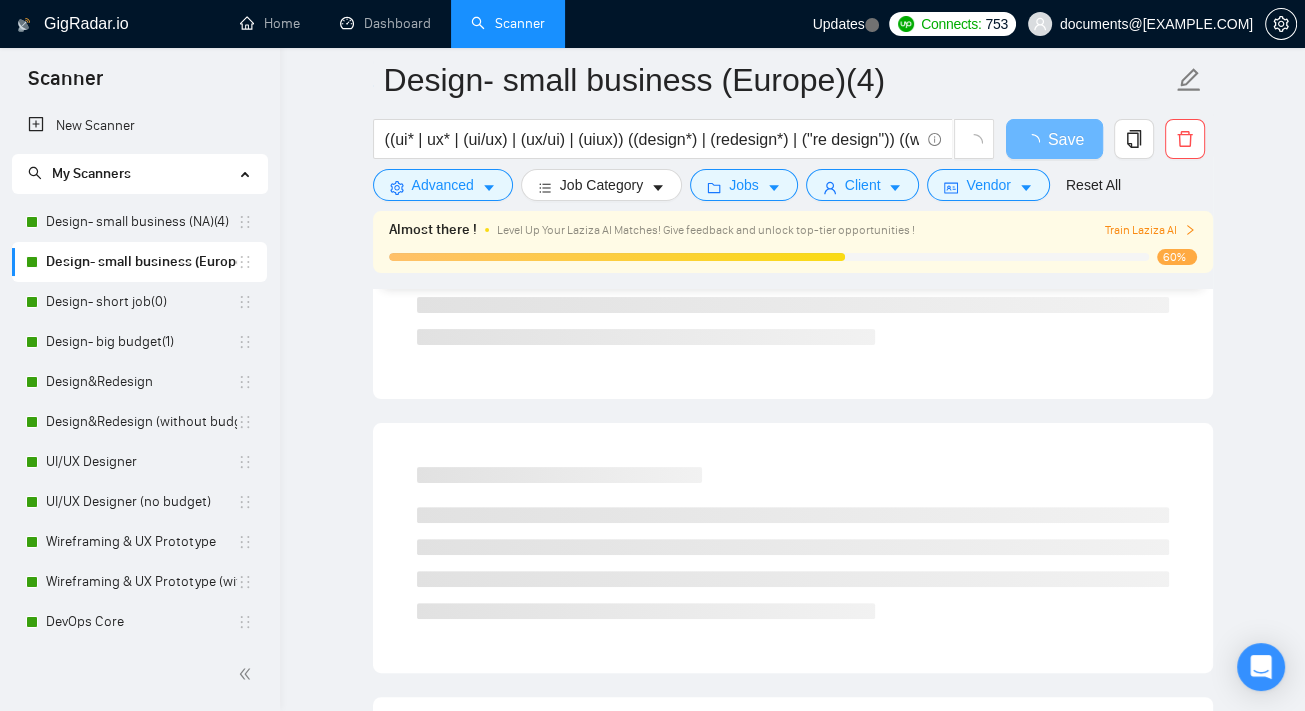scroll, scrollTop: 0, scrollLeft: 0, axis: both 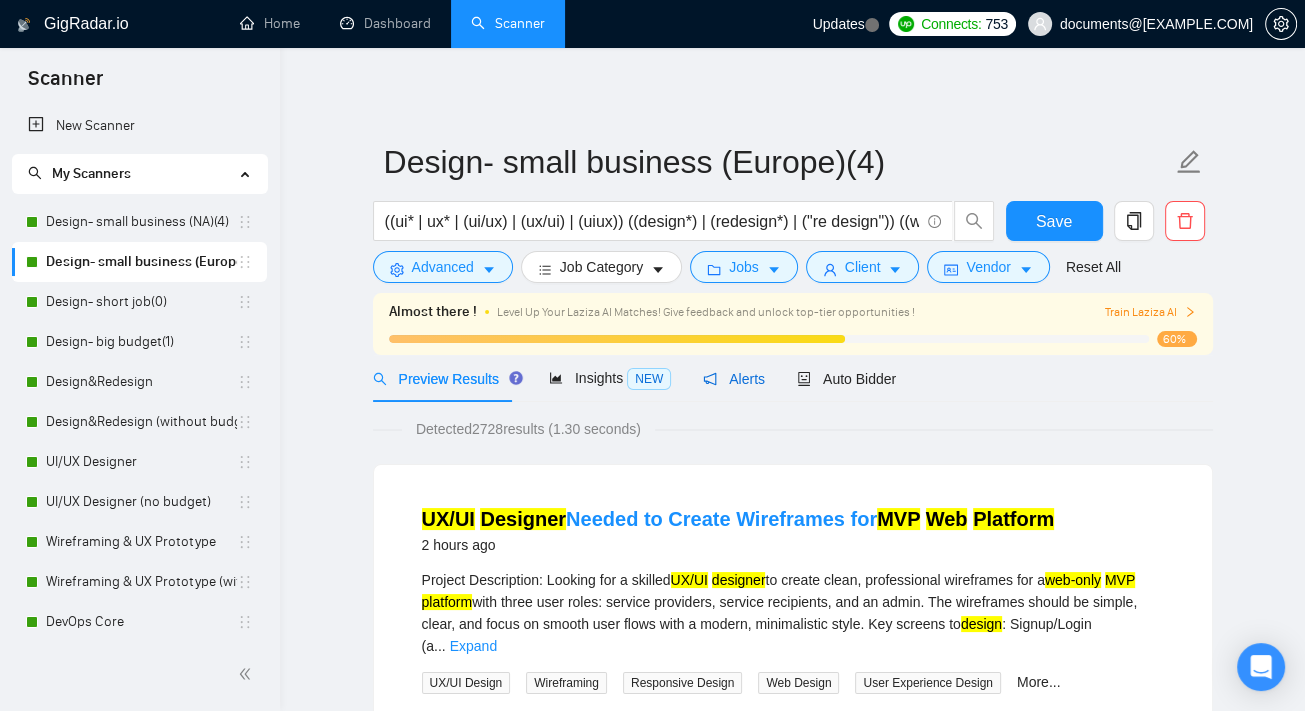 click on "Alerts" at bounding box center (734, 379) 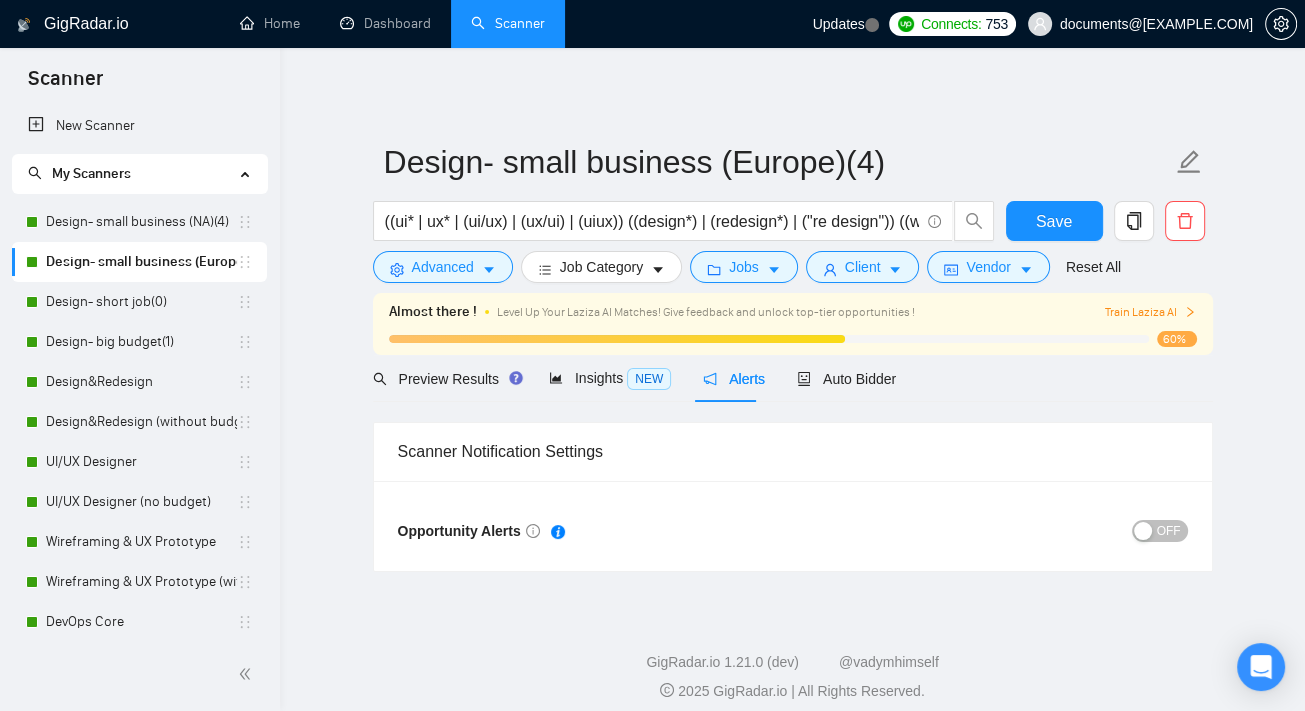 click on "OFF" at bounding box center (1169, 531) 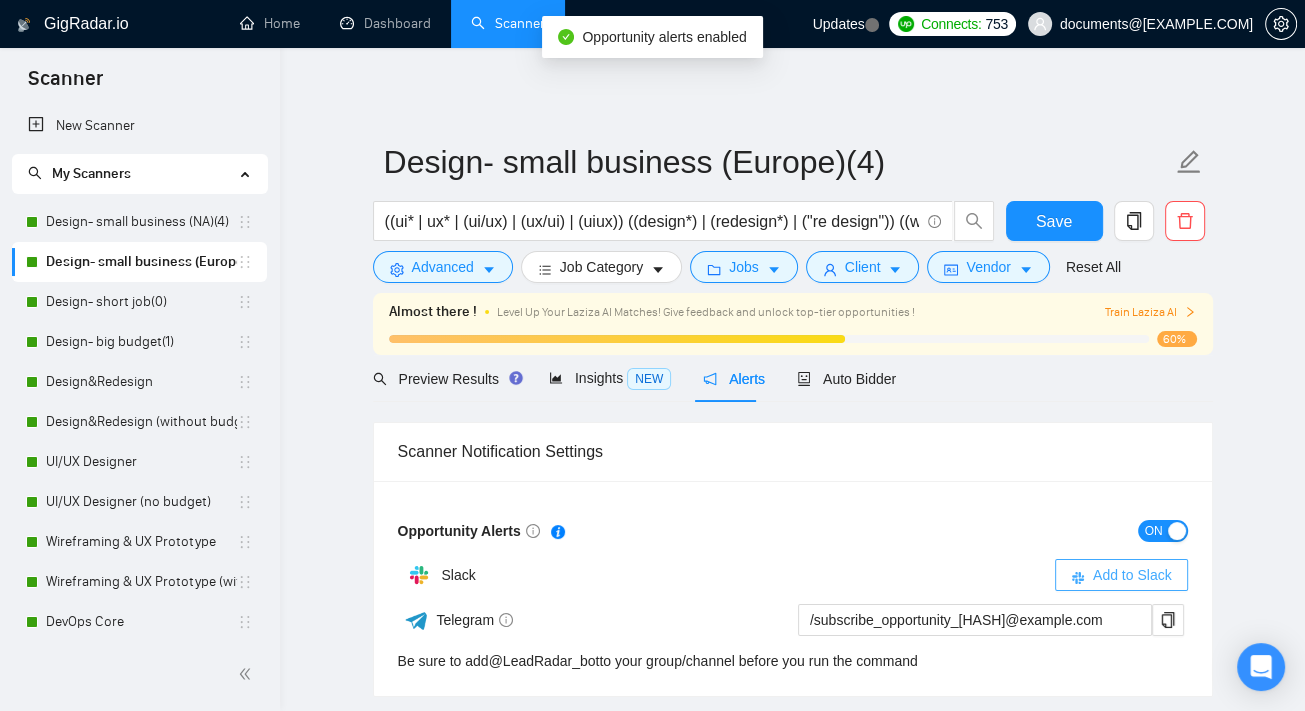 click on "Add to Slack" at bounding box center (1132, 575) 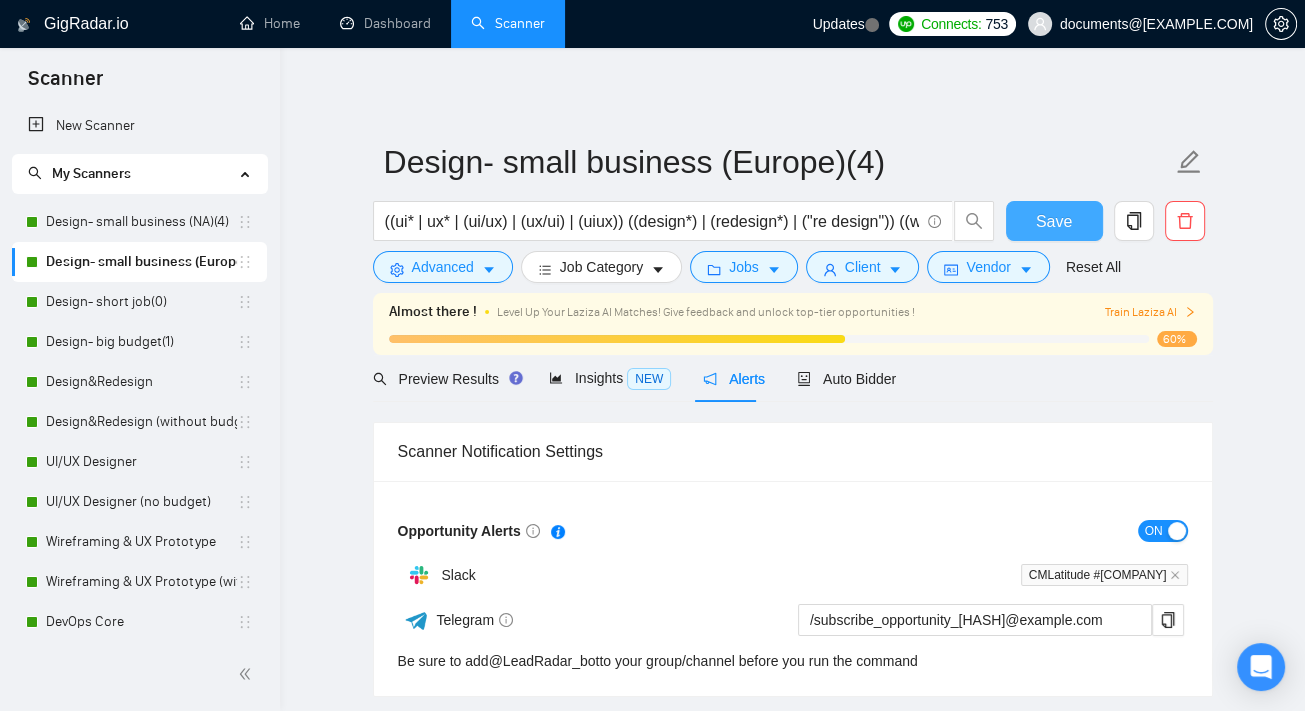 click on "Save" at bounding box center [1054, 221] 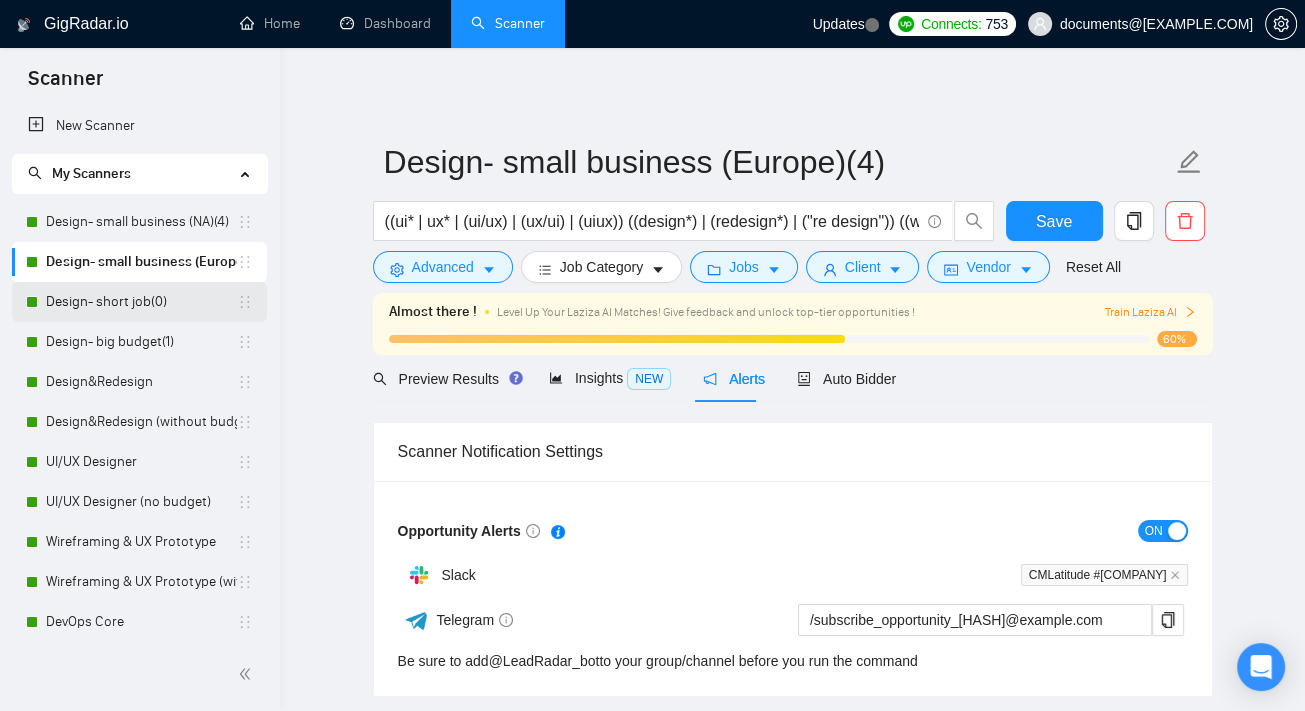 click on "Design- short job(0)" at bounding box center (141, 302) 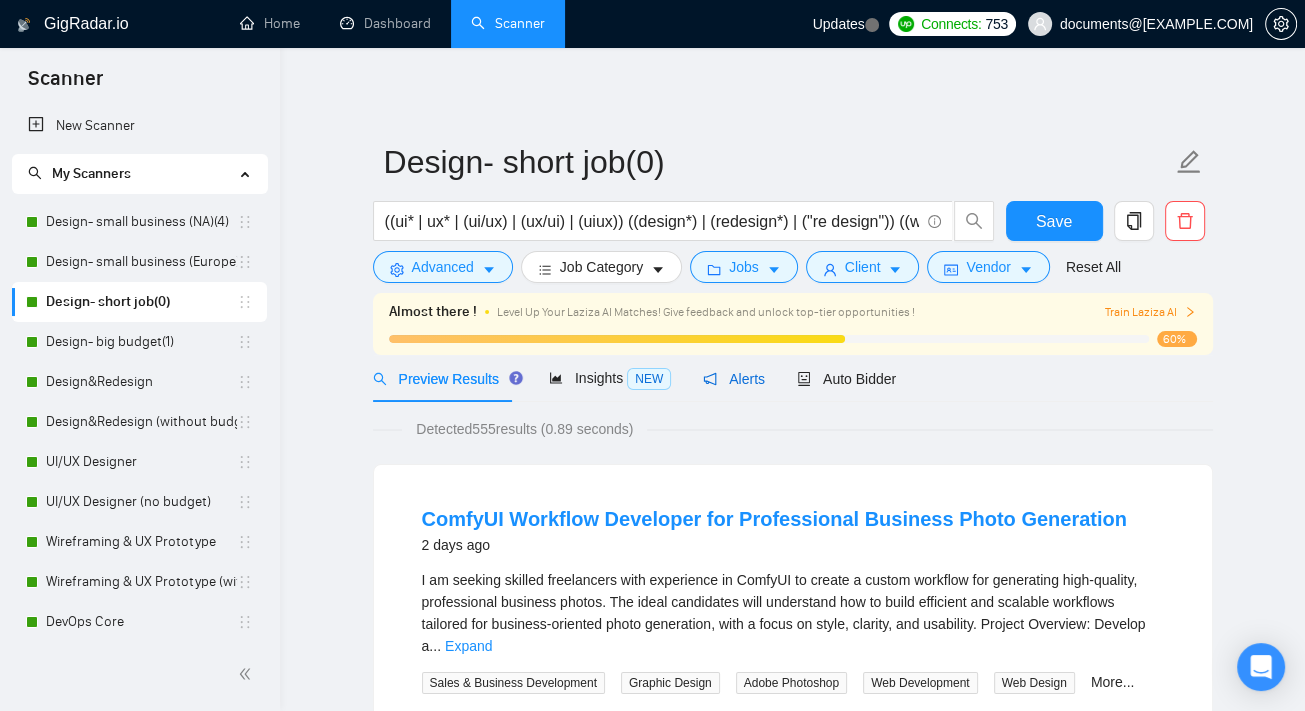 click on "Alerts" at bounding box center (734, 379) 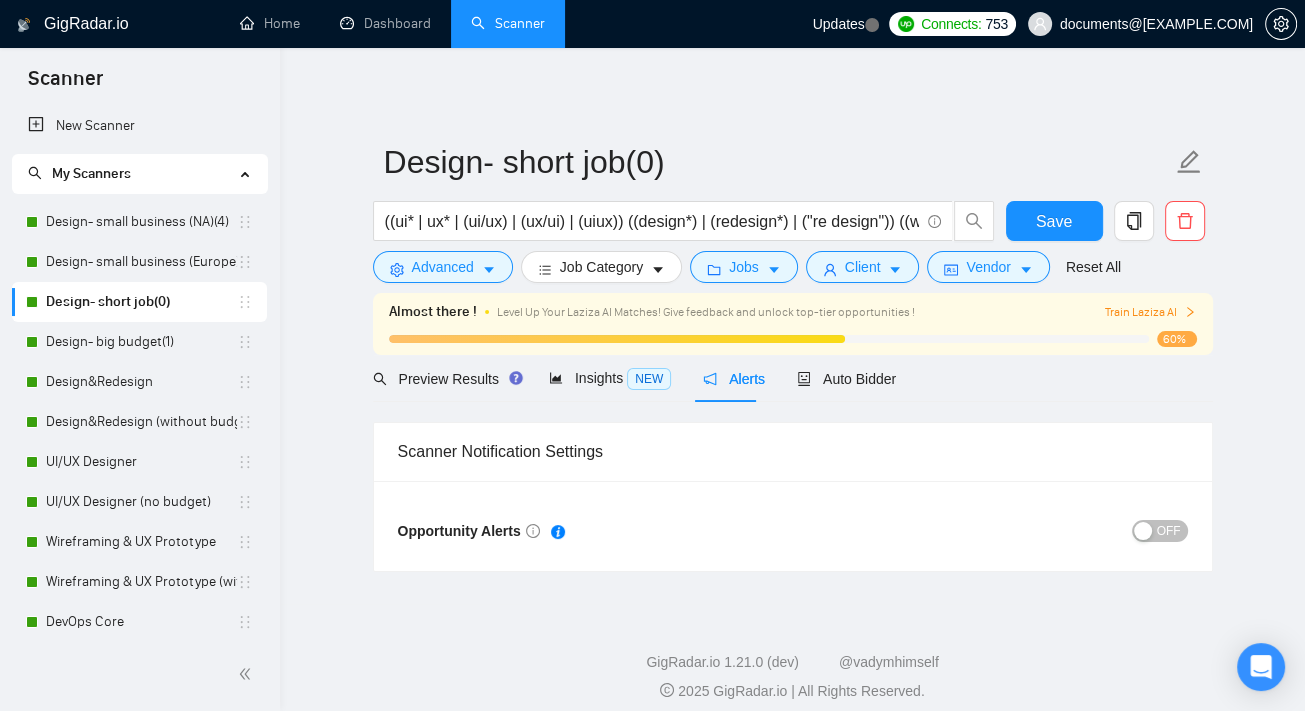 click on "OFF" at bounding box center [1169, 531] 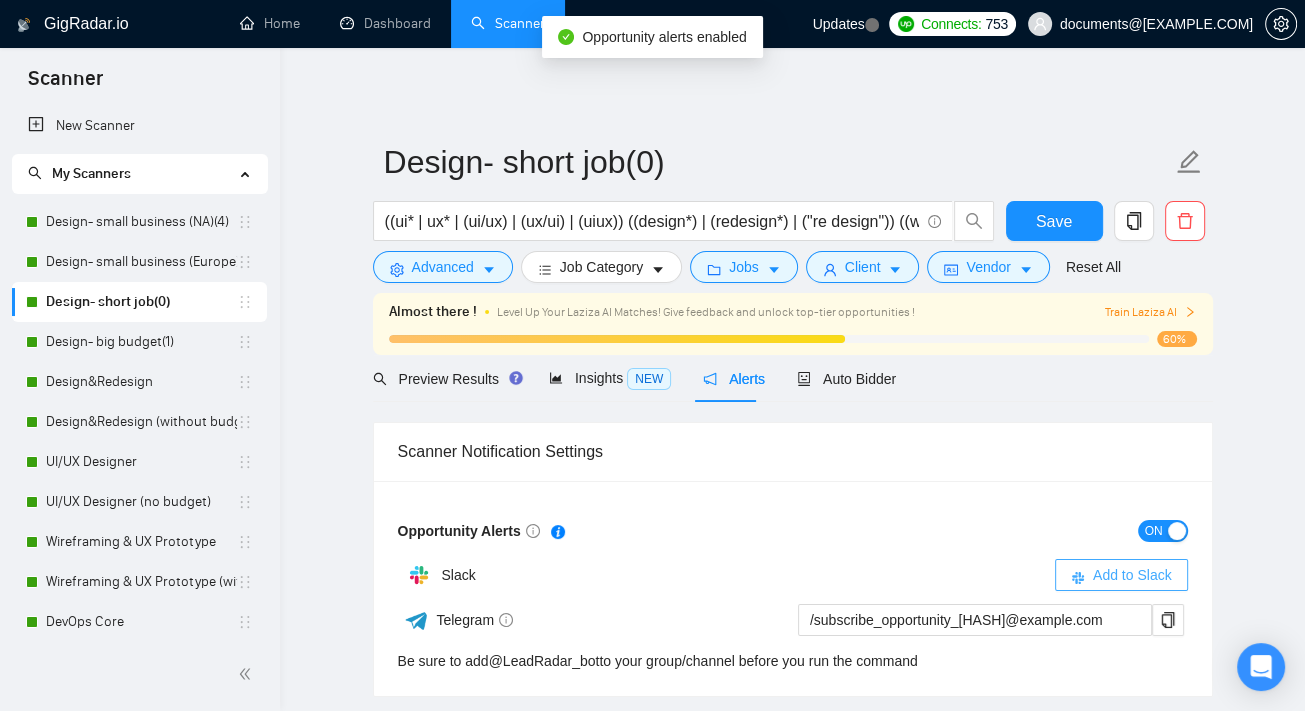 click on "Add to Slack" at bounding box center (1121, 575) 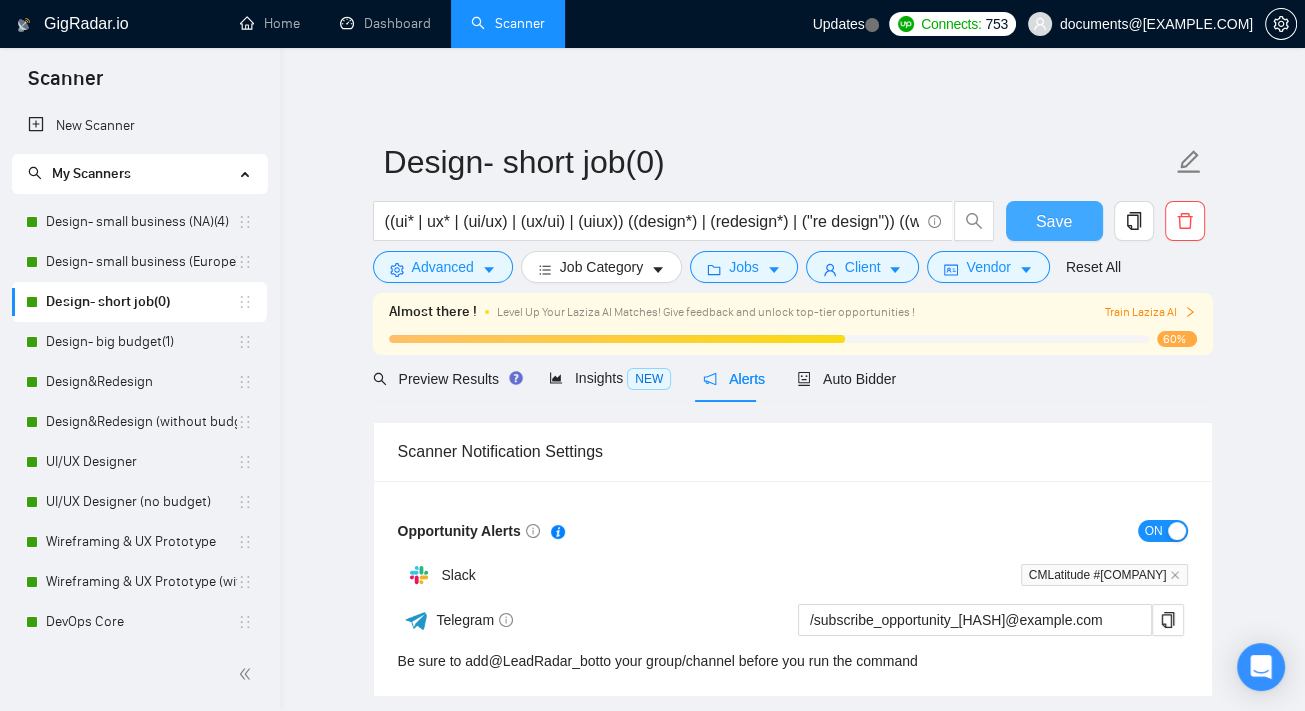 click on "Save" at bounding box center (1054, 221) 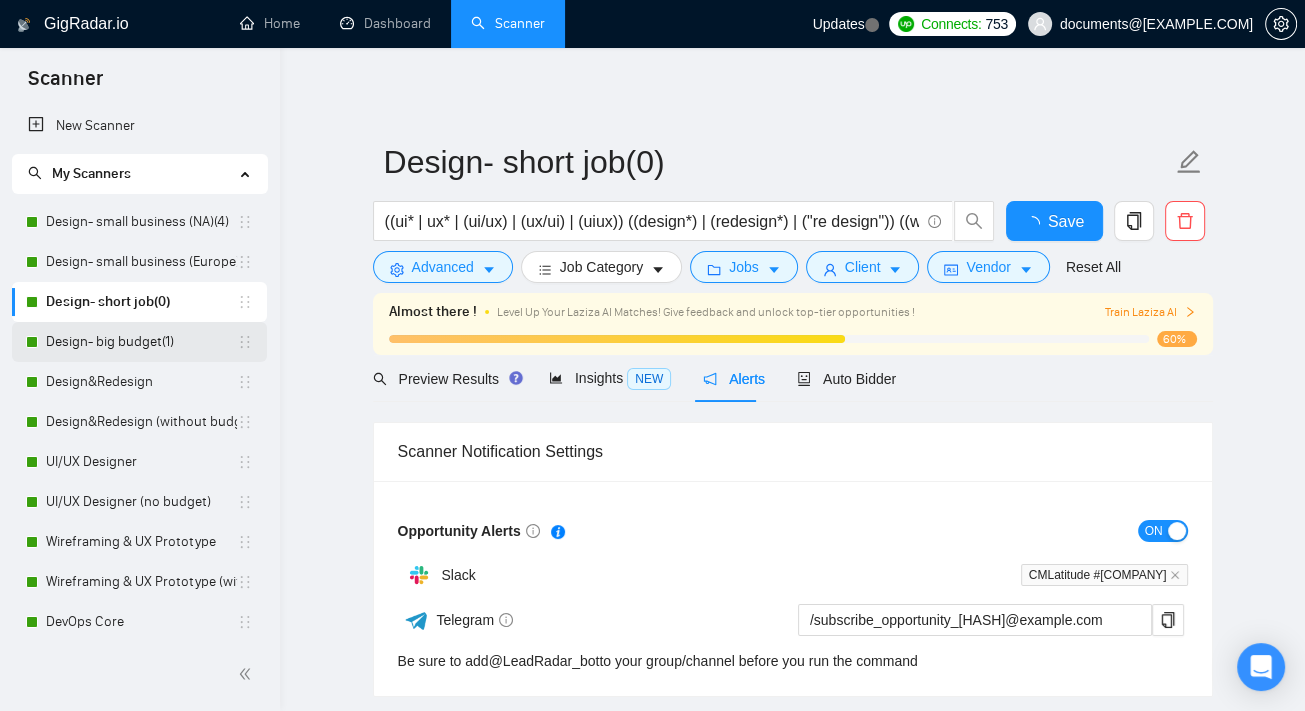 click on "Design- big budget(1)" at bounding box center (141, 342) 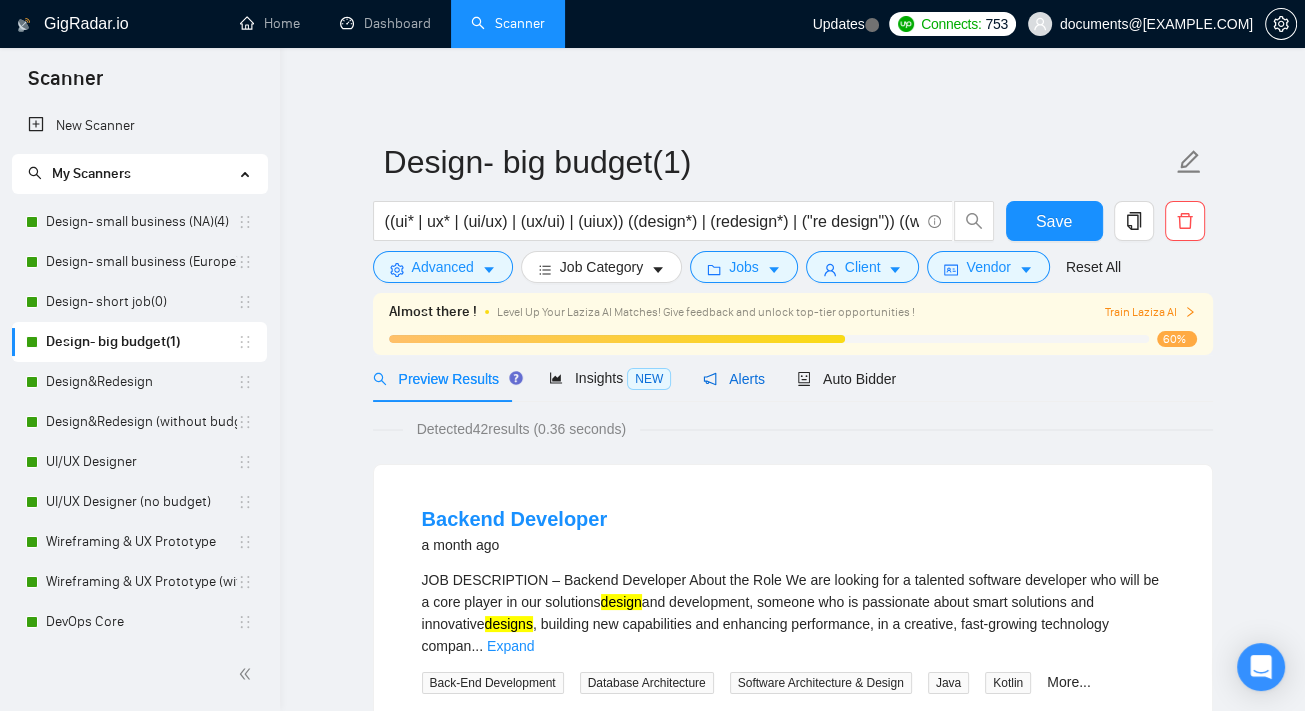 click on "Alerts" at bounding box center [734, 379] 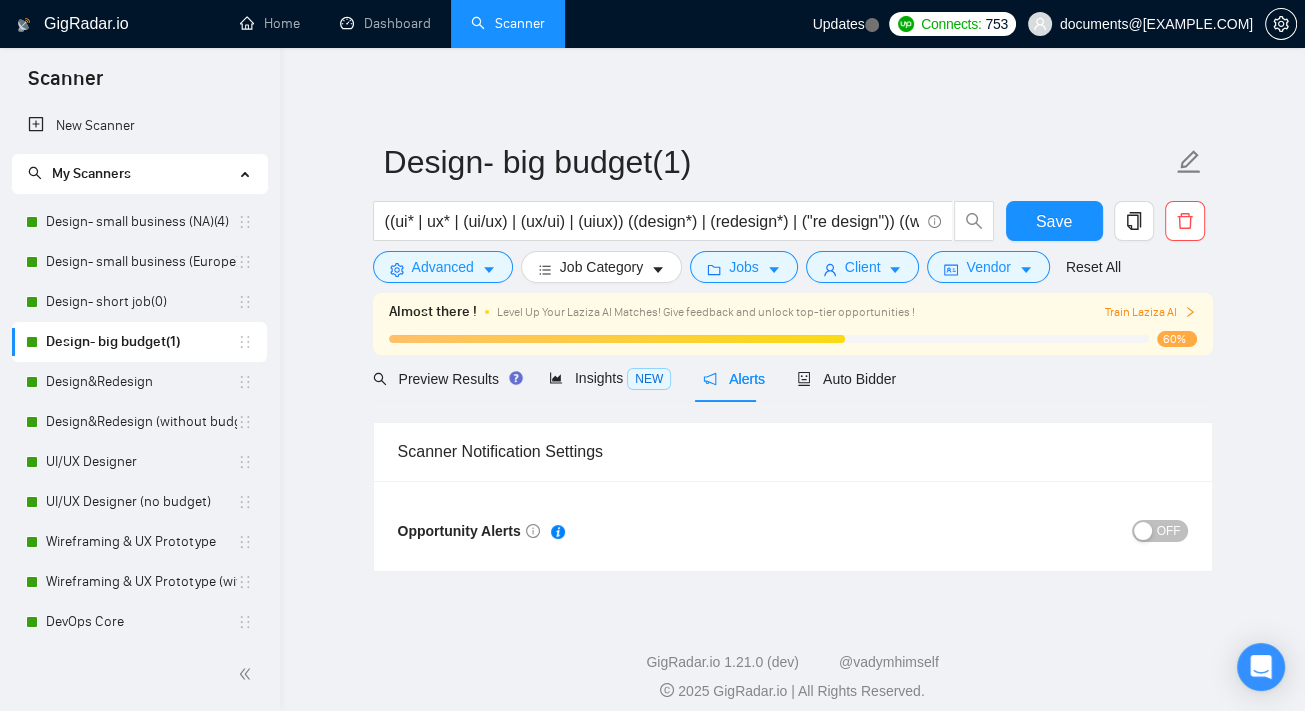 click on "OFF" at bounding box center (1169, 531) 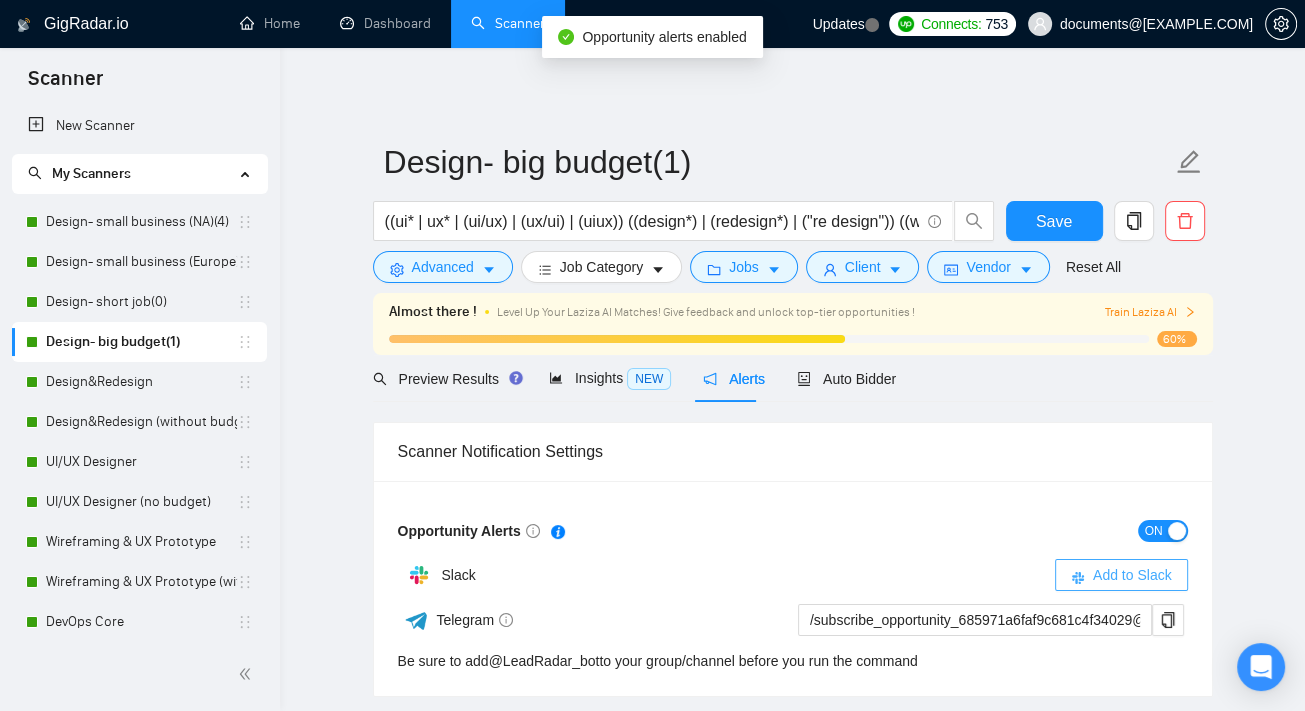 click on "Add to Slack" at bounding box center (1132, 575) 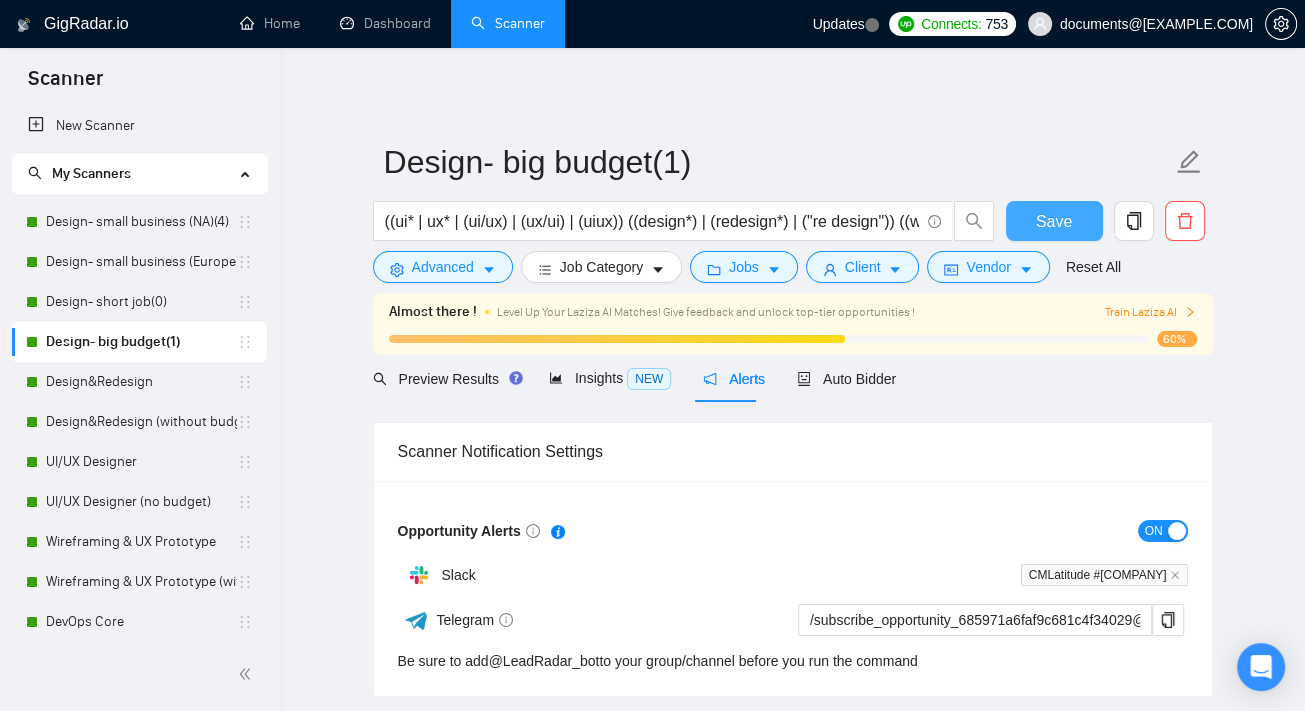 click on "Save" at bounding box center [1054, 221] 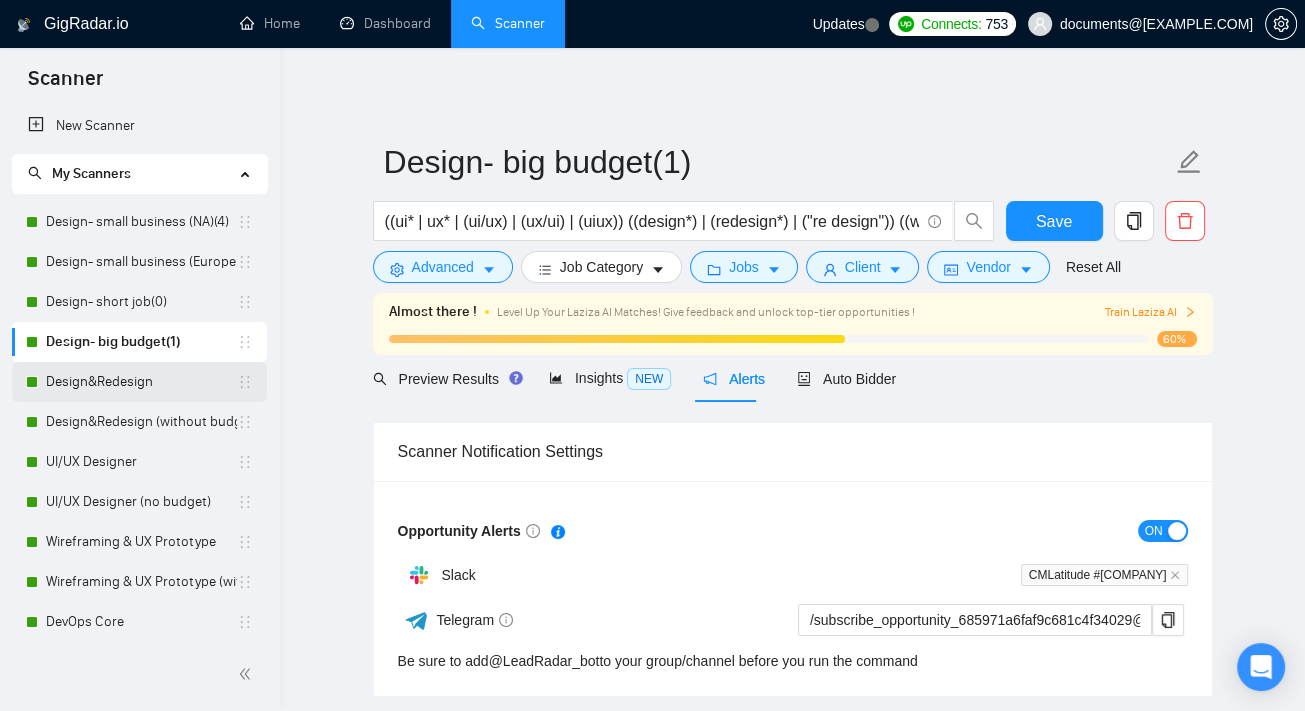 click on "Design&Redesign" at bounding box center (141, 382) 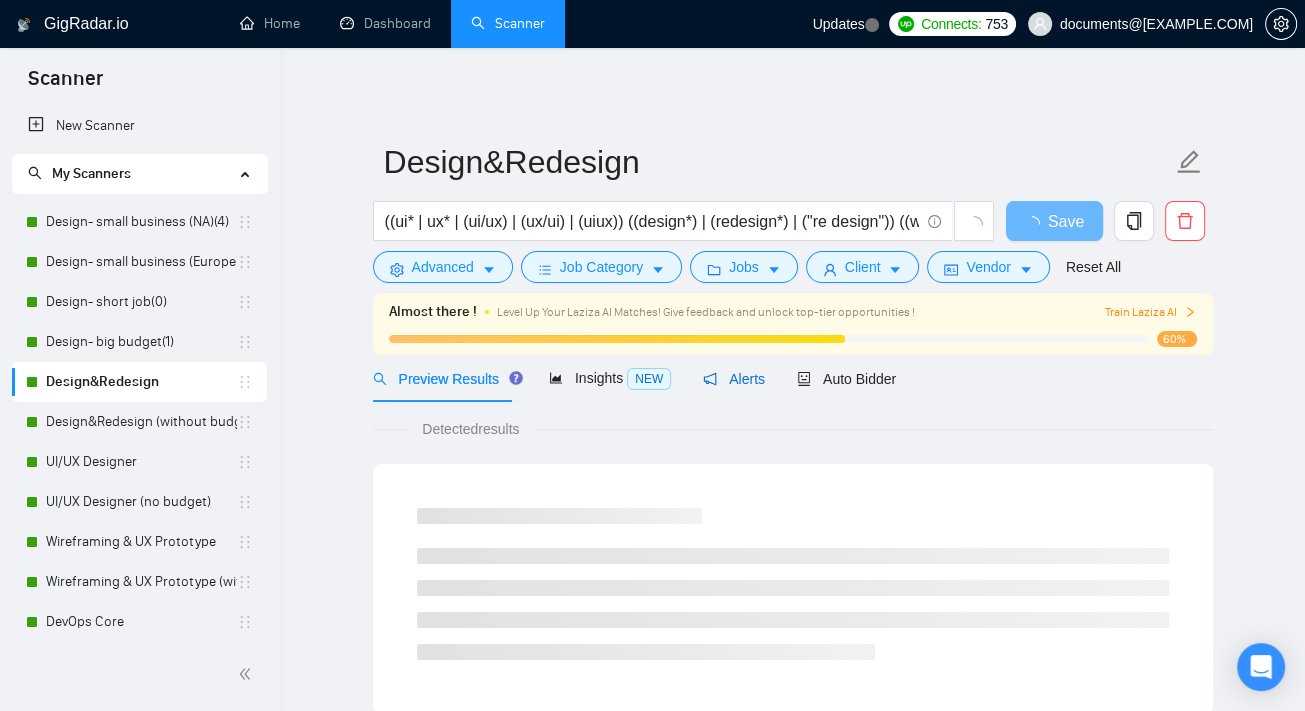click on "Alerts" at bounding box center [734, 379] 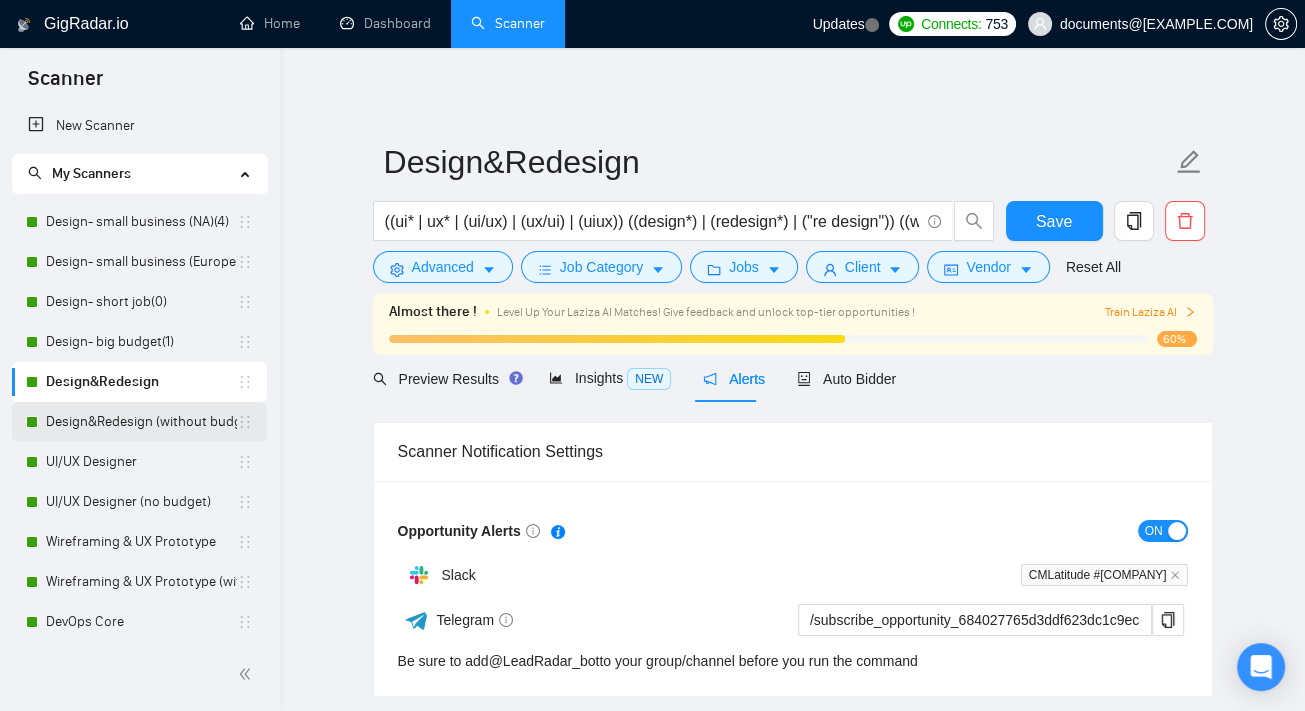 click on "Design&Redesign (without budget)" at bounding box center [141, 422] 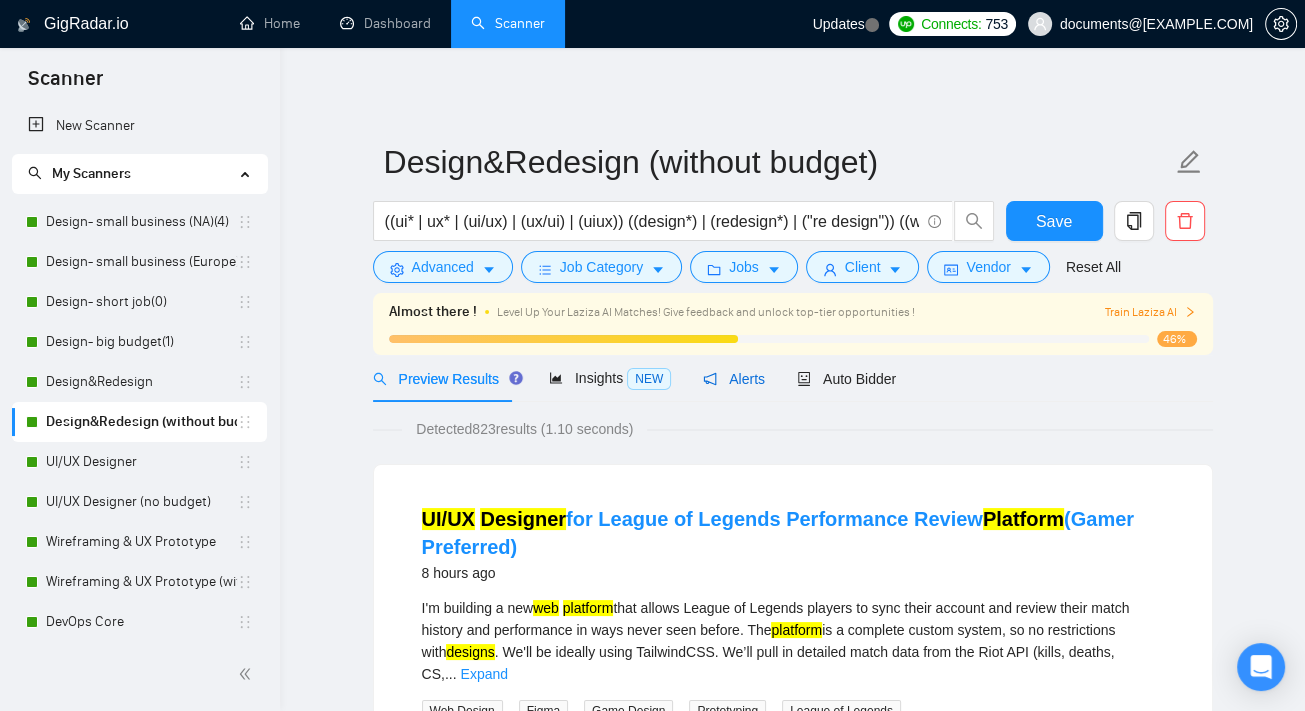 click on "Alerts" at bounding box center (734, 379) 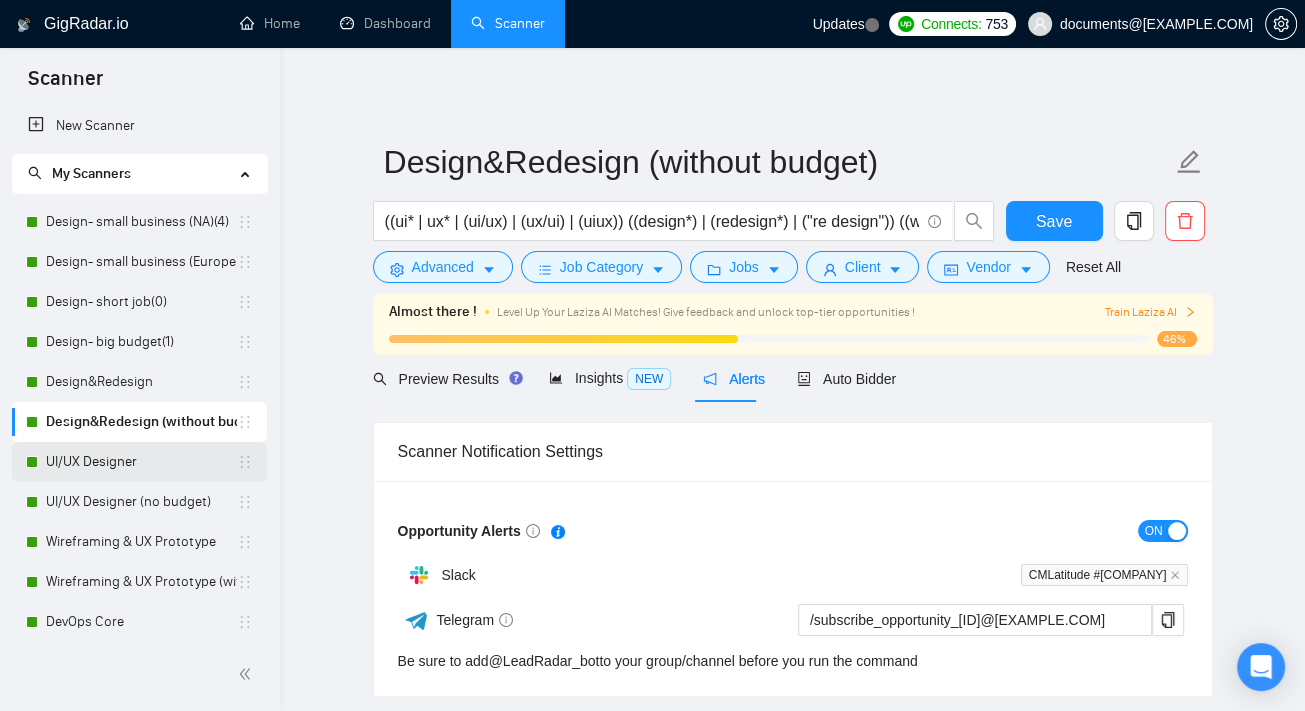 click on "UI/UX Designer" at bounding box center [141, 462] 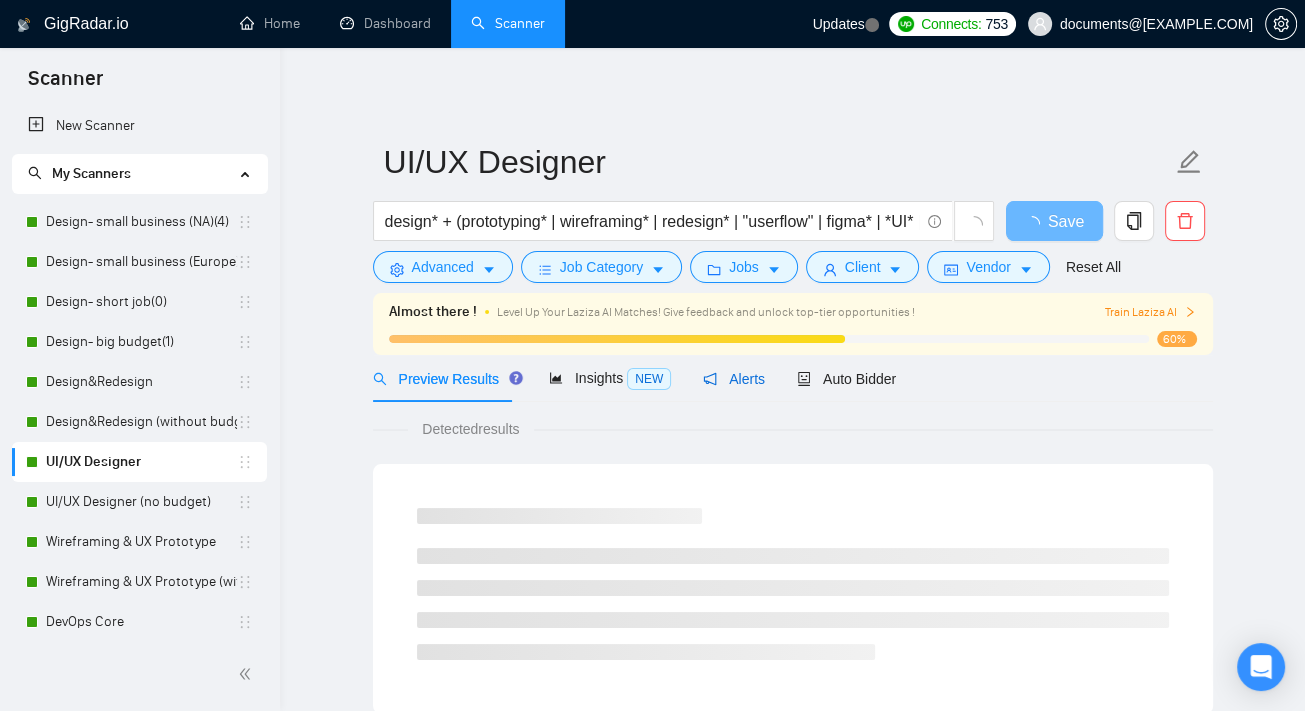 click on "Alerts" at bounding box center (734, 379) 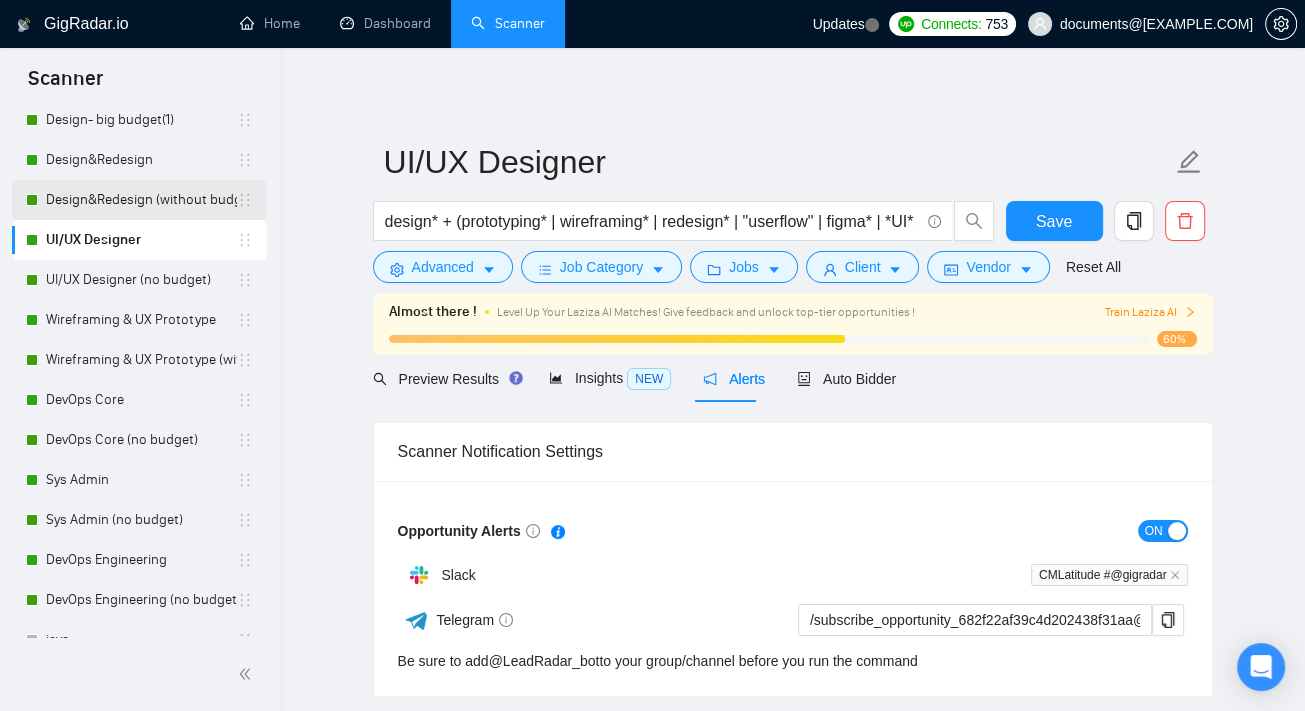 scroll, scrollTop: 244, scrollLeft: 0, axis: vertical 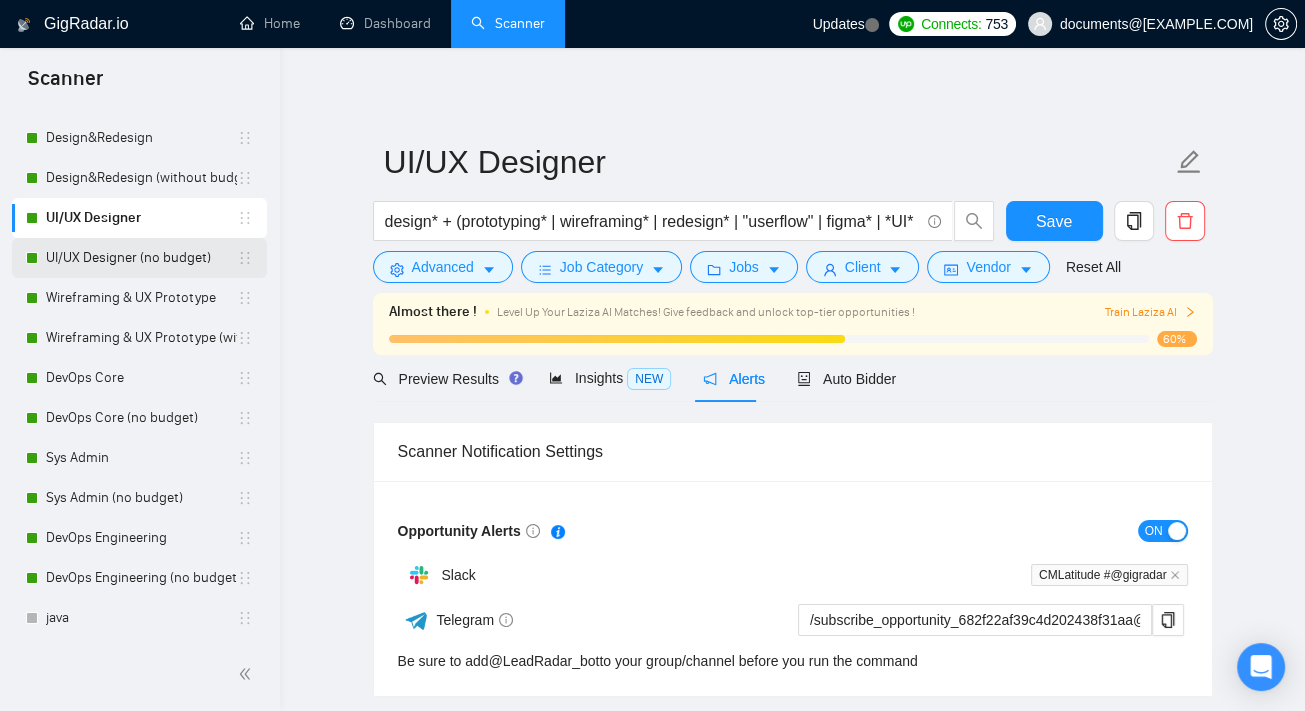click on "UI/UX Designer (no budget)" at bounding box center (141, 258) 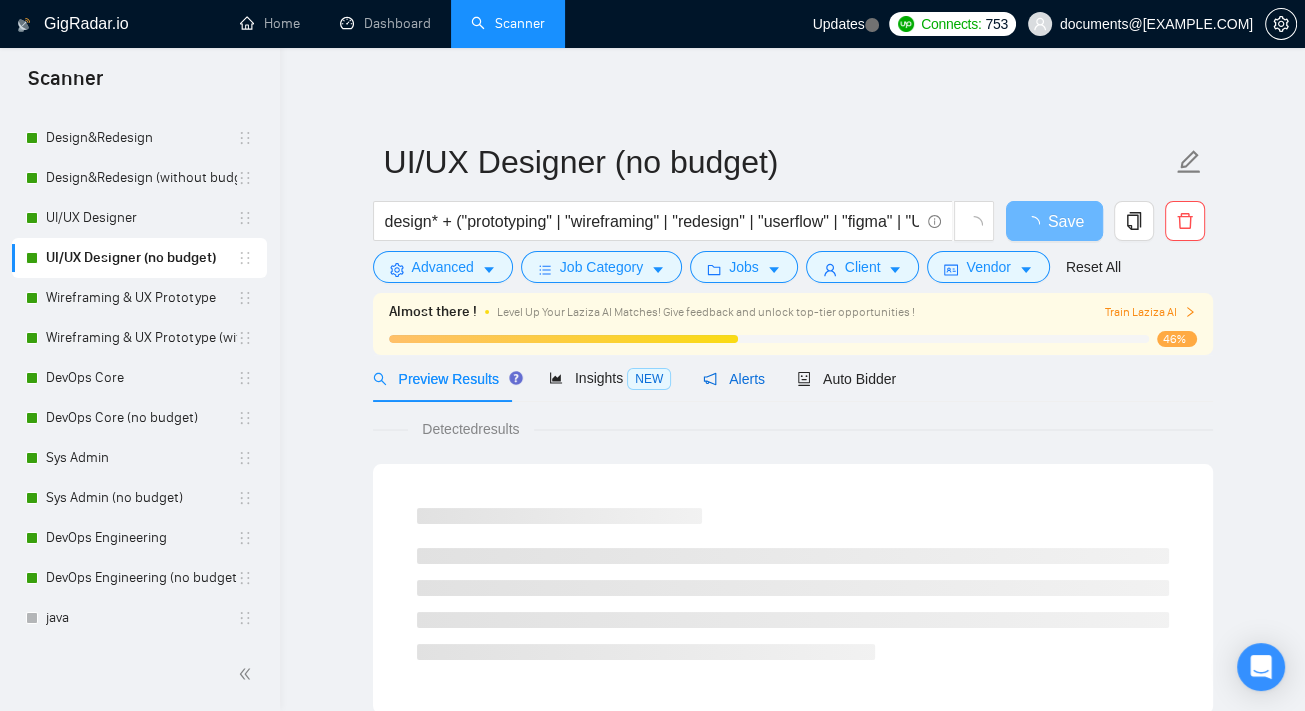 click on "Alerts" at bounding box center (734, 379) 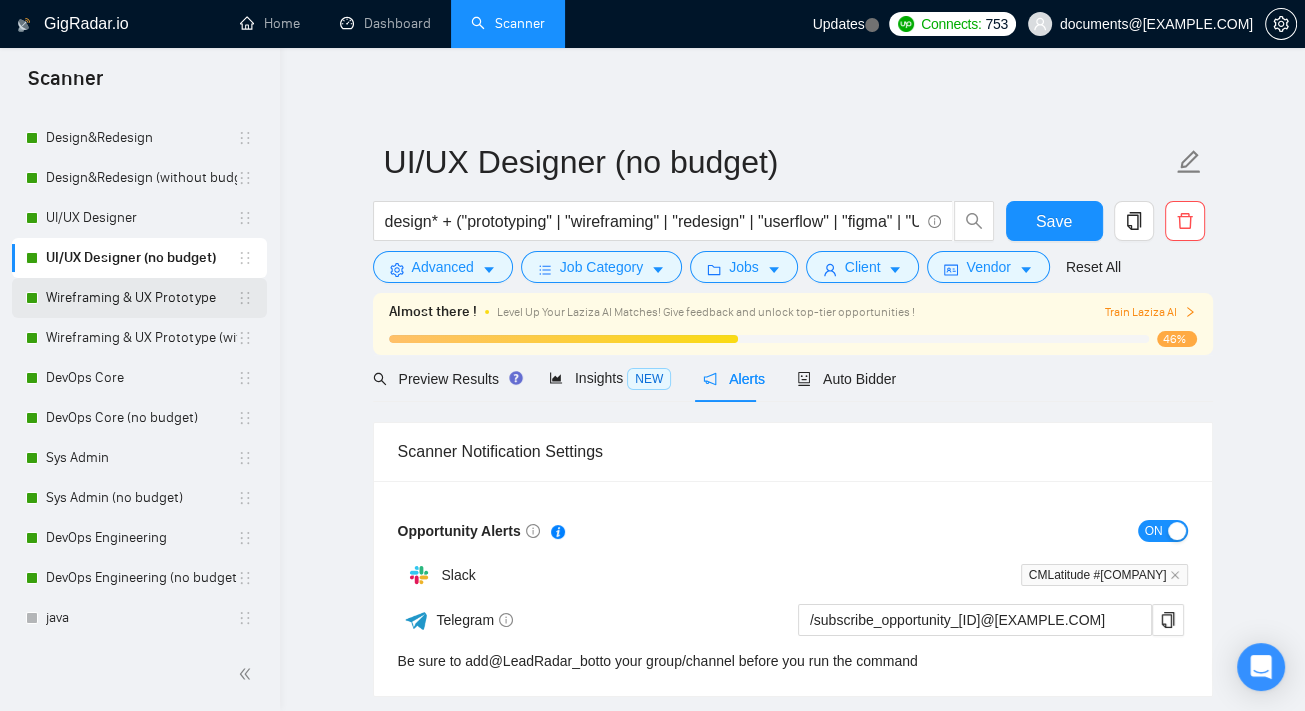 click on "Wireframing & UX Prototype" at bounding box center (141, 298) 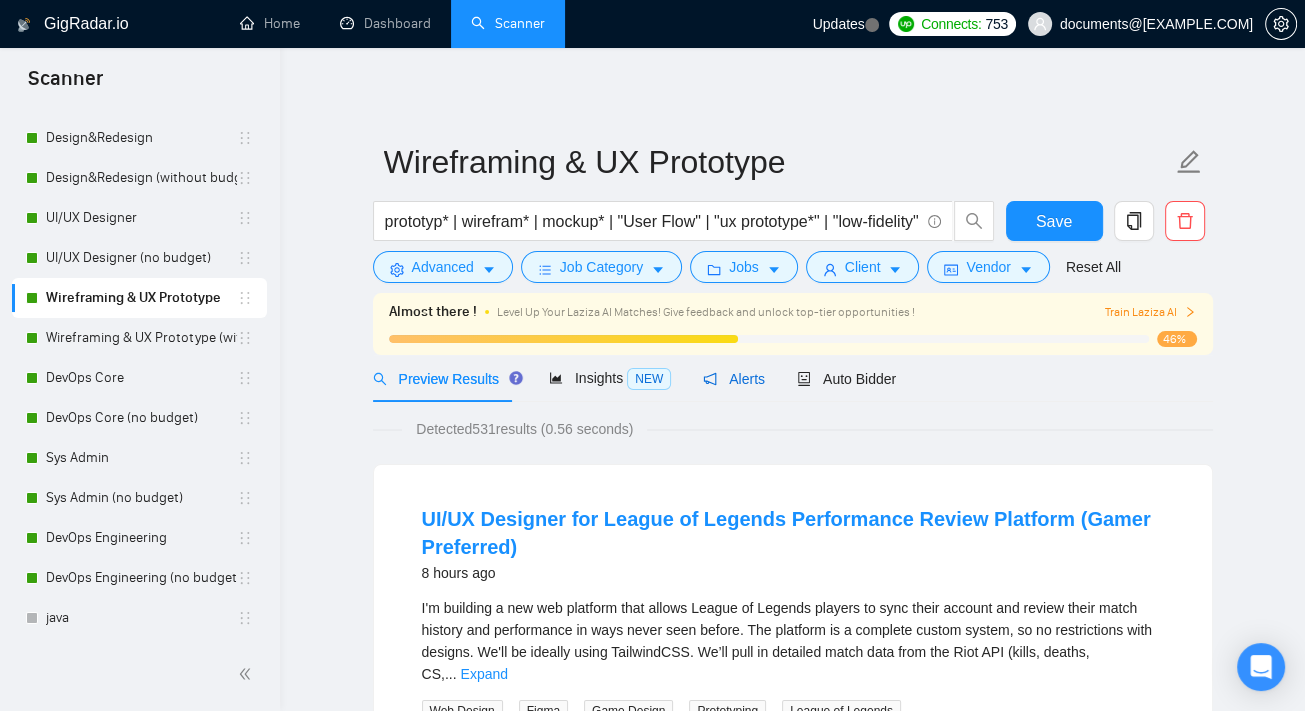 click on "Alerts" at bounding box center [734, 379] 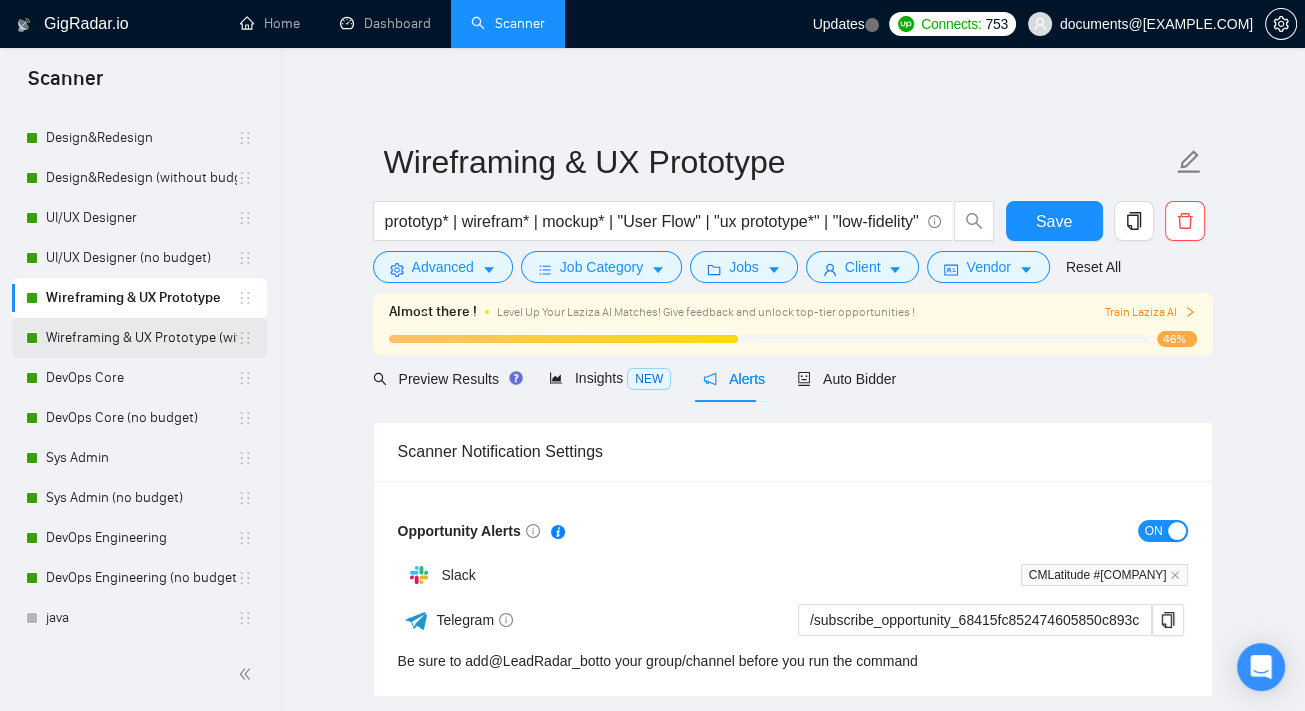 click on "Wireframing & UX Prototype (without budget)" at bounding box center [141, 338] 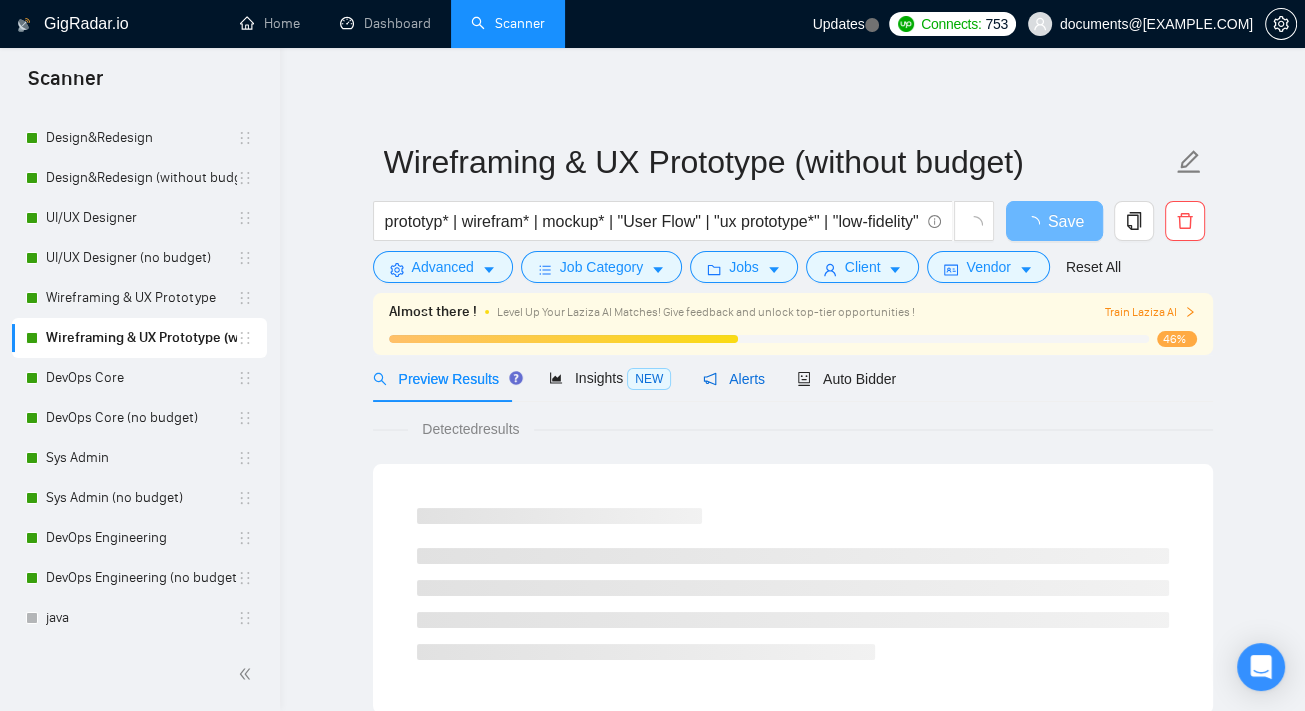 click on "Alerts" at bounding box center (734, 379) 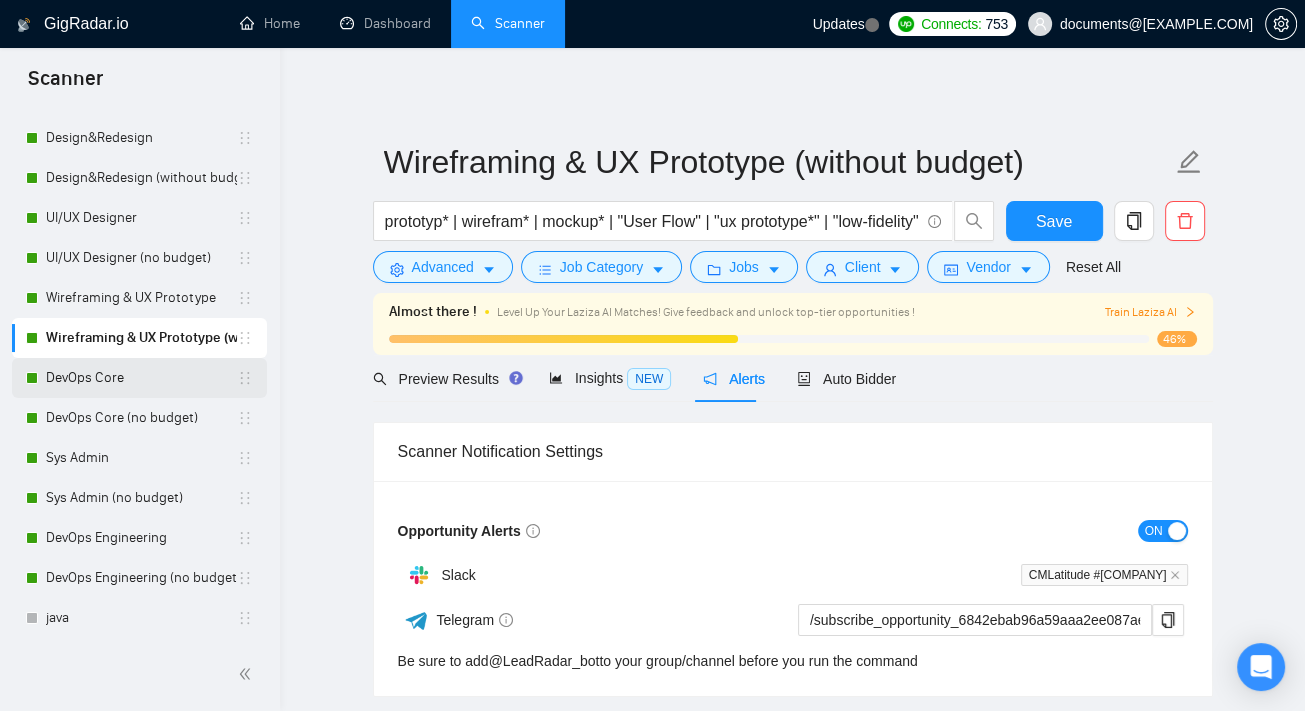 click on "DevOps Core" at bounding box center [141, 378] 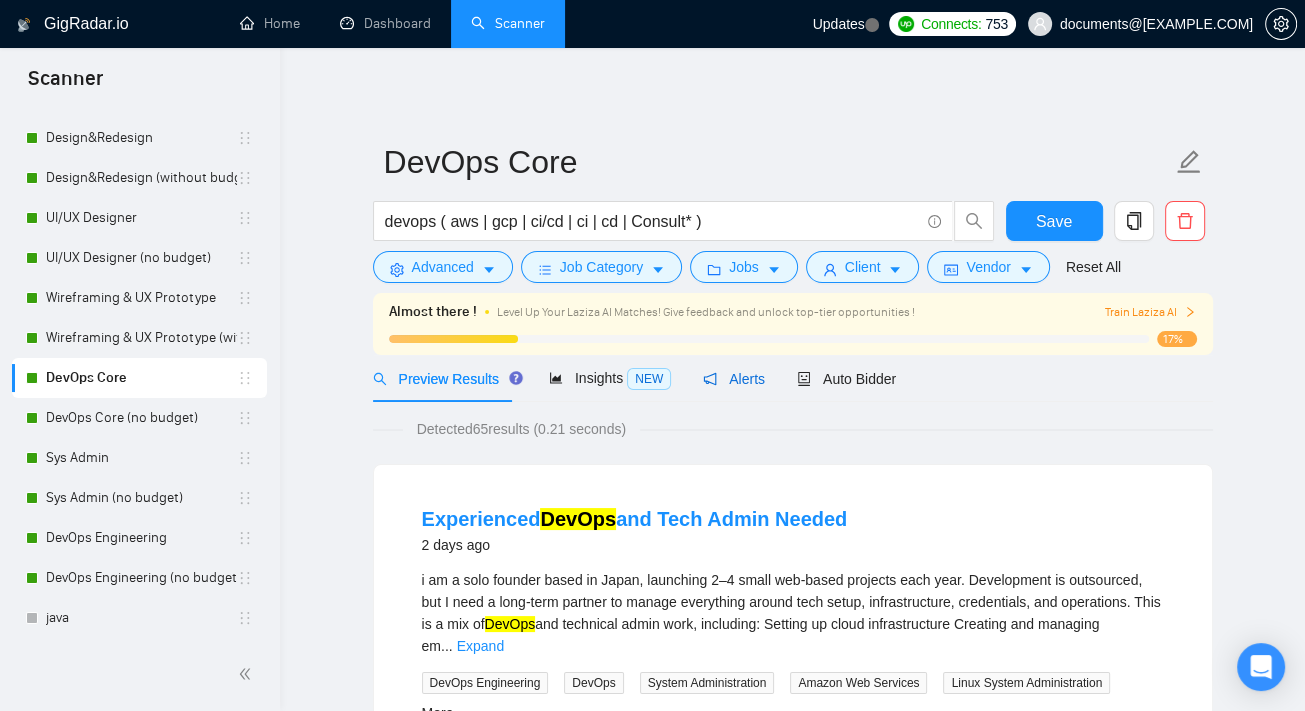 click on "Alerts" at bounding box center (734, 379) 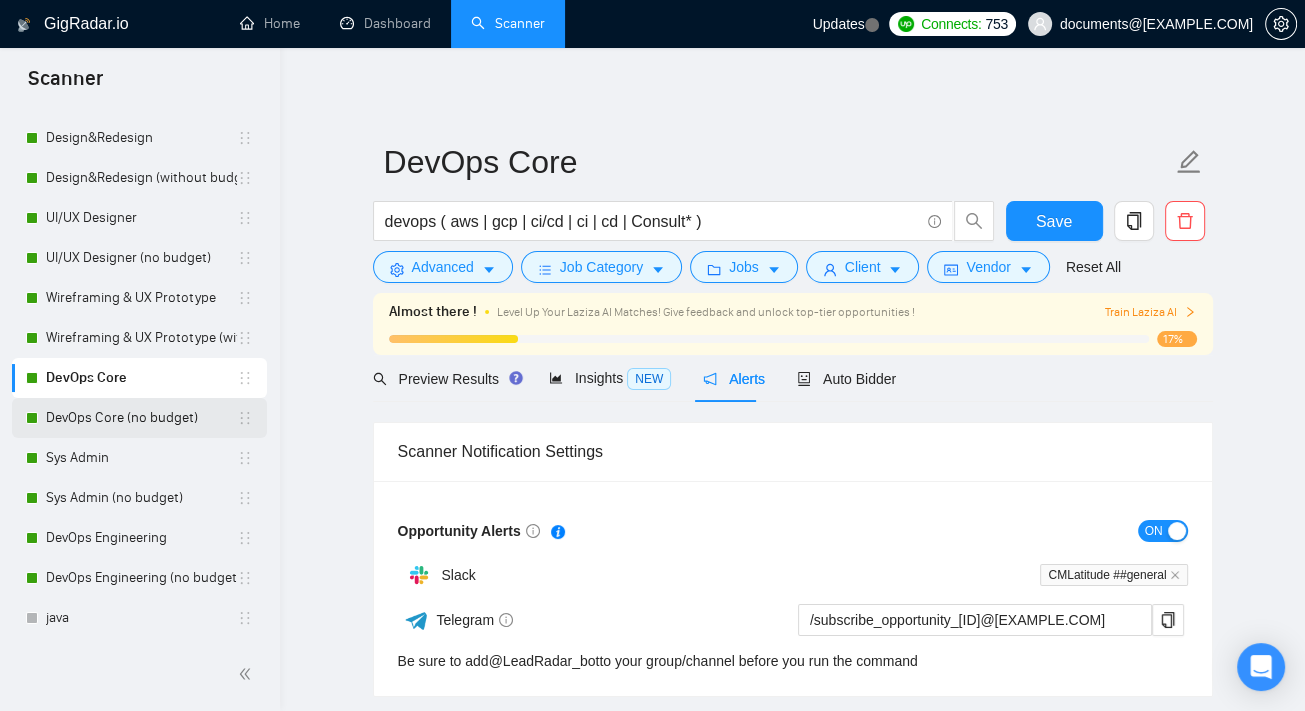 click on "DevOps Core (no budget)" at bounding box center (141, 418) 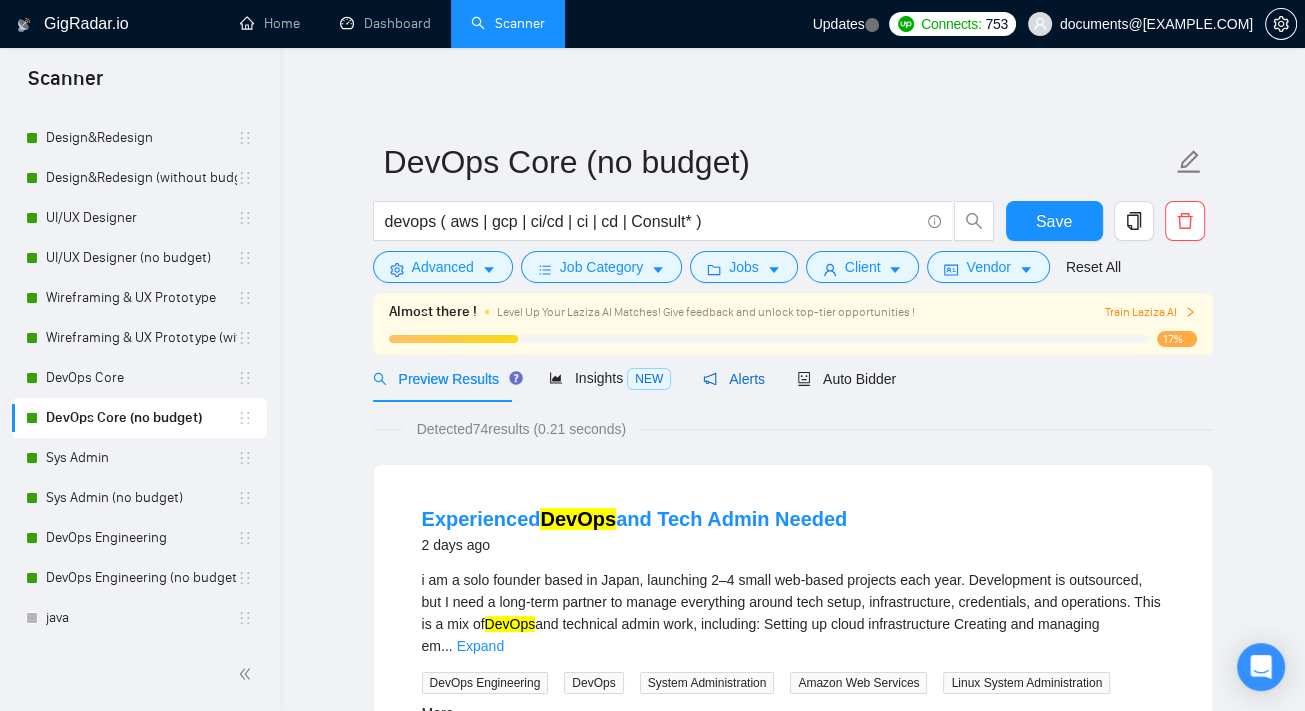 click on "Alerts" at bounding box center [734, 379] 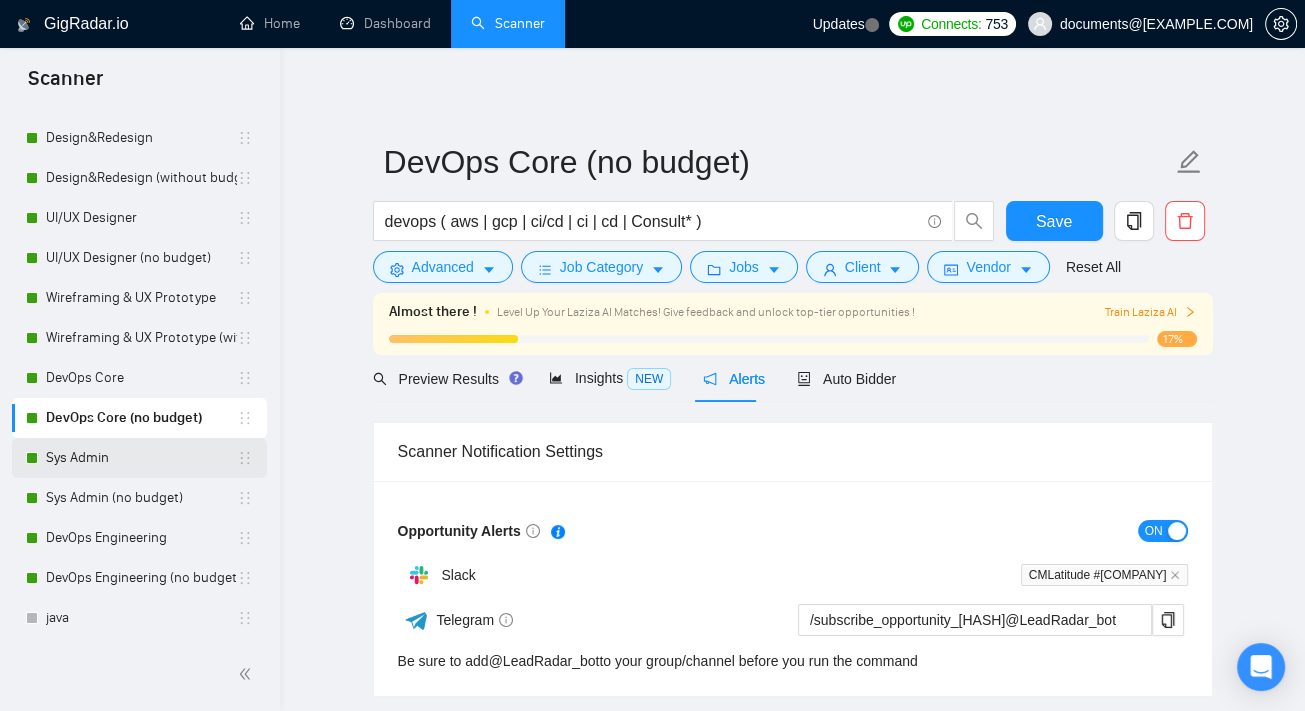 click on "Sys Admin" at bounding box center (141, 458) 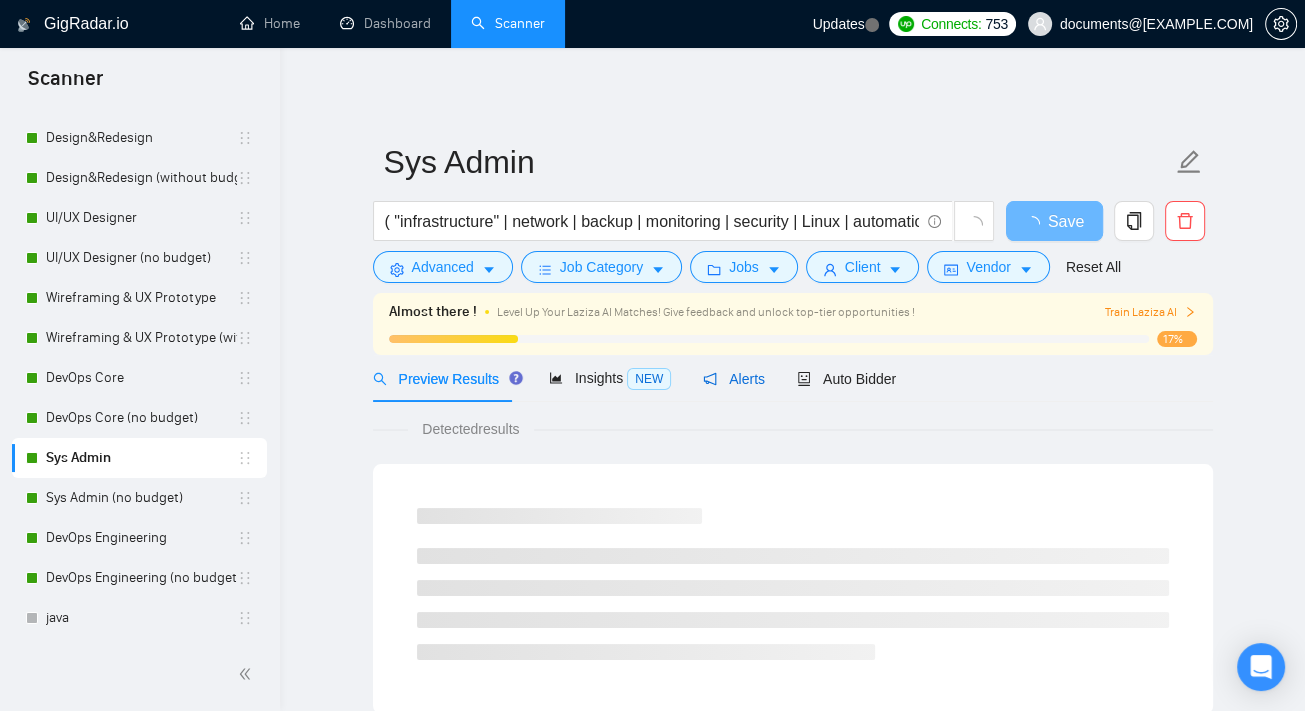 click on "Alerts" at bounding box center [734, 379] 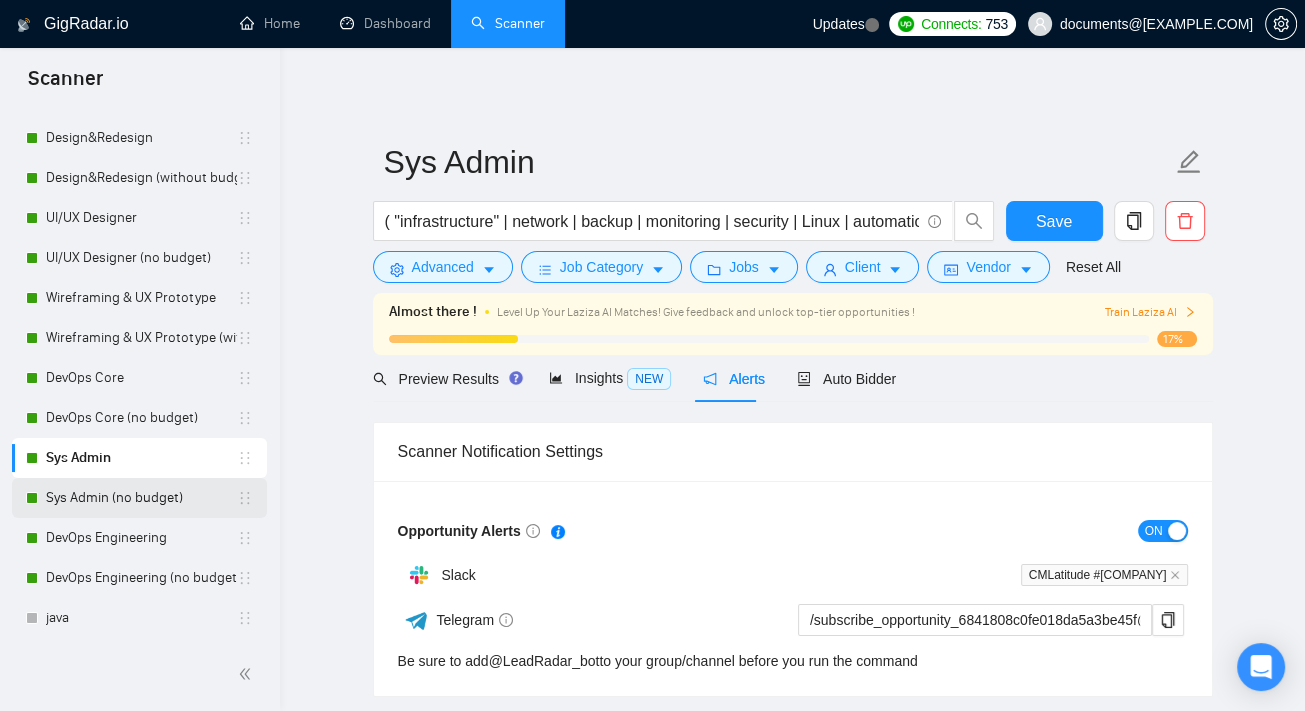click on "Sys Admin (no budget)" at bounding box center (141, 498) 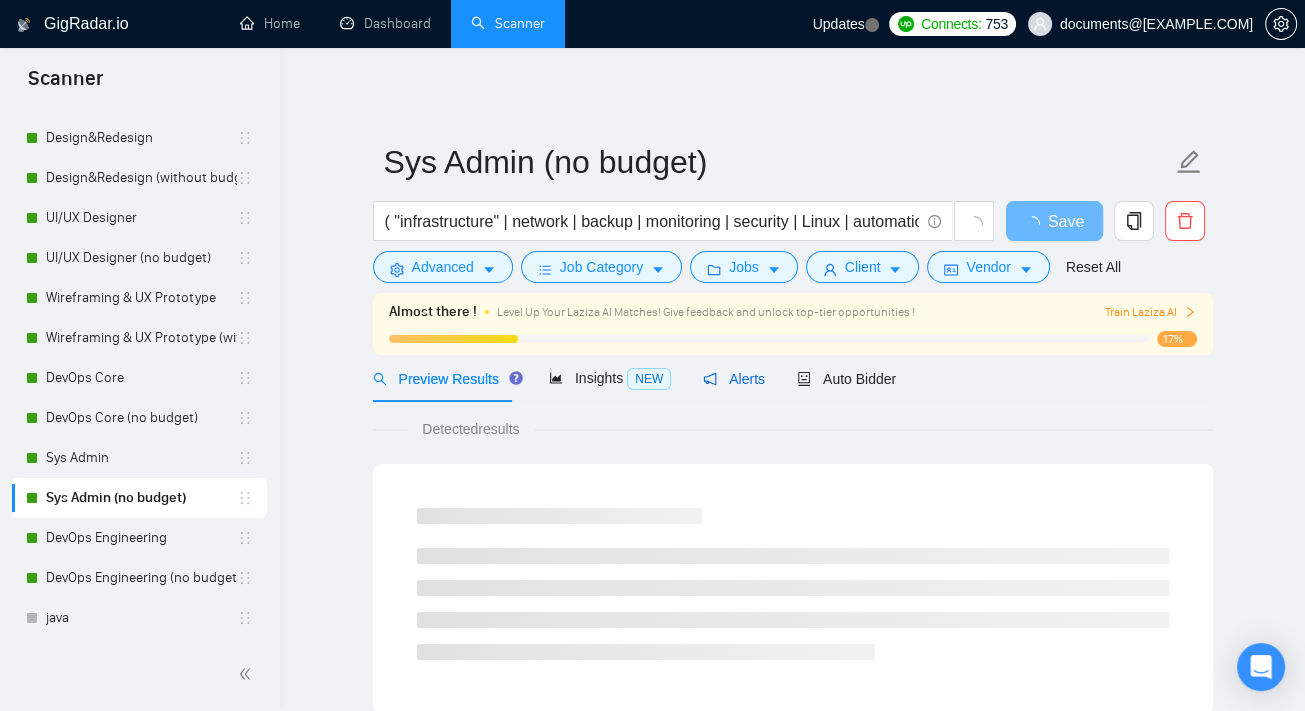 click on "Alerts" at bounding box center [734, 379] 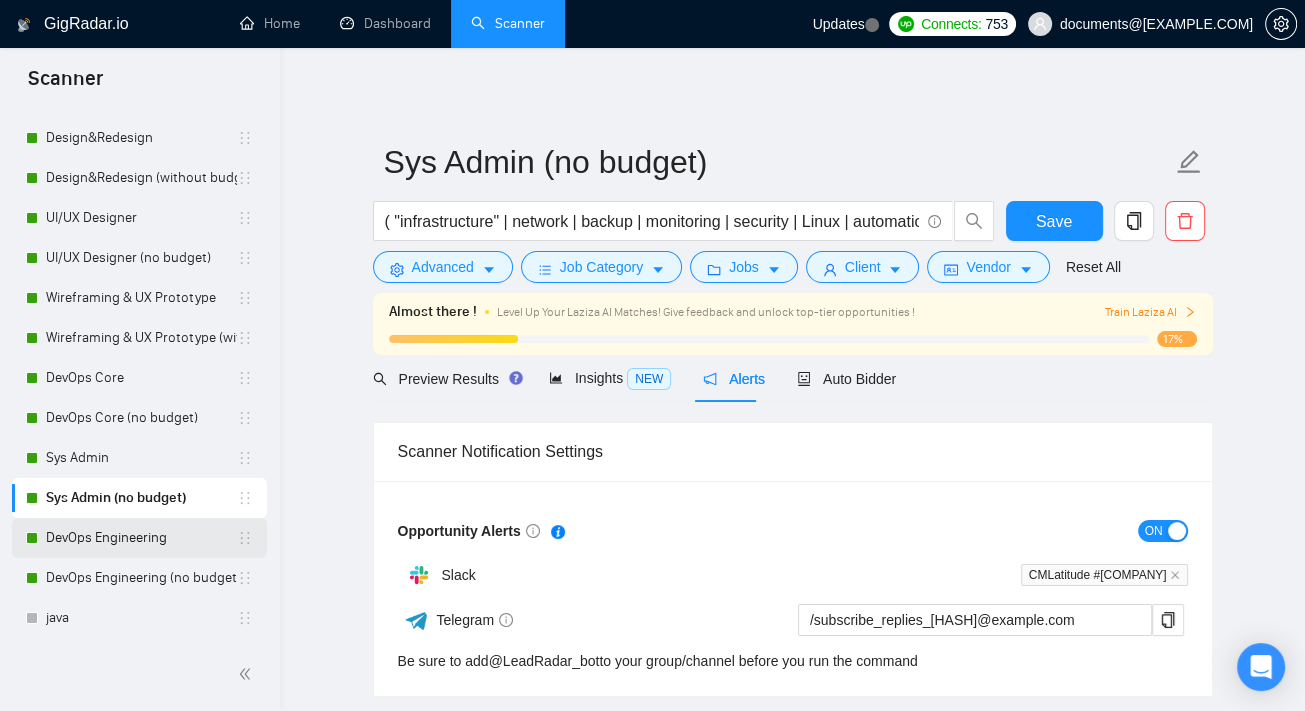 click on "DevOps Engineering" at bounding box center (141, 538) 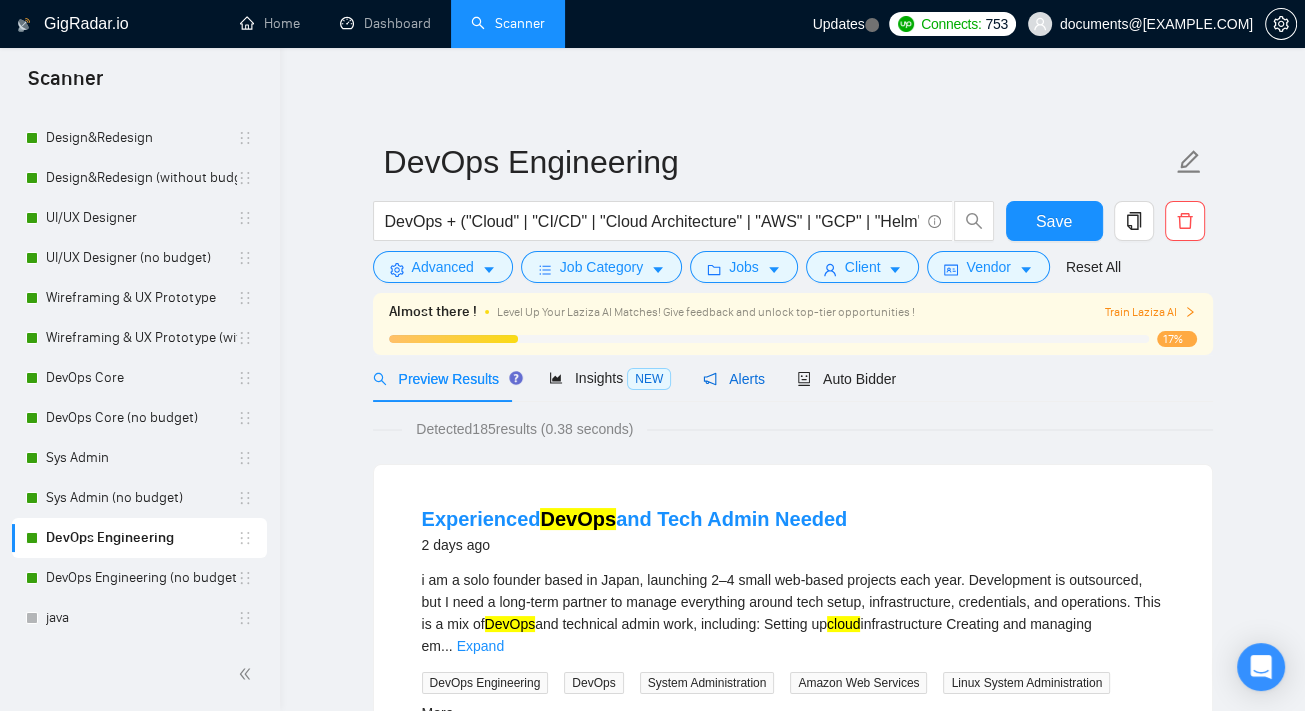 click on "Alerts" at bounding box center (734, 379) 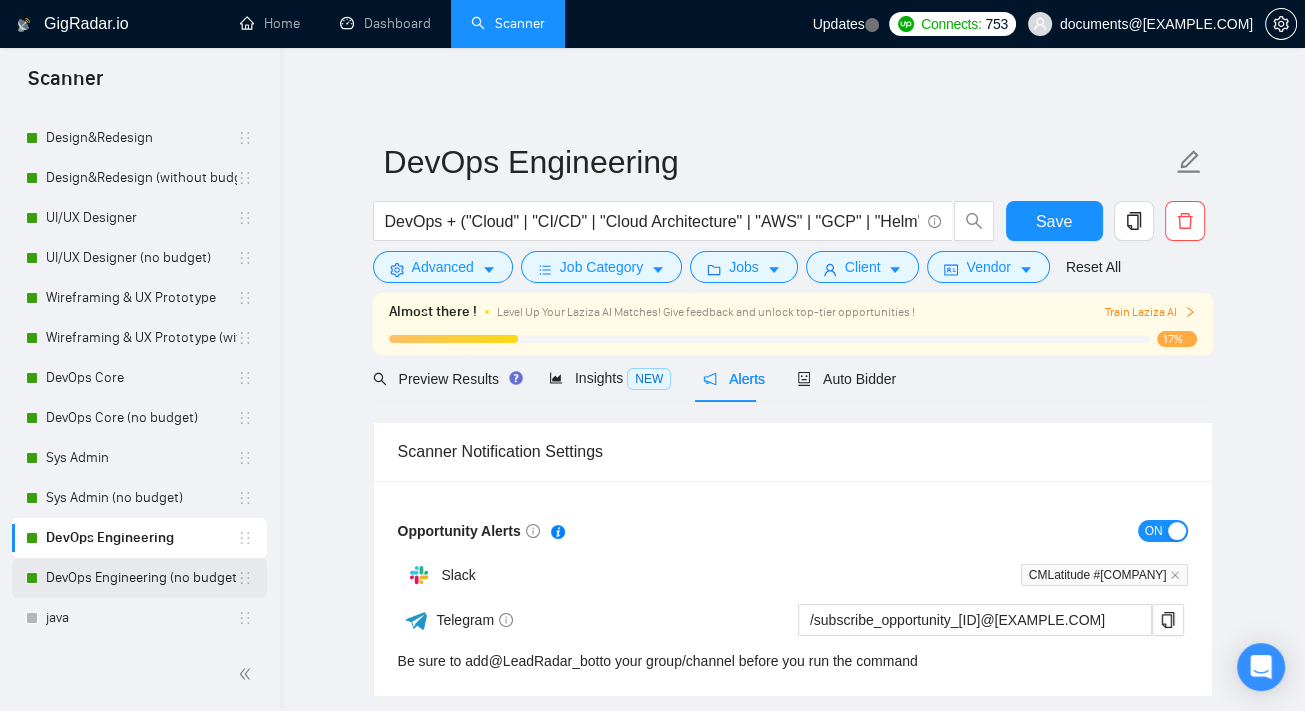 click on "DevOps Engineering (no budget)" at bounding box center [141, 578] 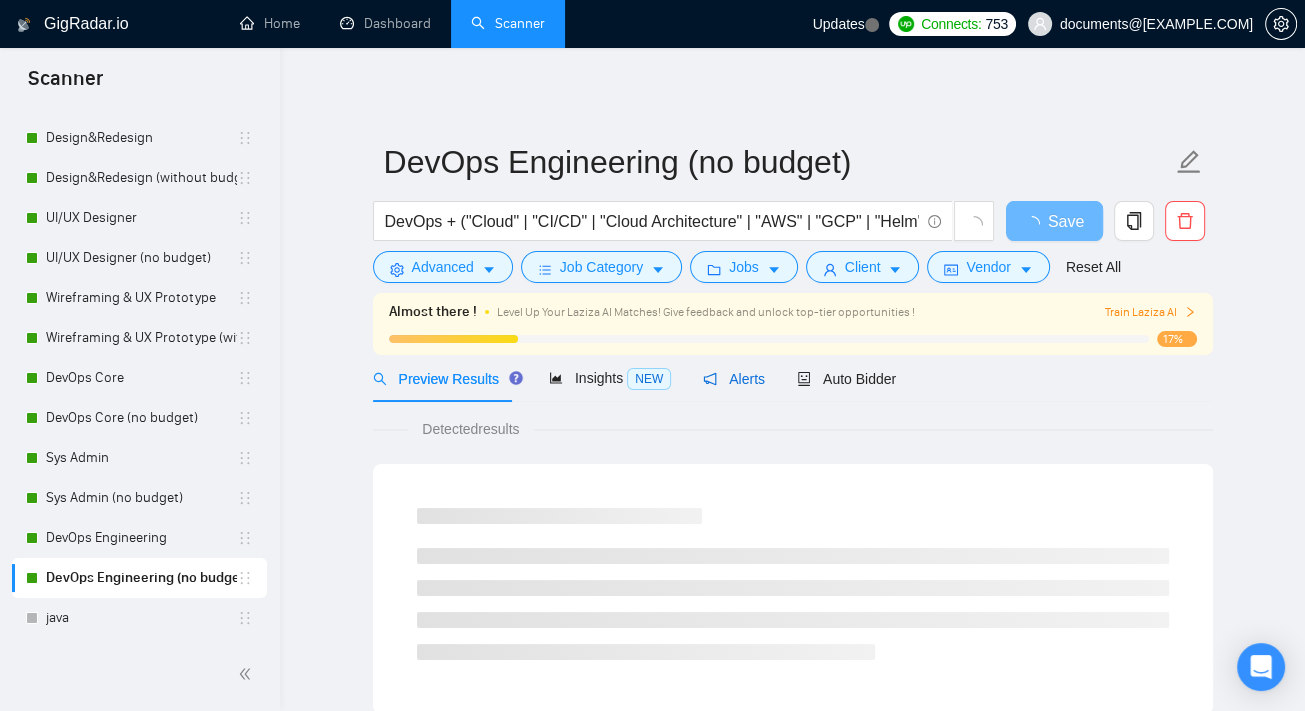 click on "Alerts" at bounding box center (734, 379) 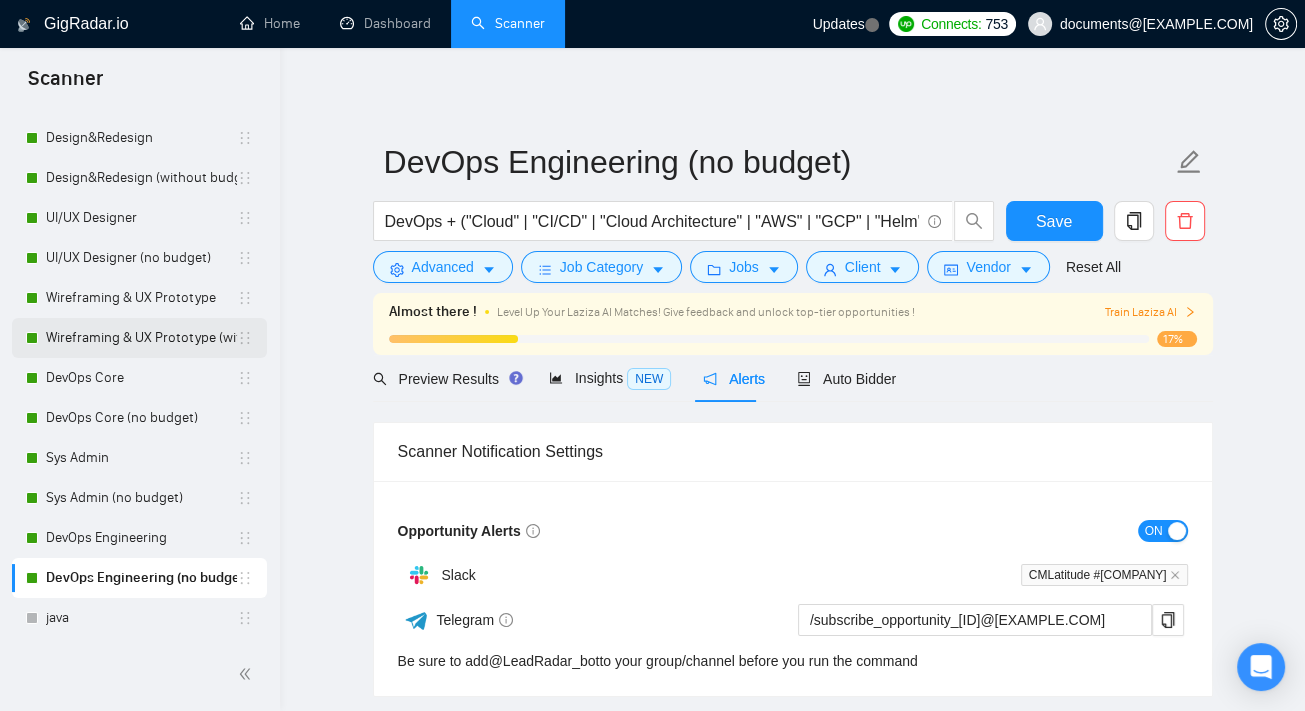 scroll, scrollTop: 0, scrollLeft: 0, axis: both 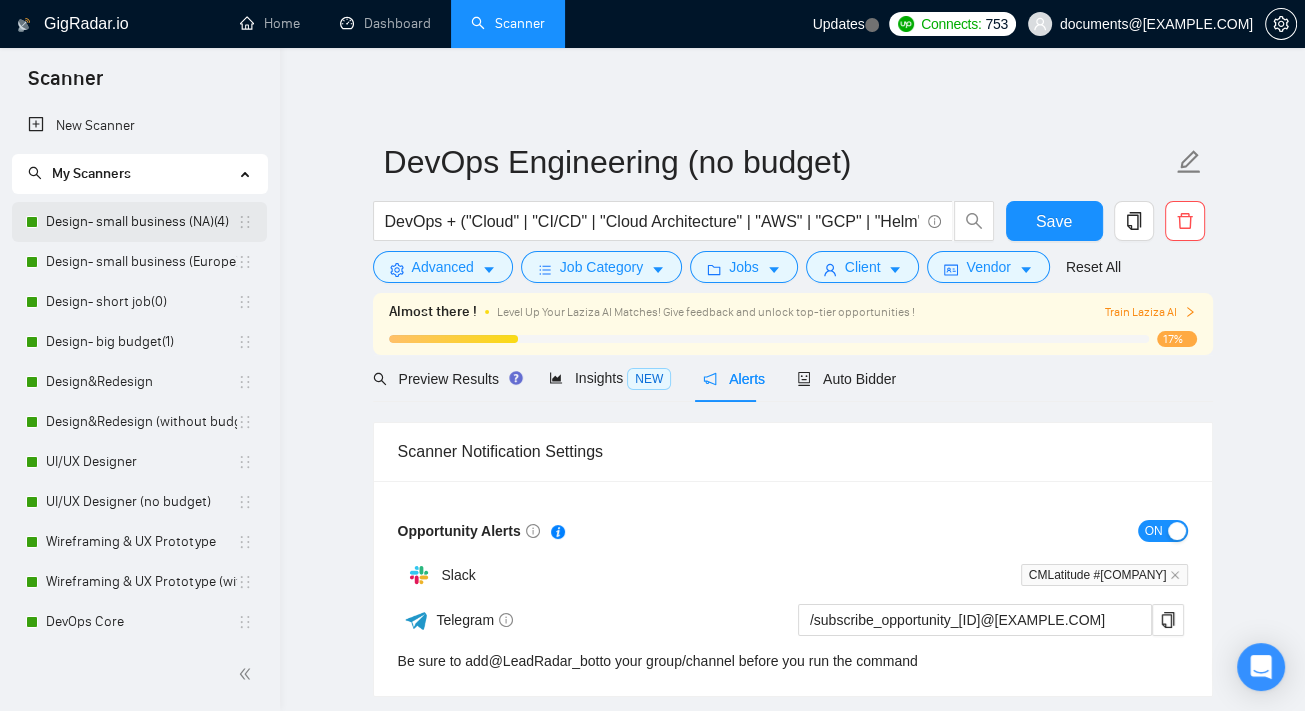 click on "Design- small business (NA)(4)" at bounding box center (141, 222) 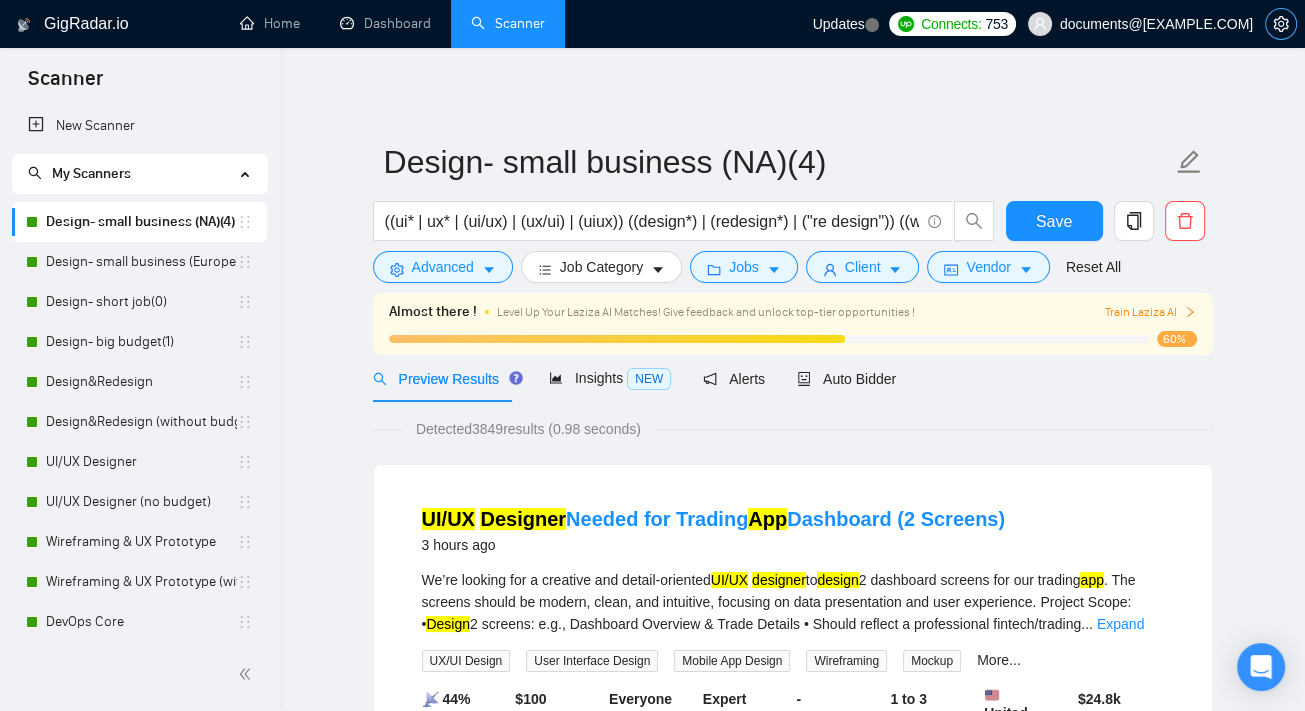 click 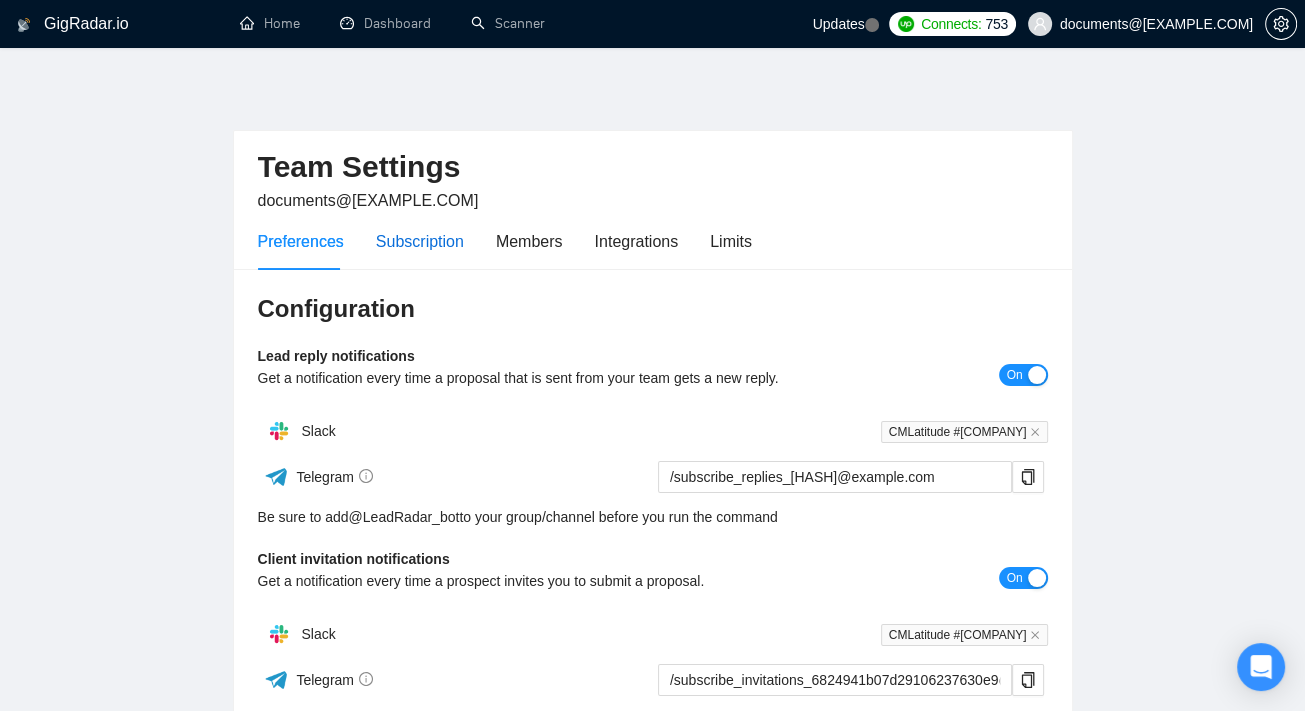click on "Subscription" at bounding box center (420, 241) 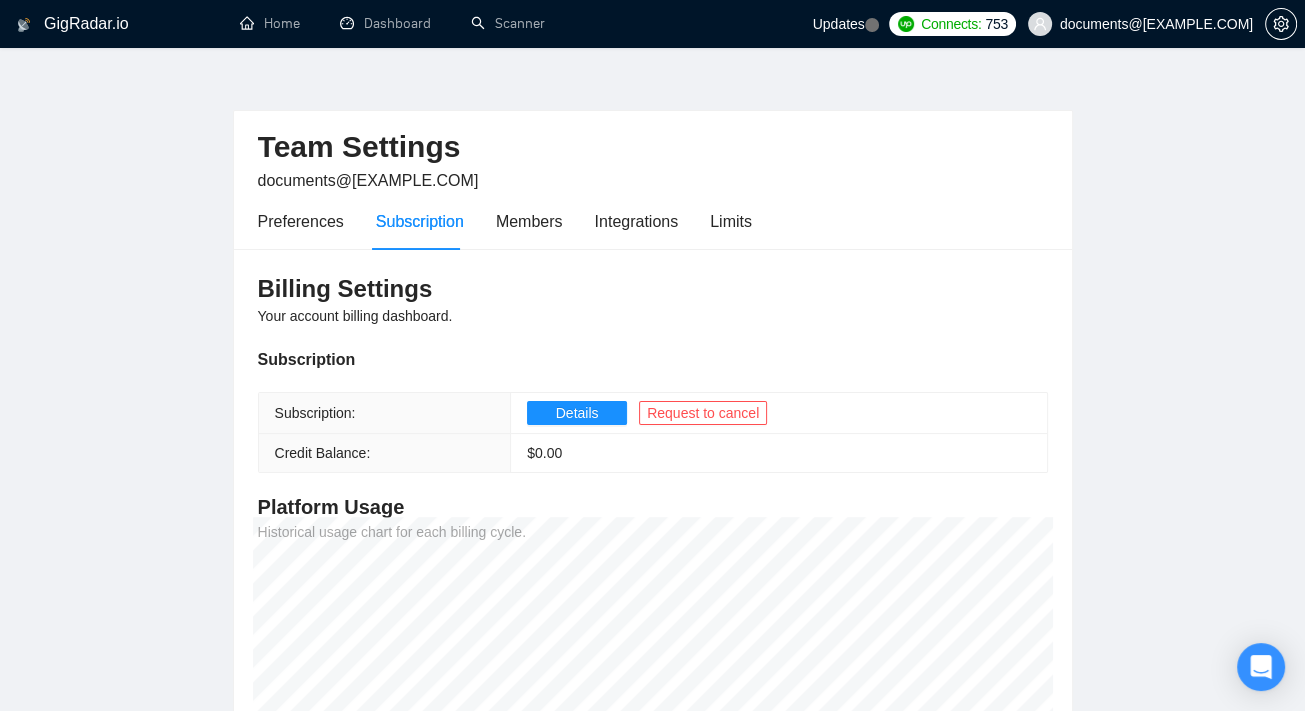 scroll, scrollTop: 0, scrollLeft: 0, axis: both 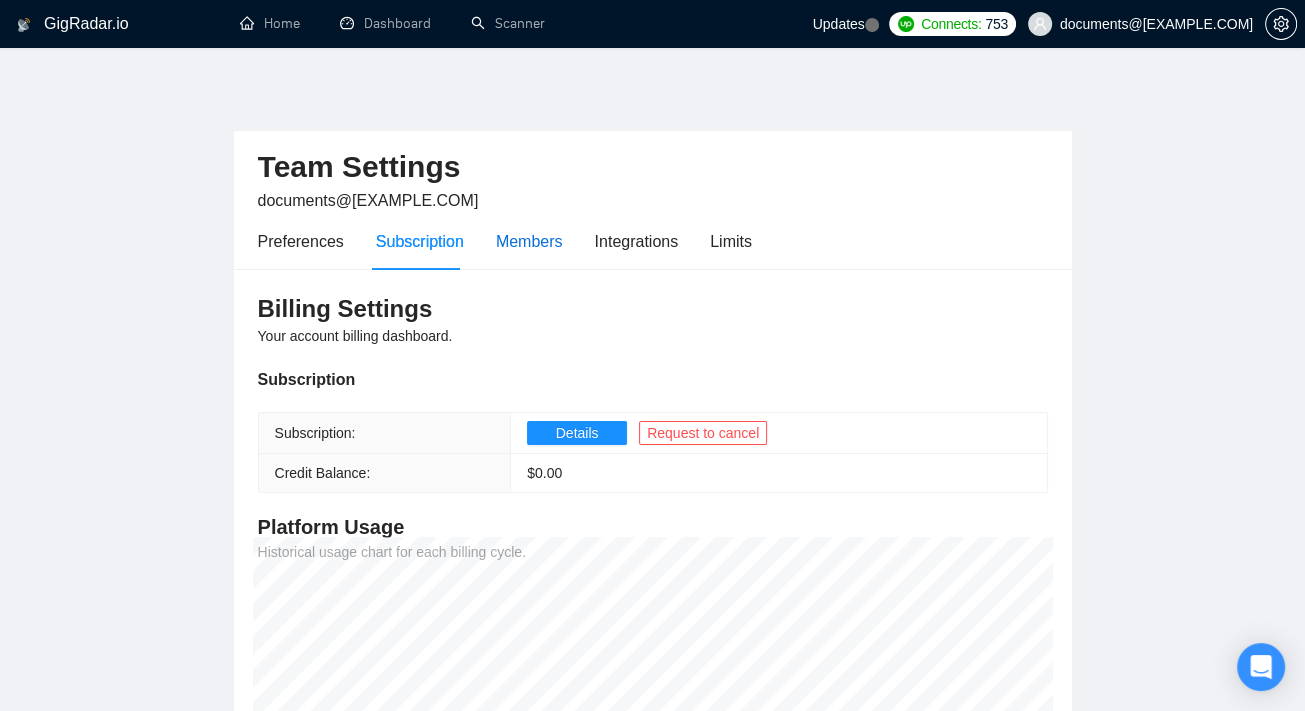 click on "Members" at bounding box center (529, 241) 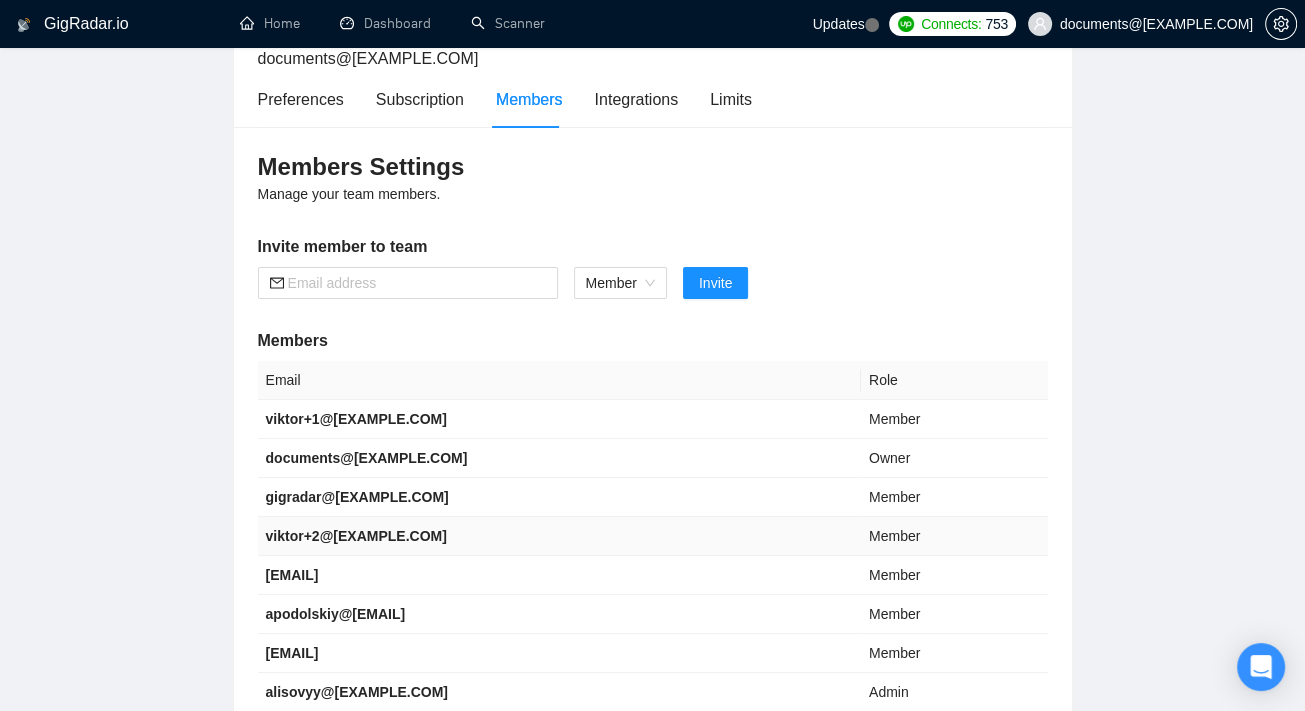 scroll, scrollTop: 110, scrollLeft: 0, axis: vertical 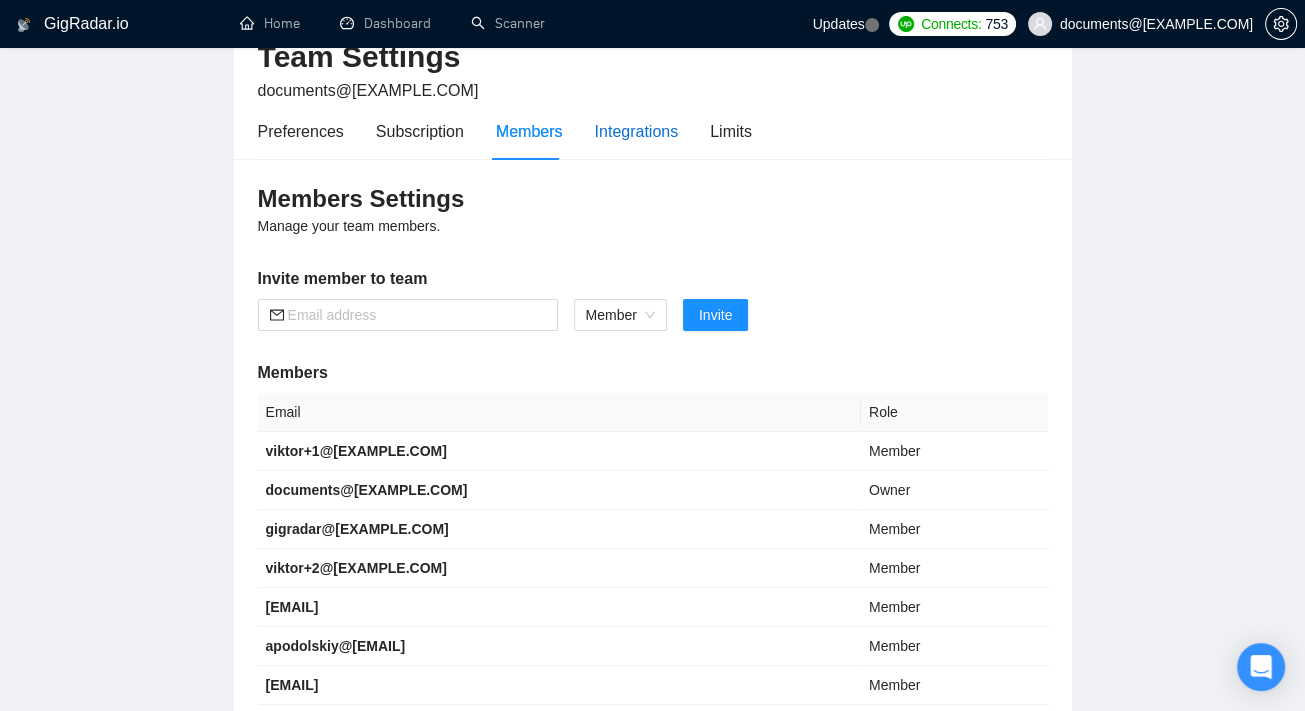 click on "Integrations" at bounding box center (637, 131) 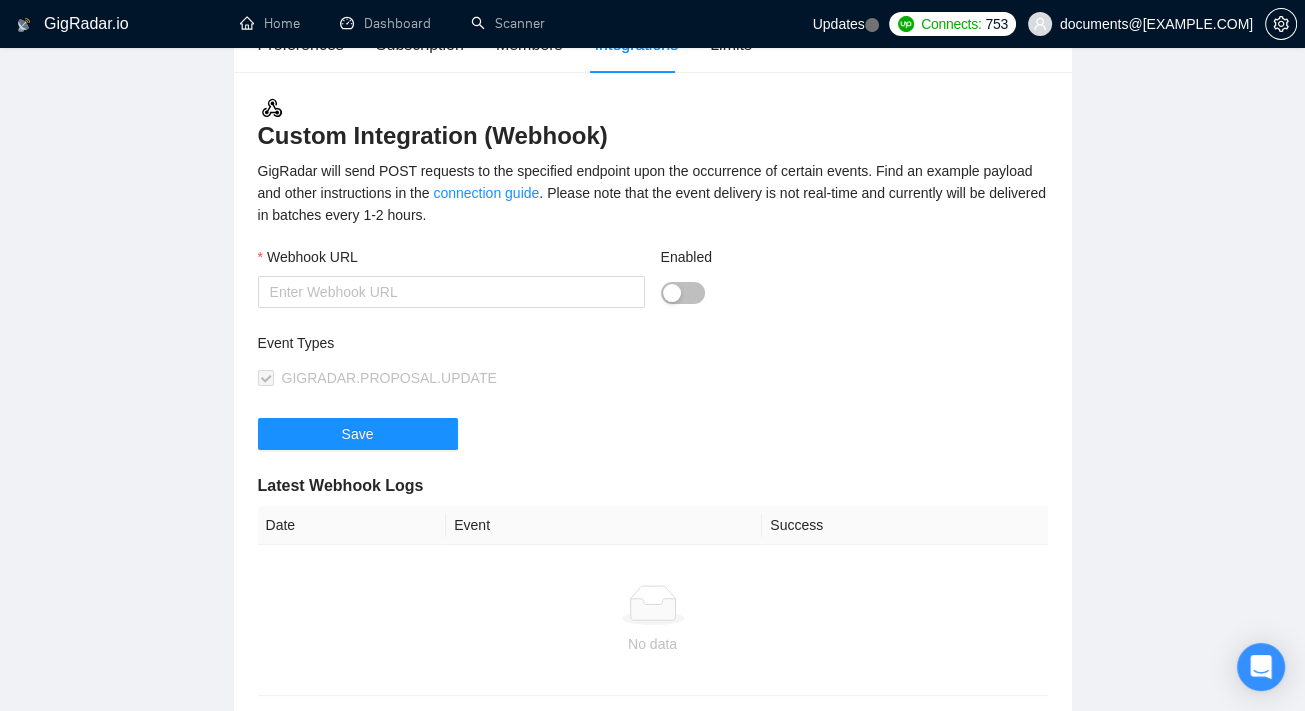 scroll, scrollTop: 36, scrollLeft: 0, axis: vertical 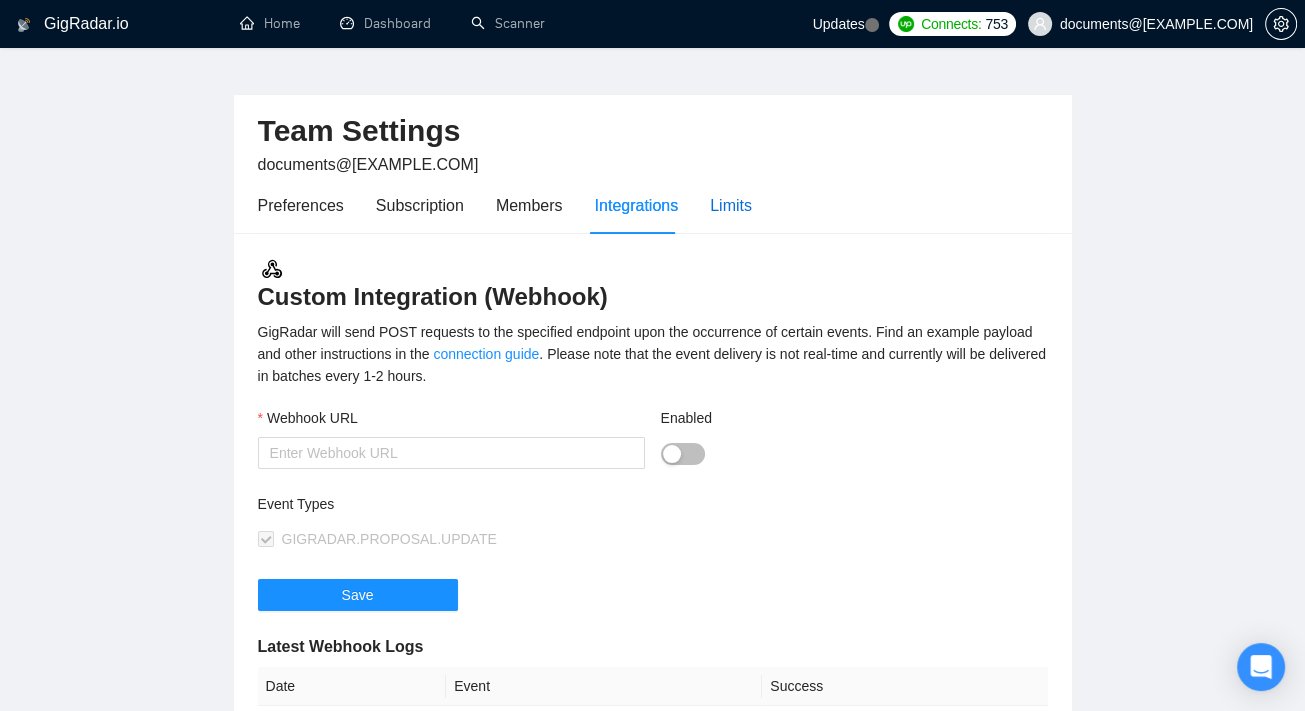click on "Limits" at bounding box center [731, 205] 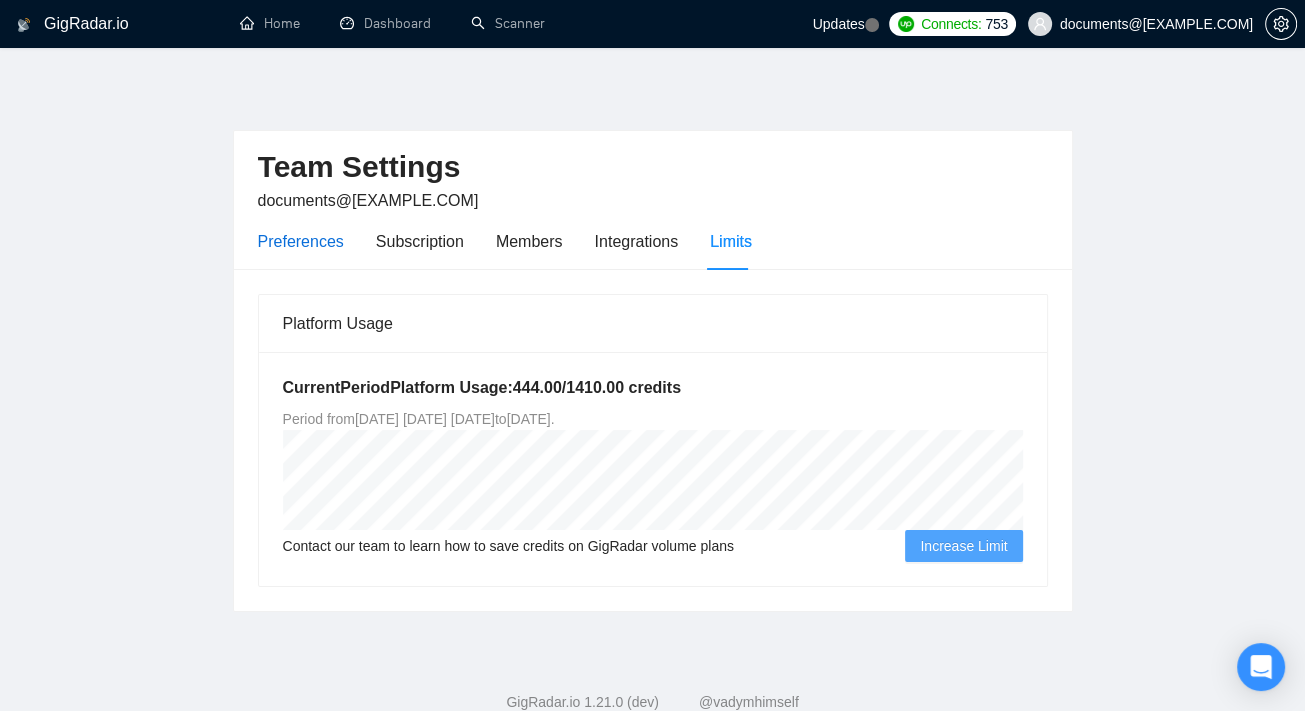 click on "Preferences" at bounding box center [301, 241] 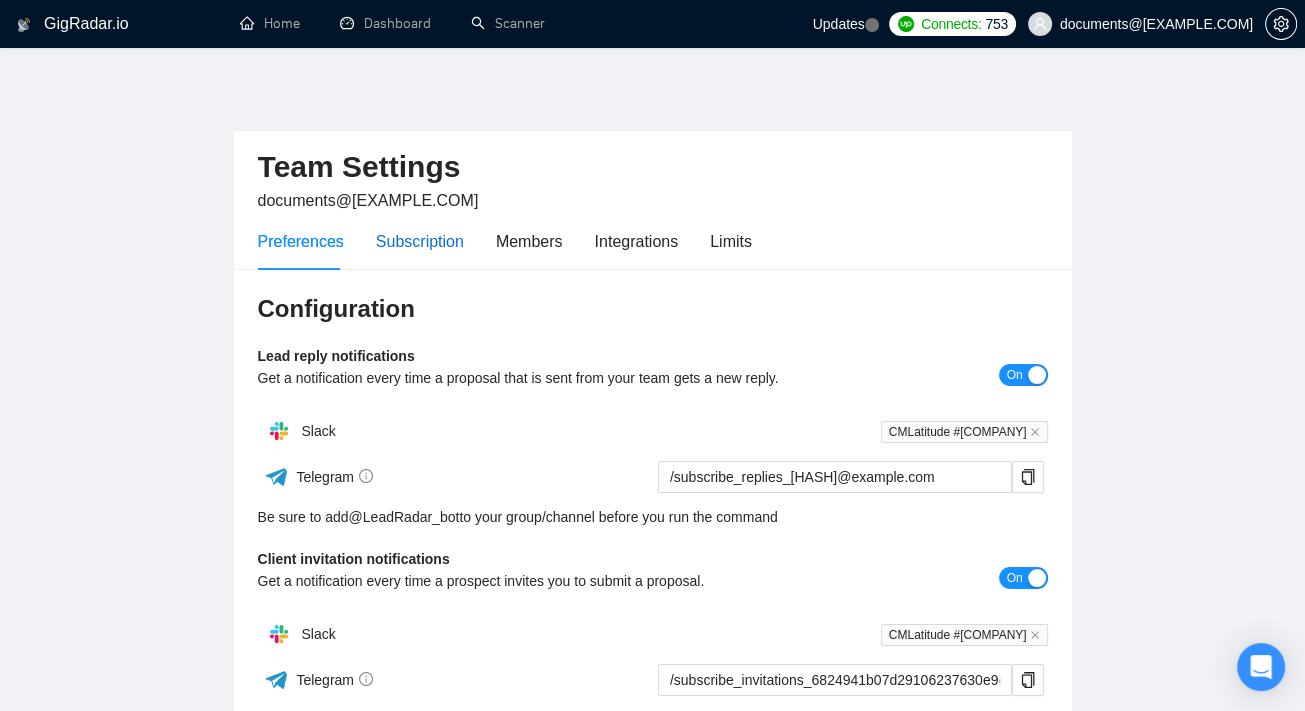 click on "Subscription" at bounding box center [420, 241] 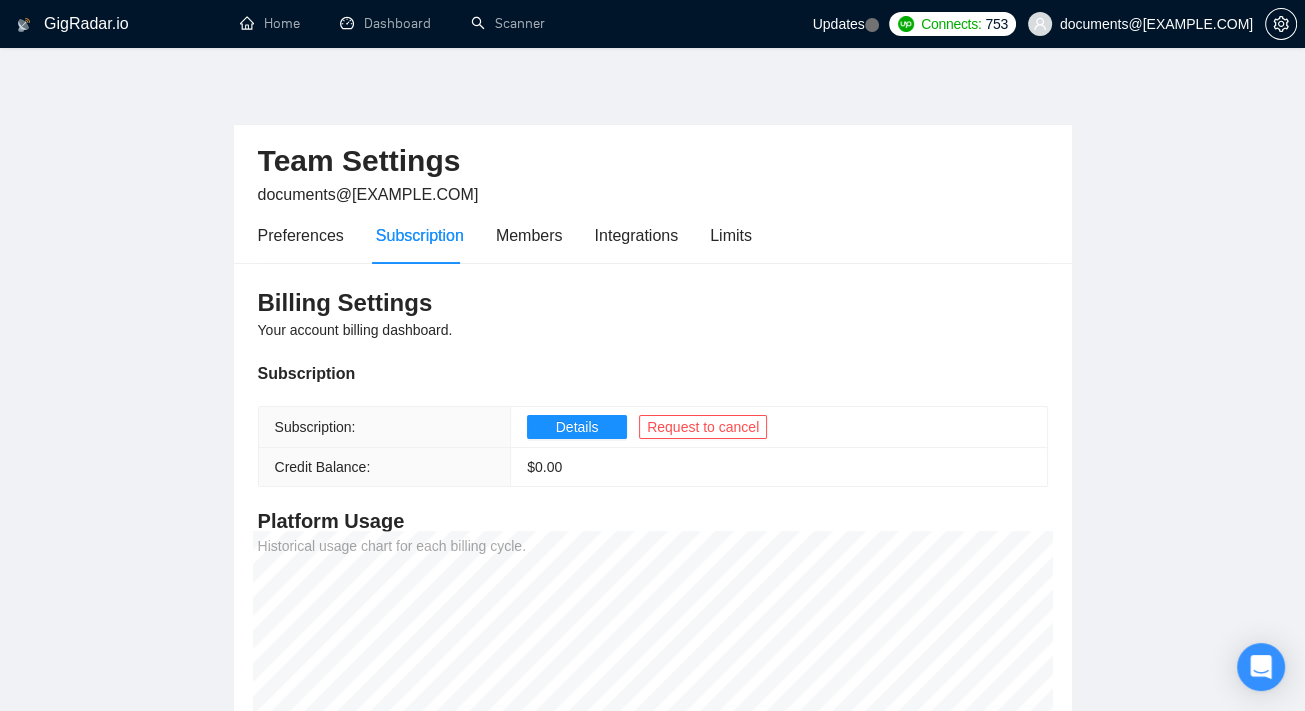 scroll, scrollTop: 0, scrollLeft: 0, axis: both 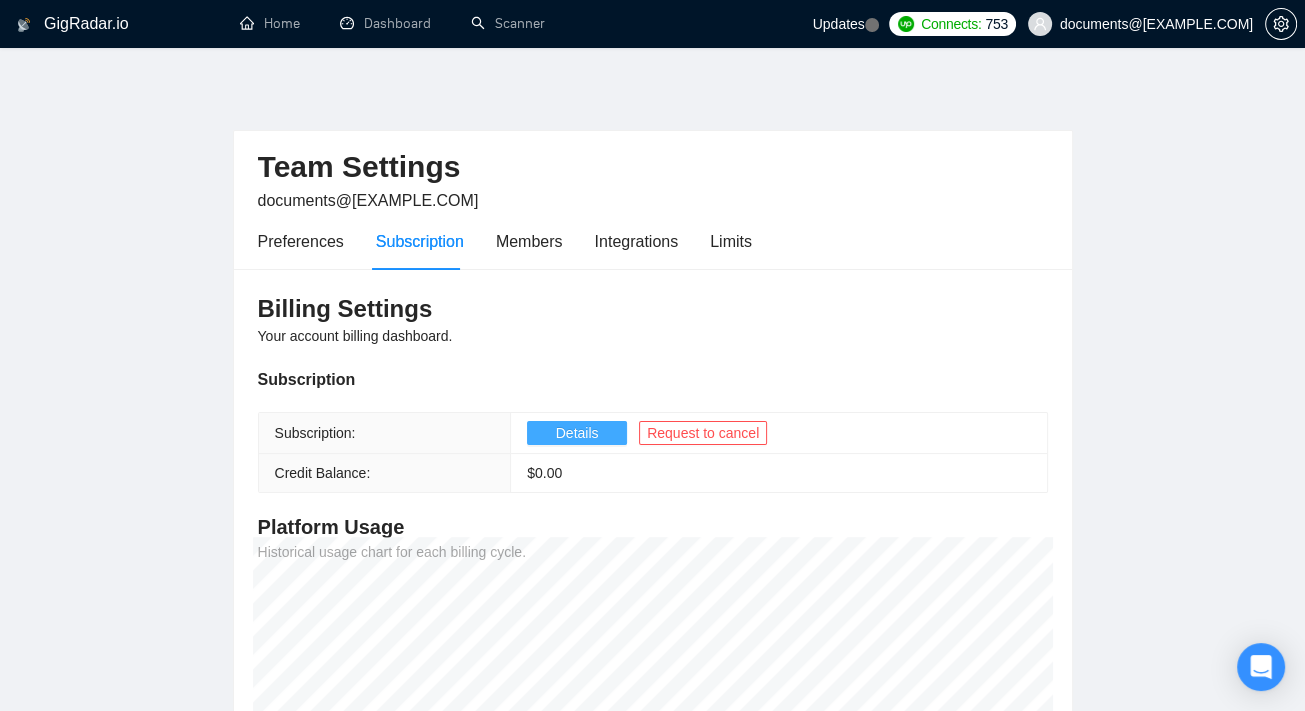 click on "Details" at bounding box center [577, 433] 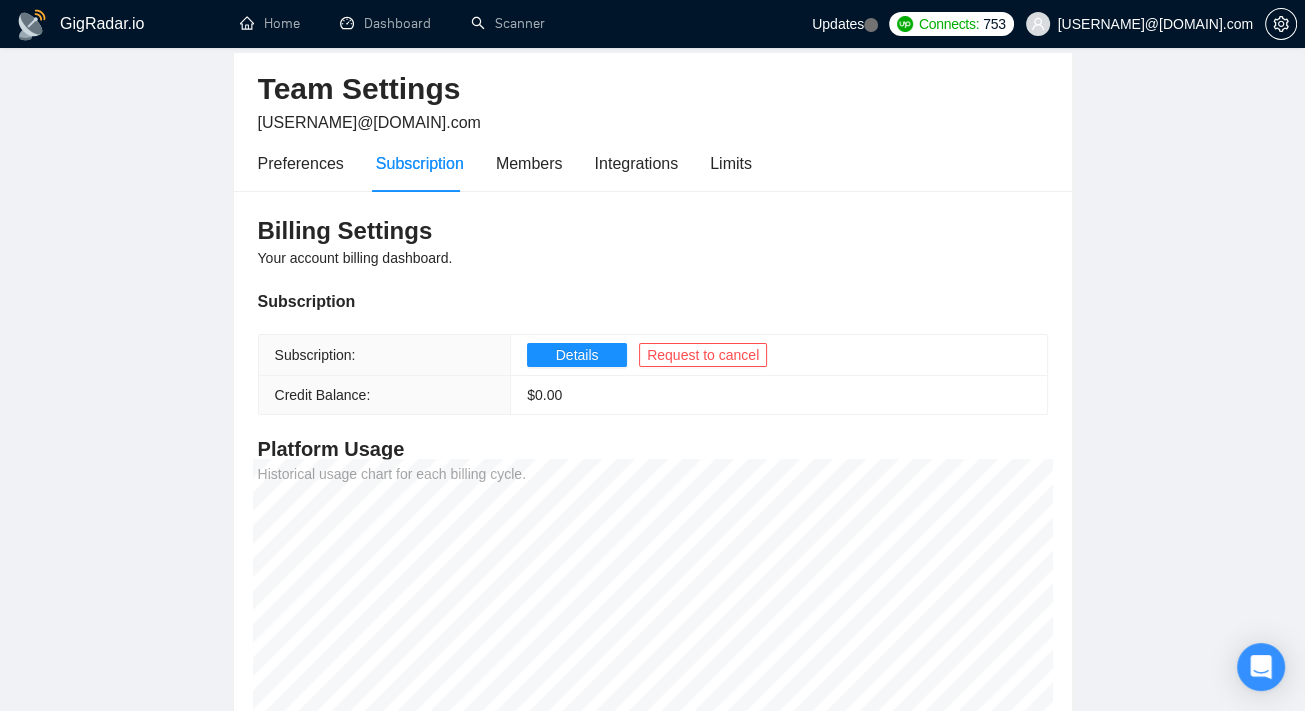 scroll, scrollTop: 0, scrollLeft: 0, axis: both 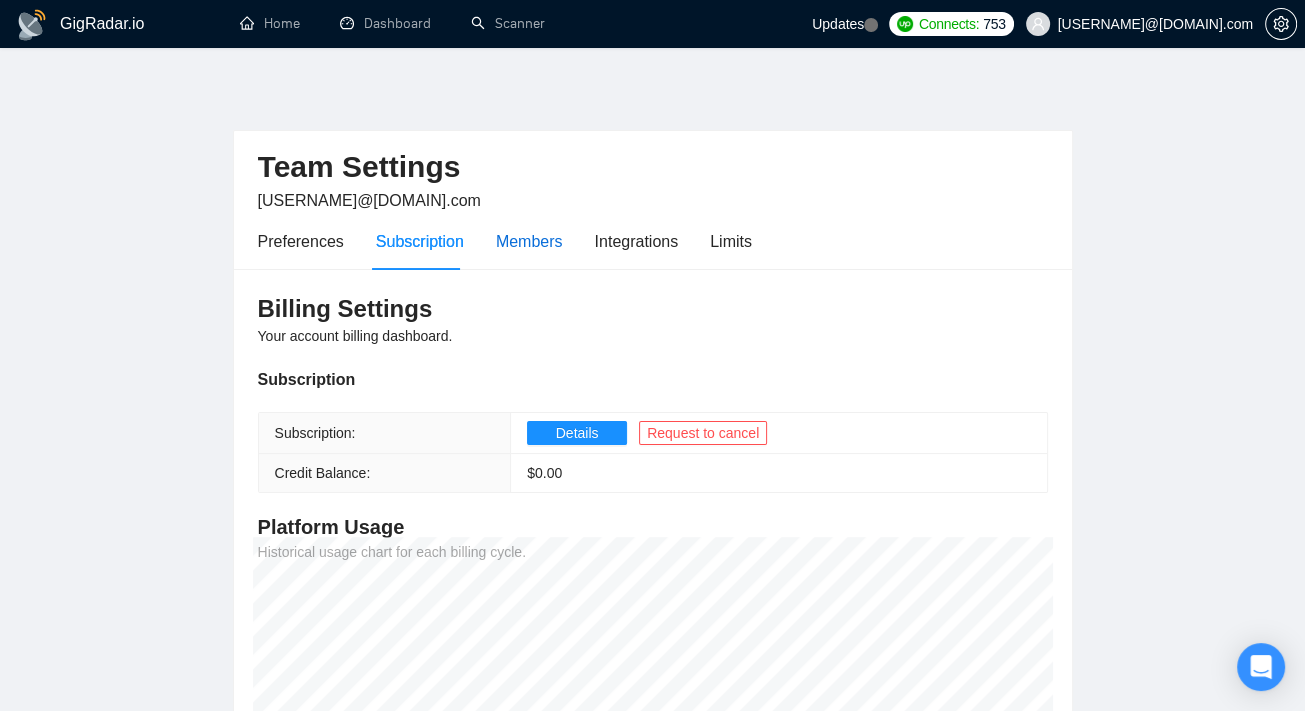 click on "Members" at bounding box center [529, 241] 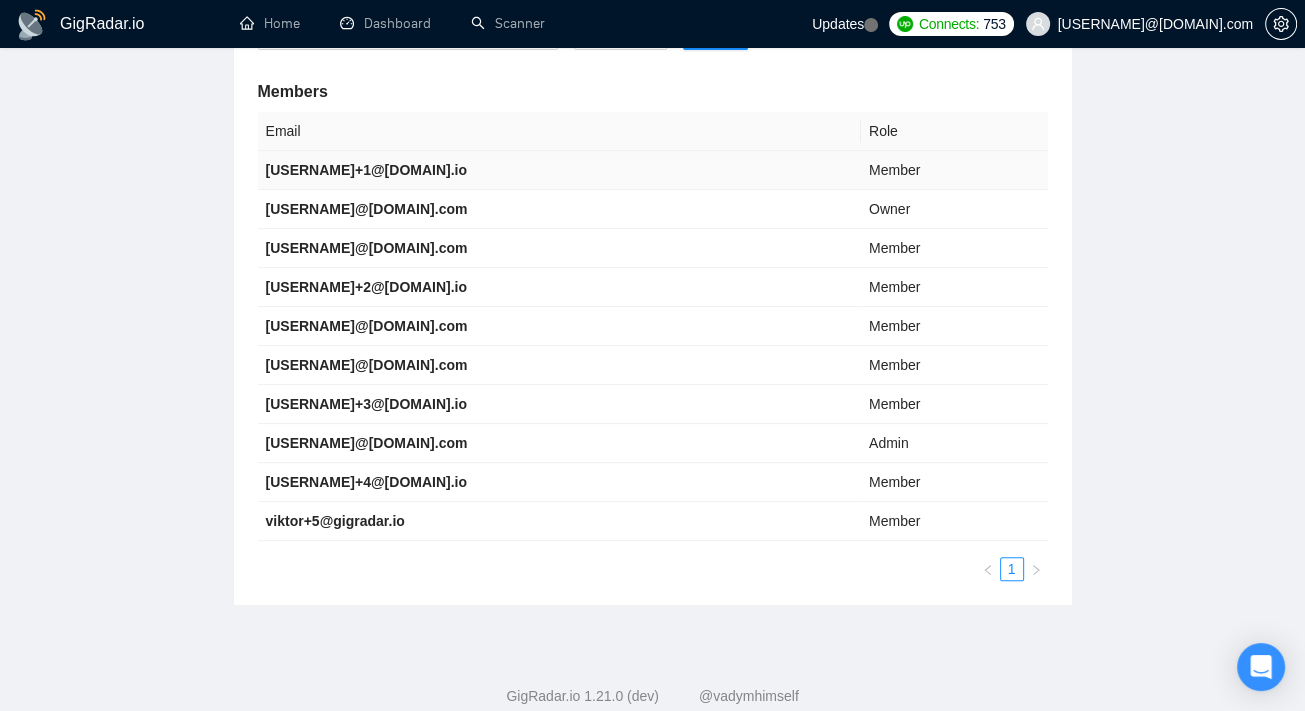 scroll, scrollTop: 0, scrollLeft: 0, axis: both 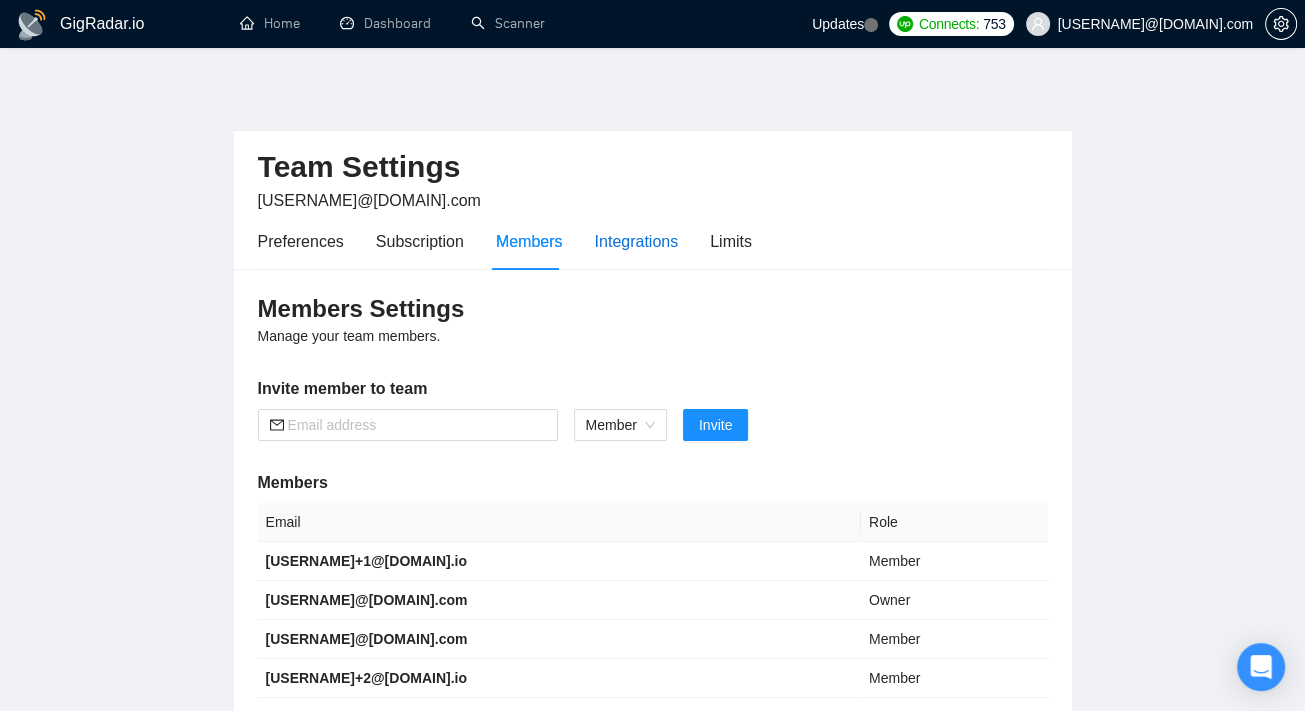 click on "Integrations" at bounding box center (637, 241) 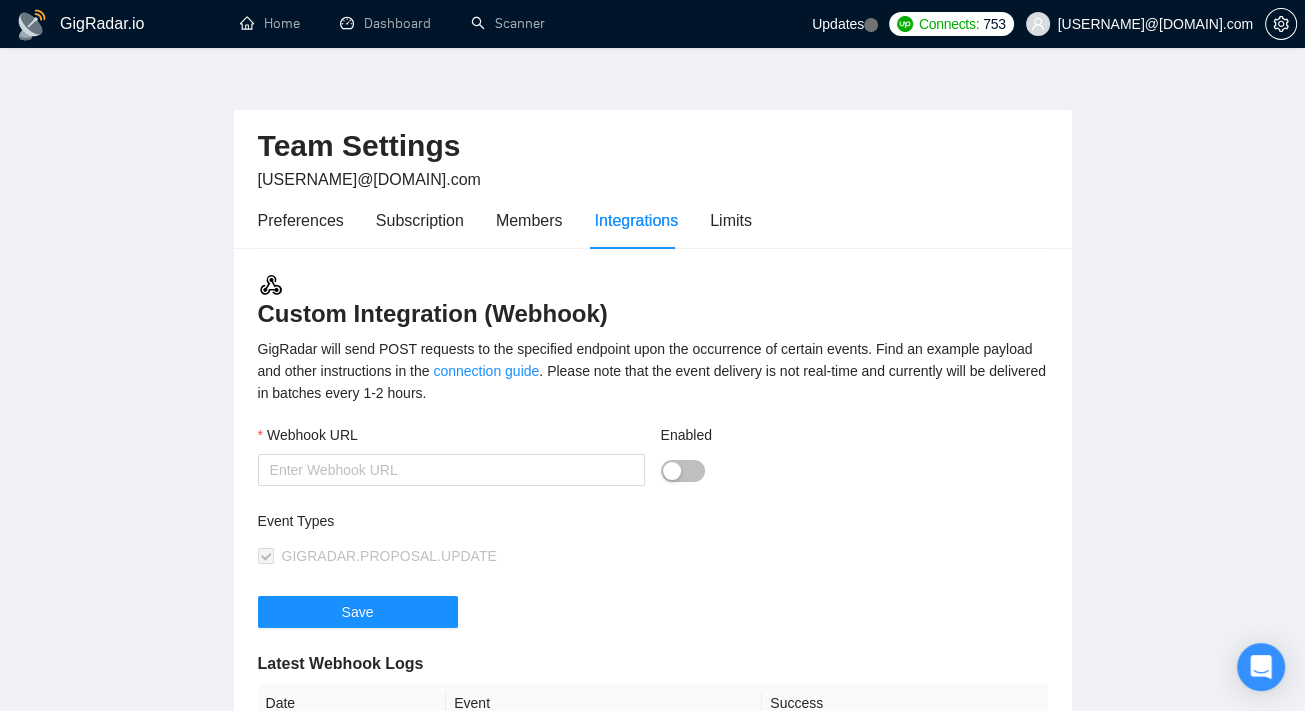 scroll, scrollTop: 0, scrollLeft: 0, axis: both 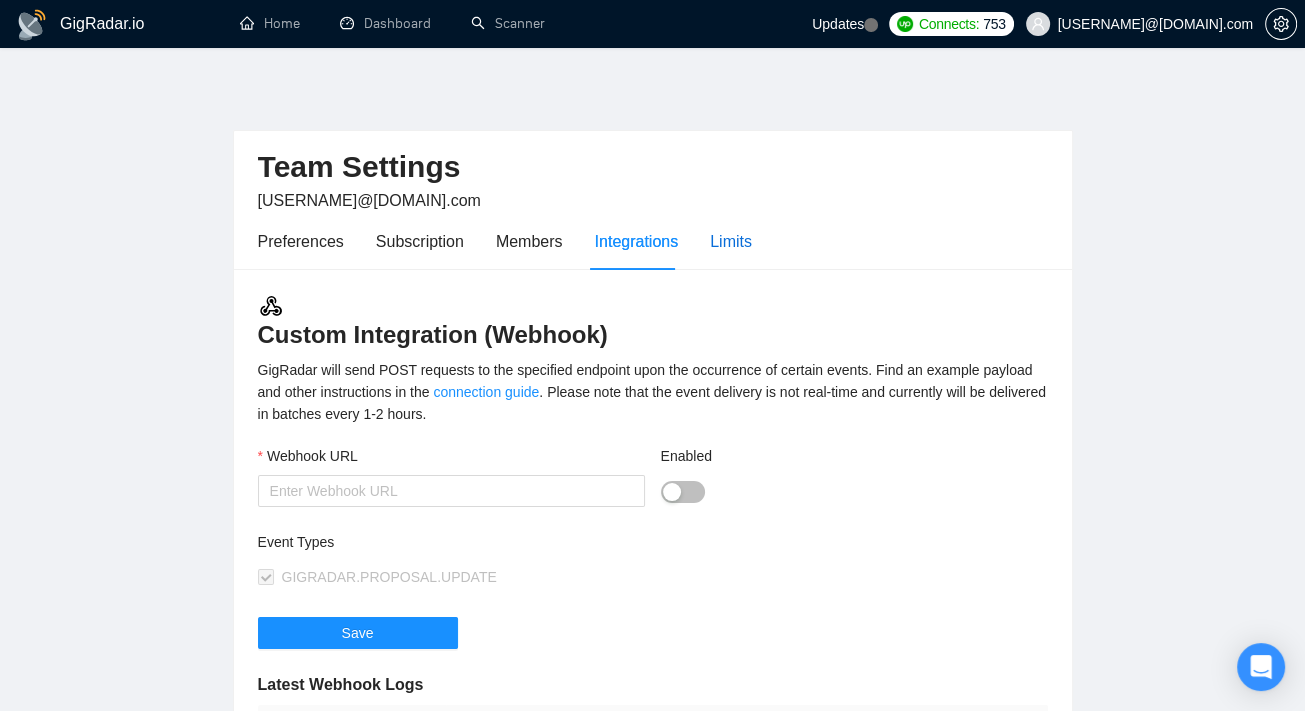 click on "Limits" at bounding box center [731, 241] 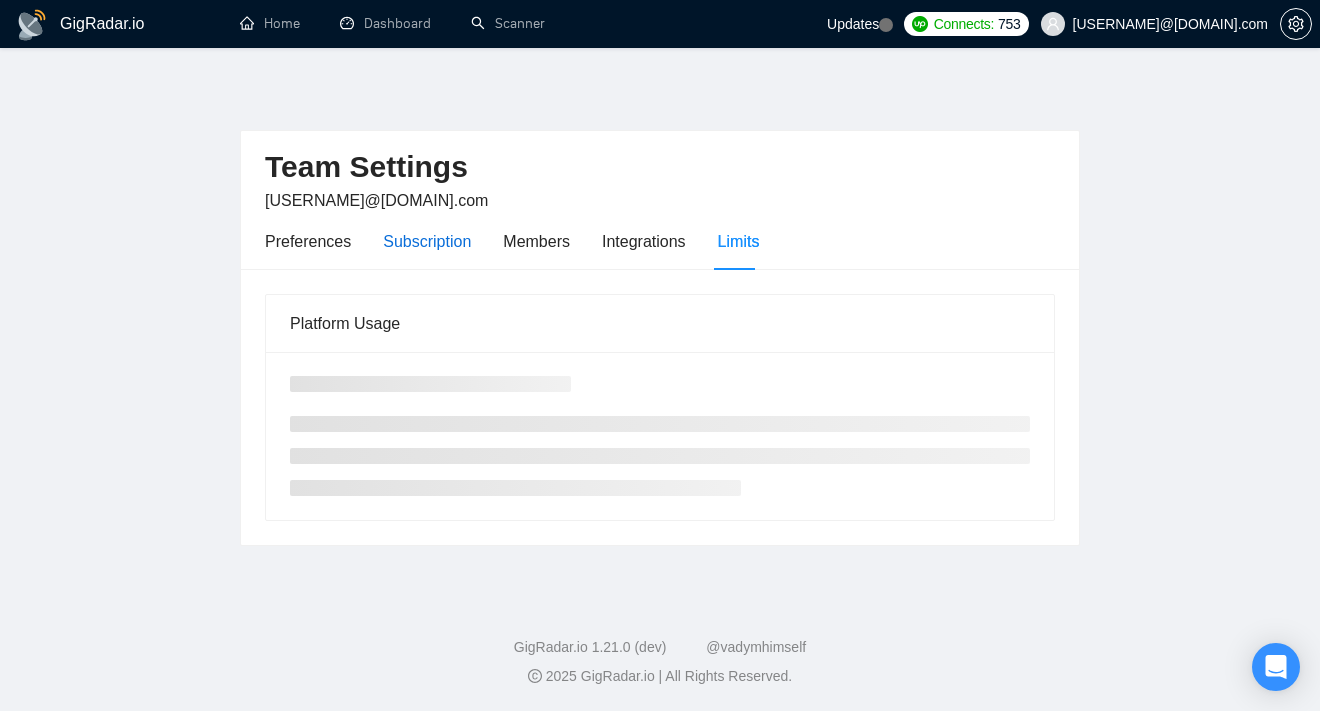 click on "Subscription" at bounding box center (427, 241) 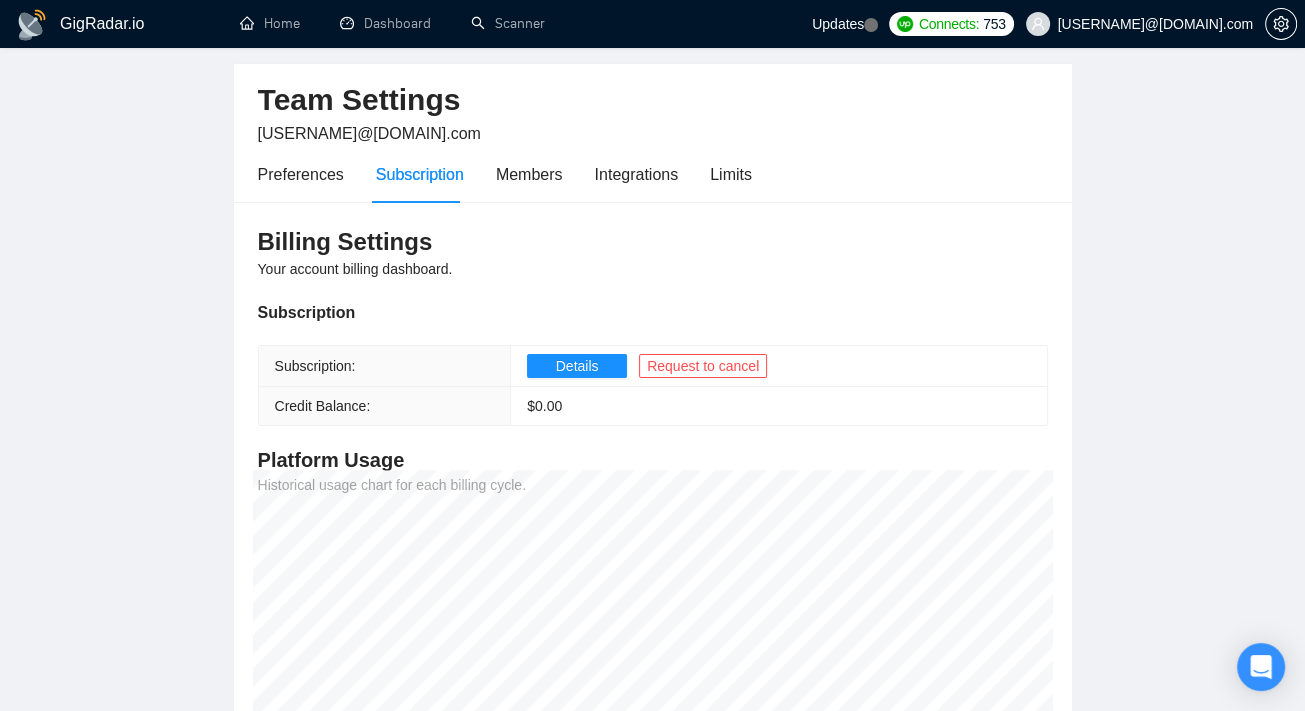 scroll, scrollTop: 68, scrollLeft: 0, axis: vertical 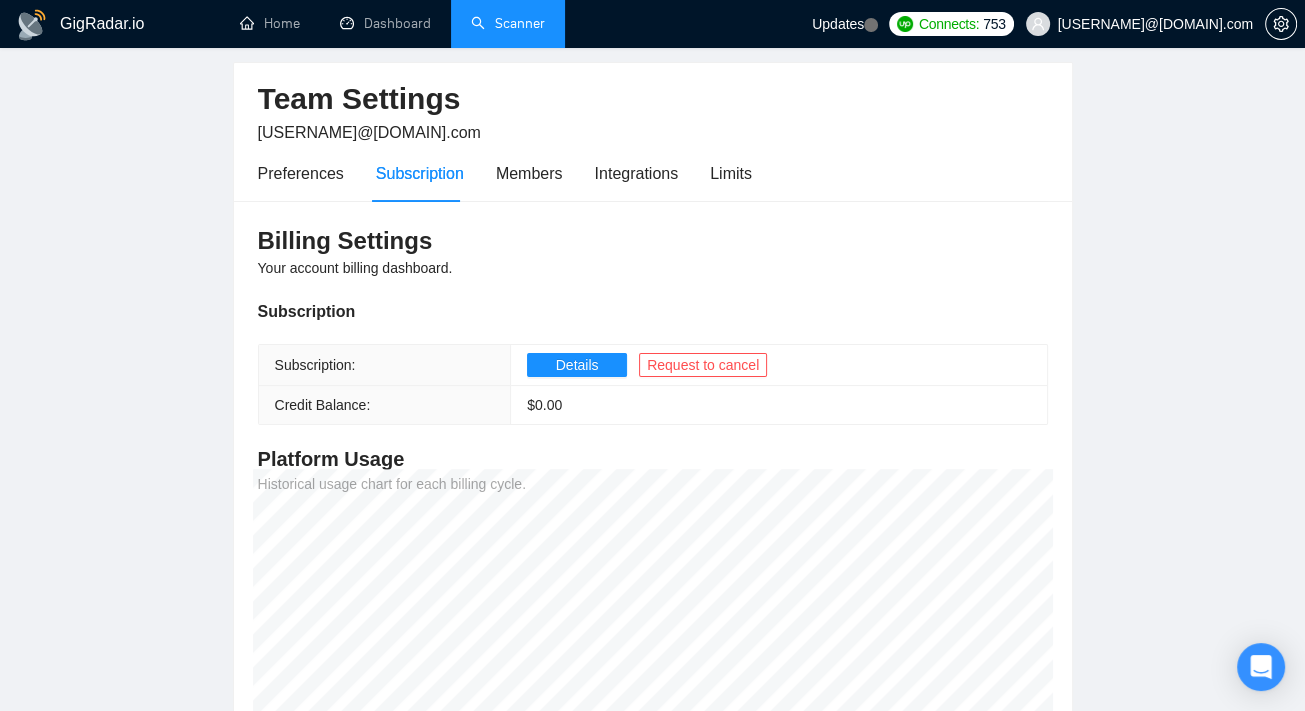 click on "Scanner" at bounding box center [508, 23] 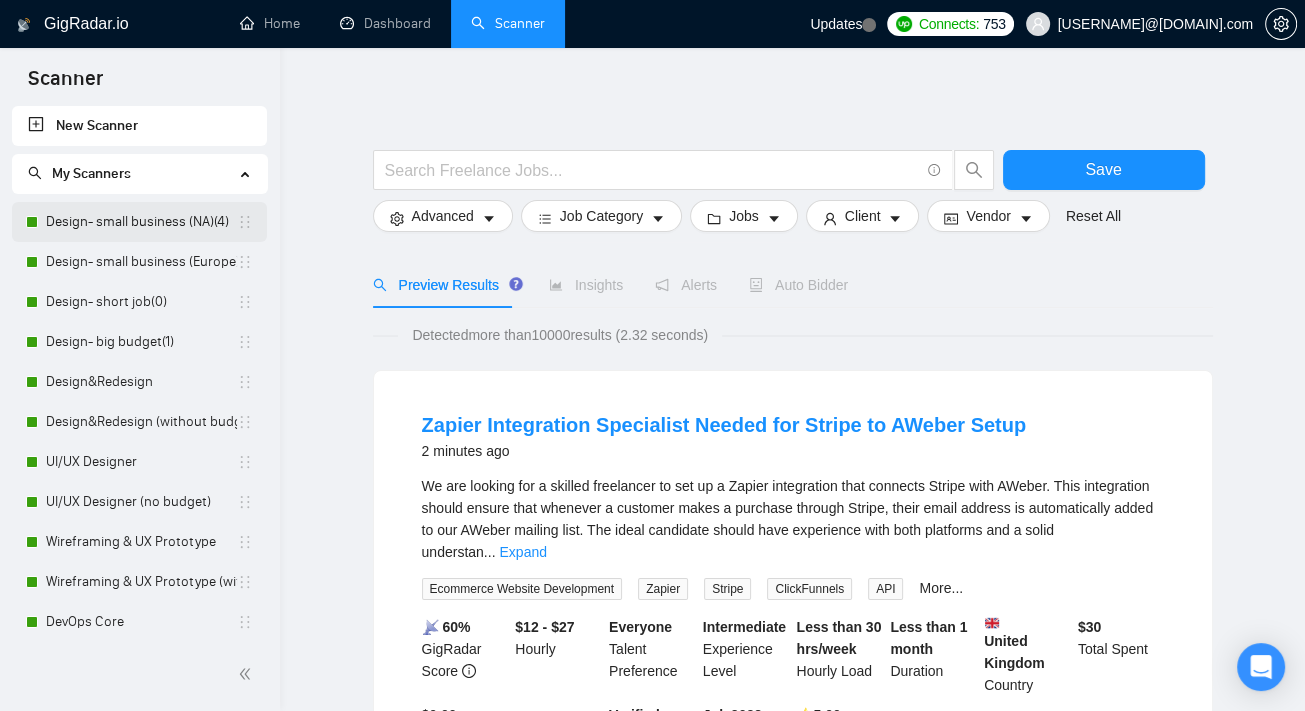 click on "Design- small business (NA)(4)" at bounding box center [141, 222] 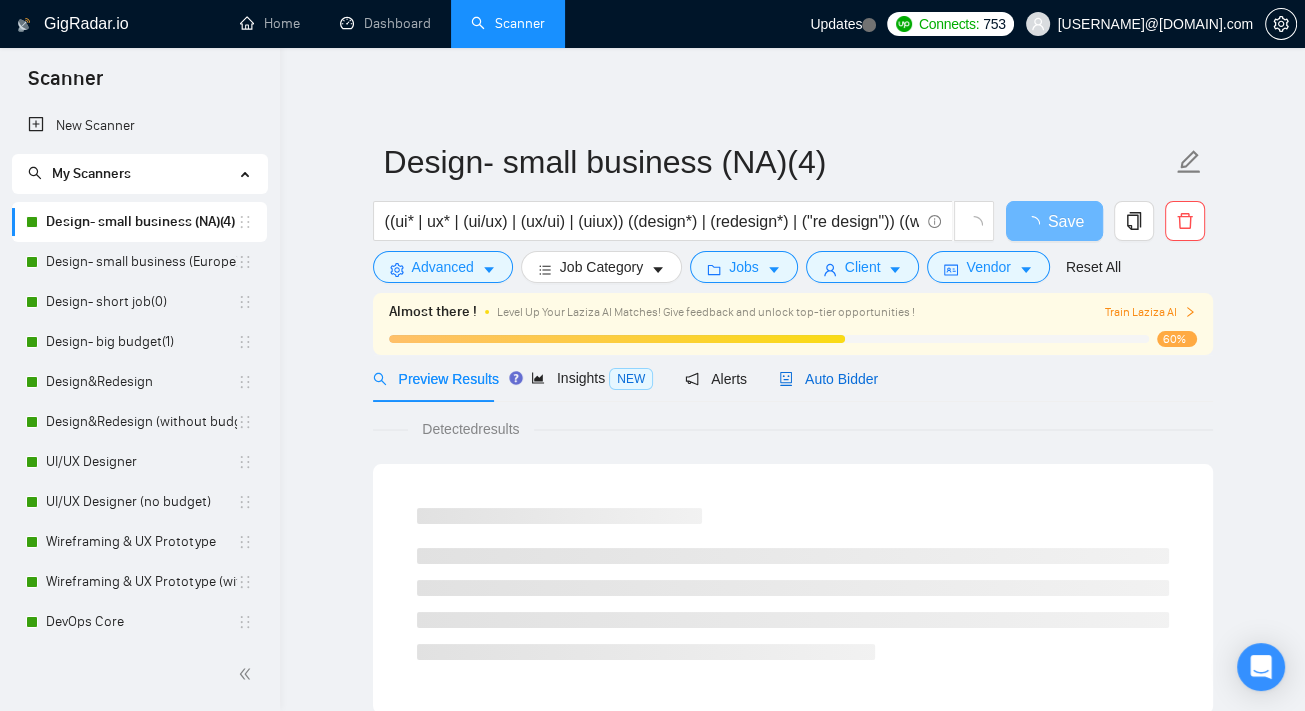 click on "Auto Bidder" at bounding box center (828, 379) 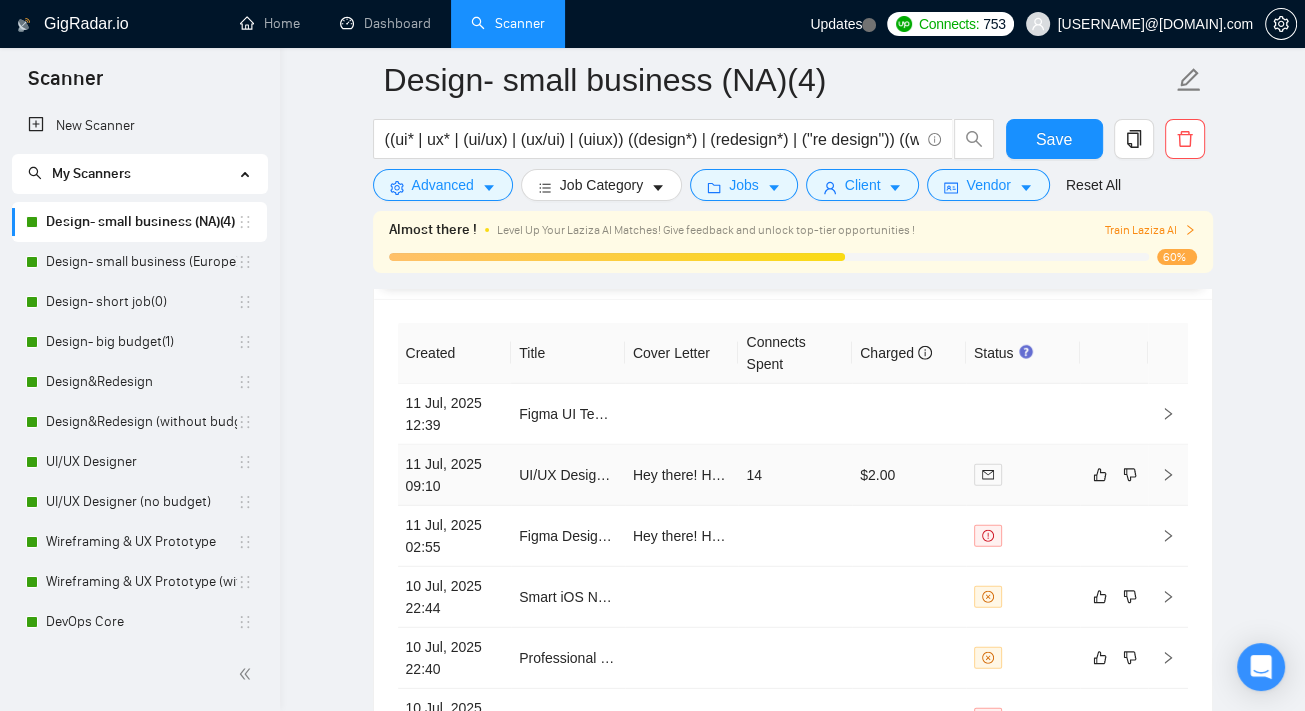 scroll, scrollTop: 4634, scrollLeft: 0, axis: vertical 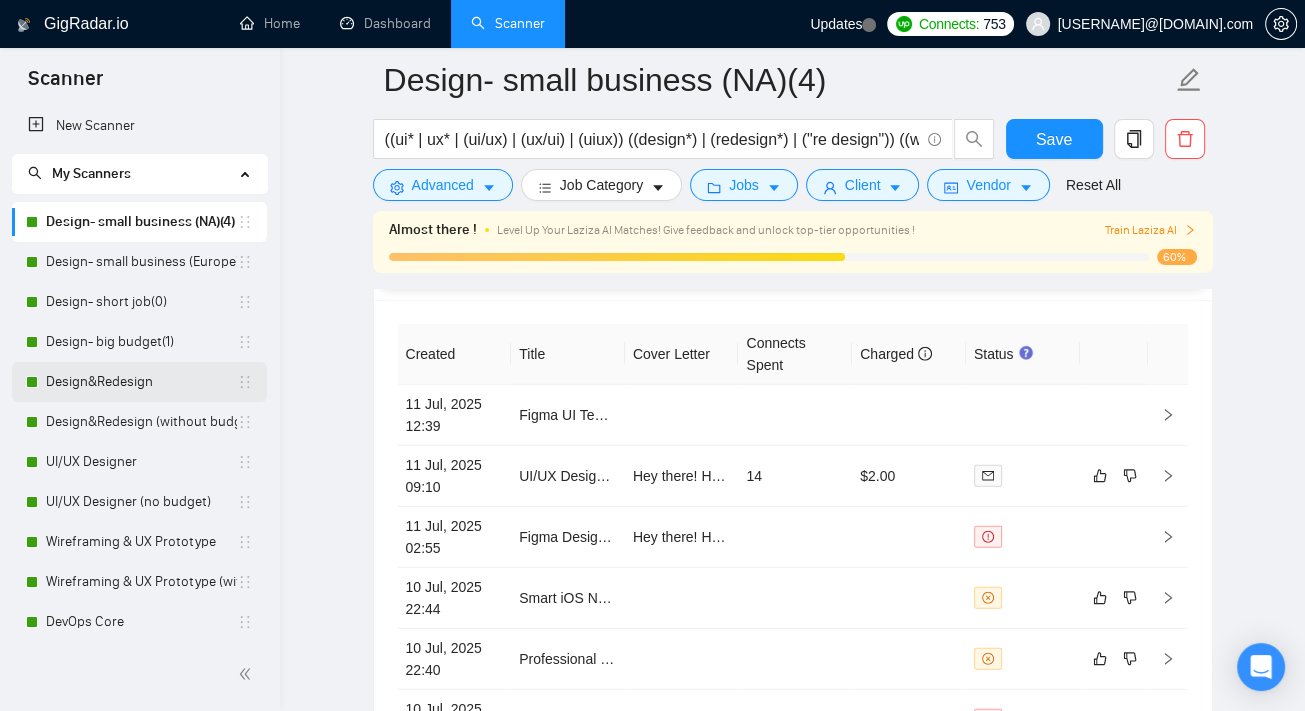 click on "Design&Redesign" at bounding box center (141, 382) 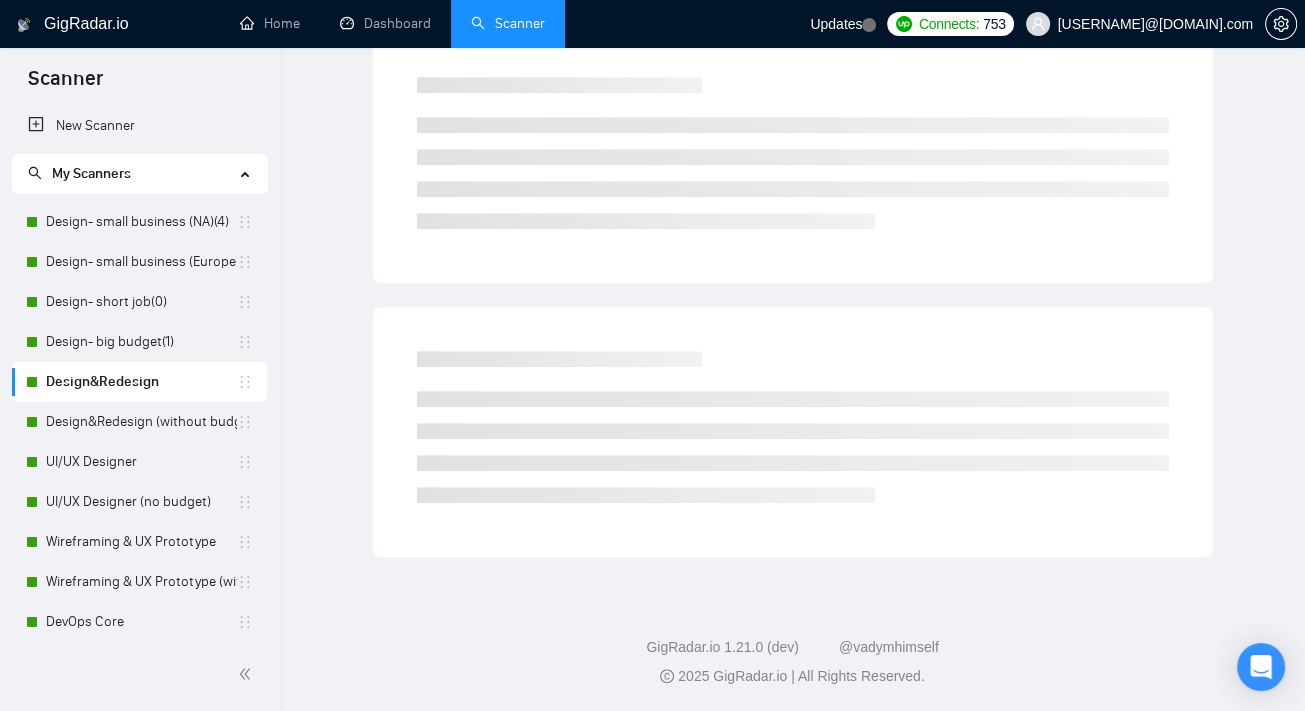 scroll, scrollTop: 80, scrollLeft: 0, axis: vertical 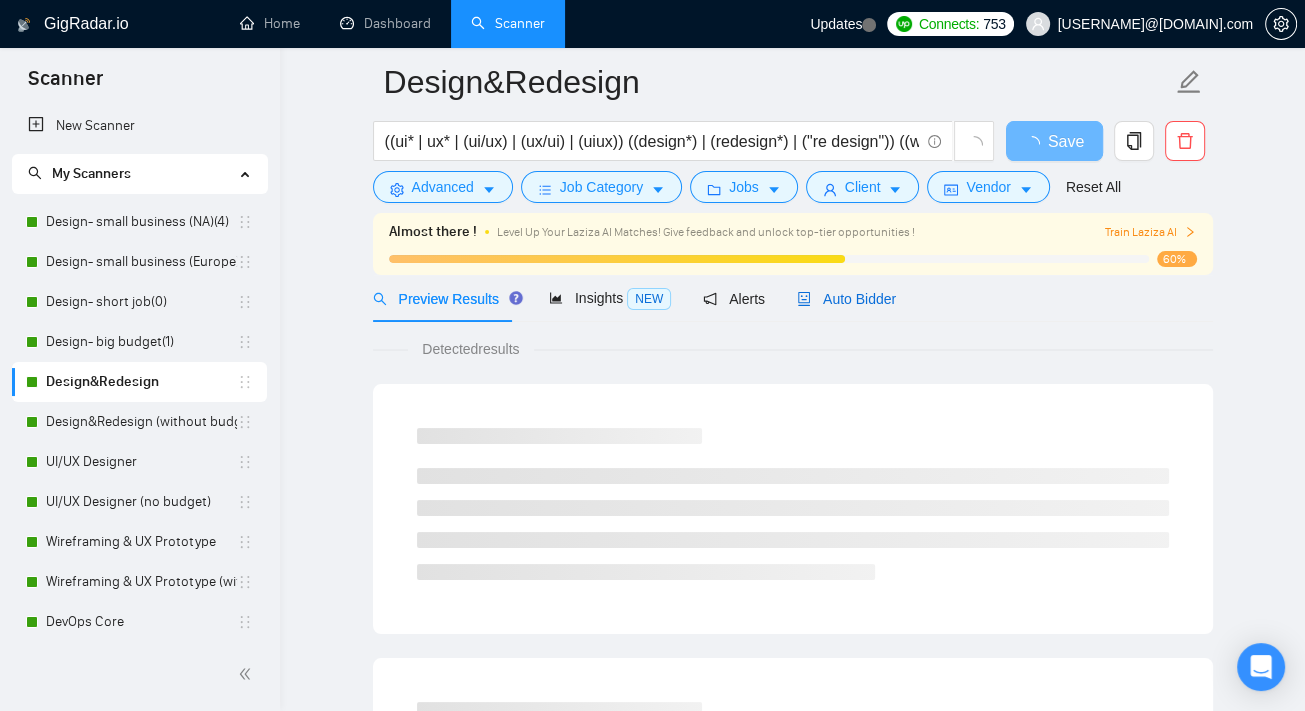 click on "Auto Bidder" at bounding box center (846, 299) 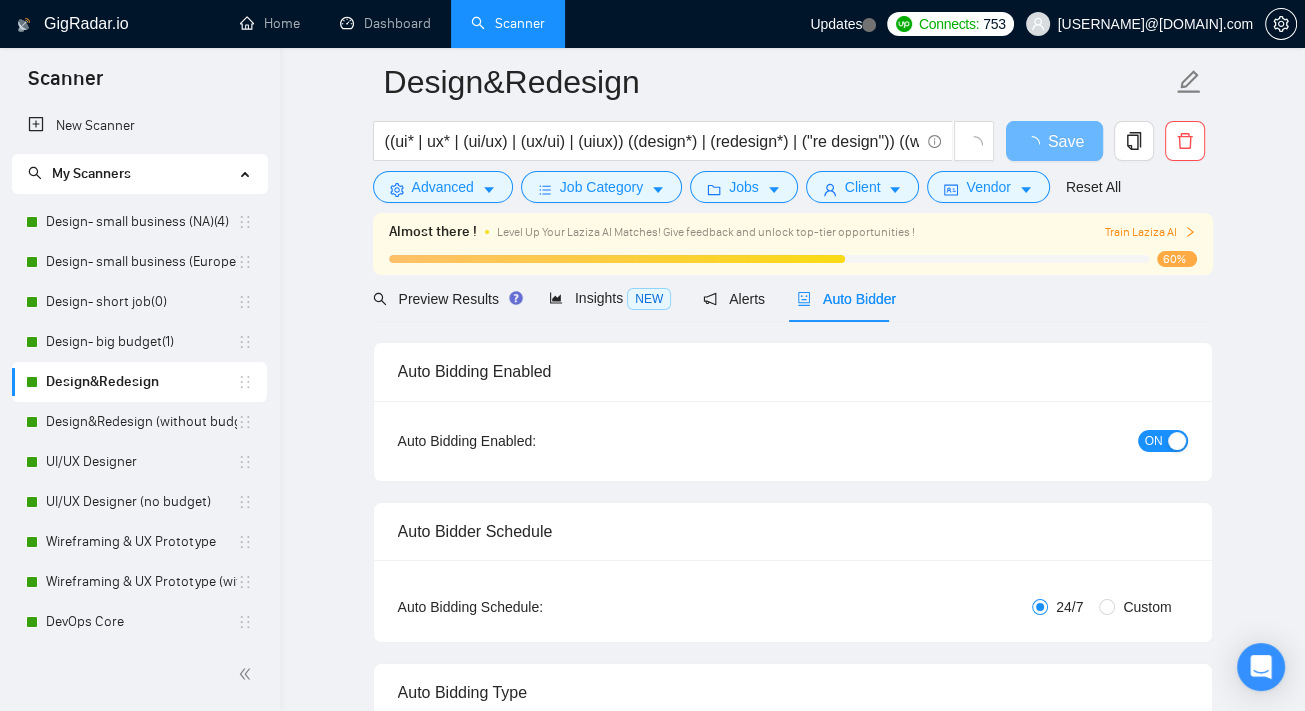 type 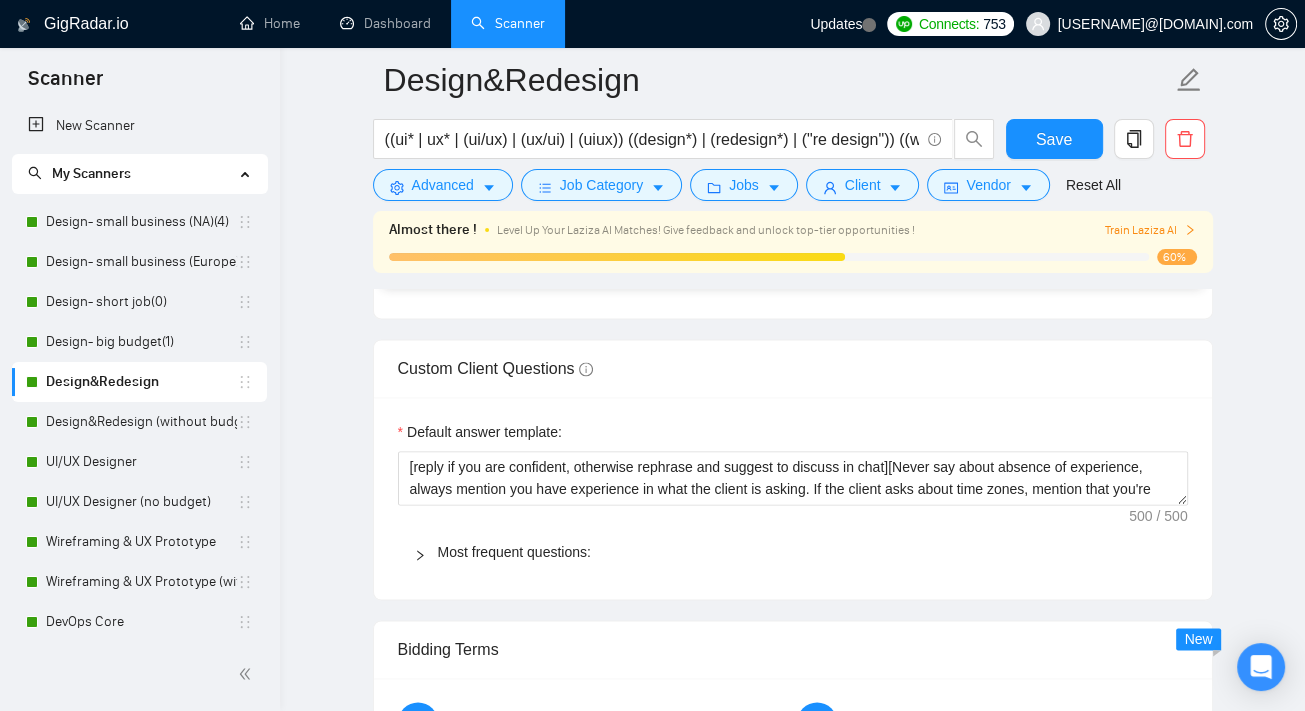 scroll, scrollTop: 2428, scrollLeft: 0, axis: vertical 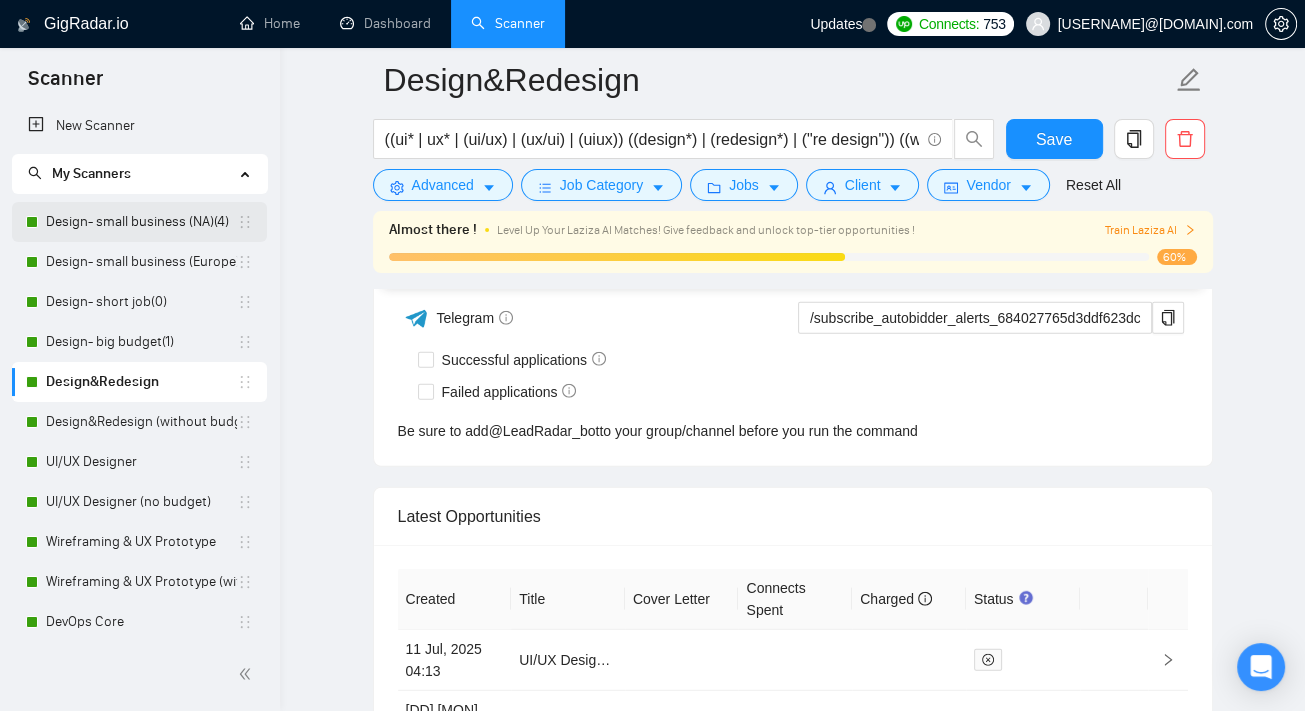 click on "Design- small business (NA)(4)" at bounding box center [141, 222] 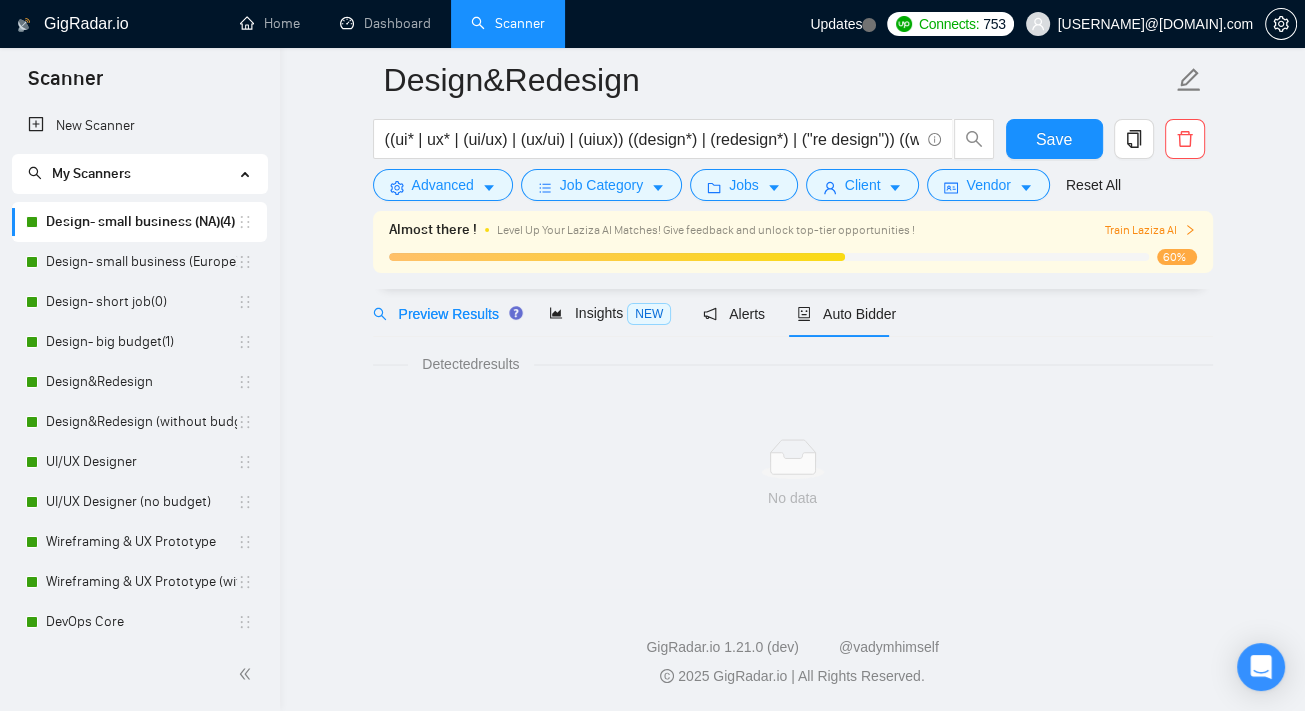 scroll, scrollTop: 80, scrollLeft: 0, axis: vertical 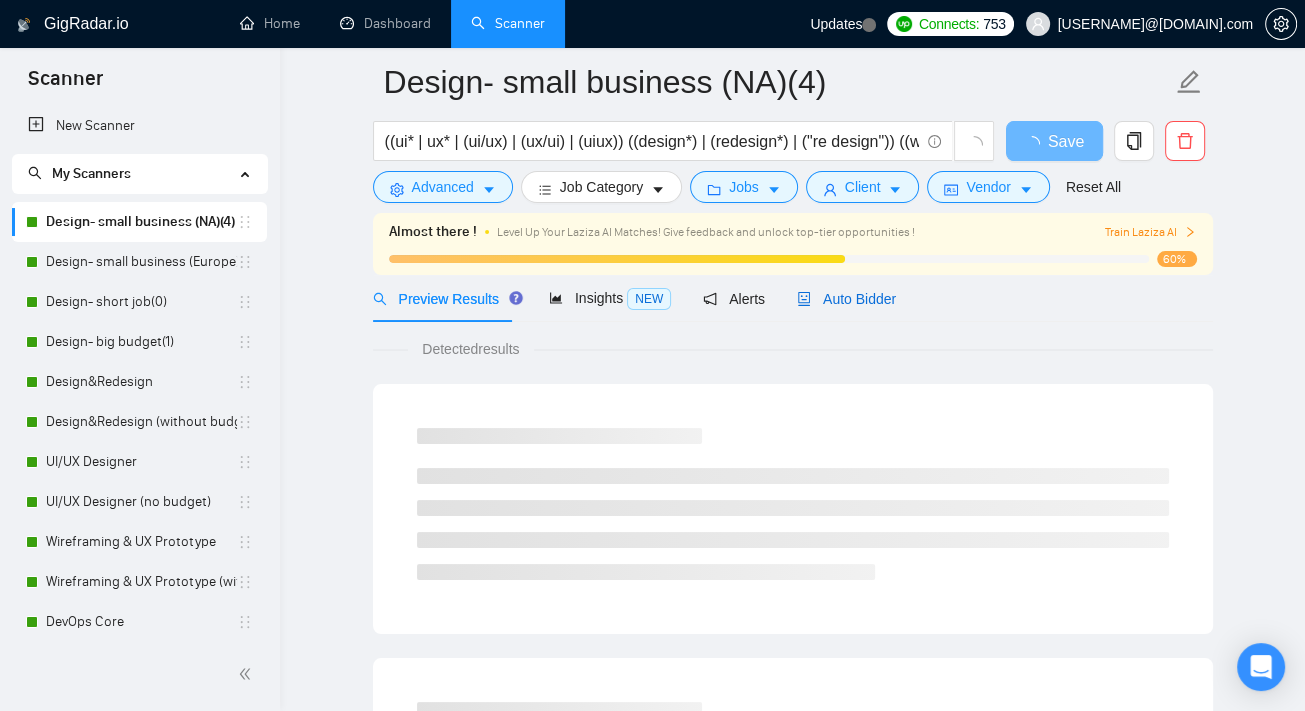 click on "Auto Bidder" at bounding box center [846, 299] 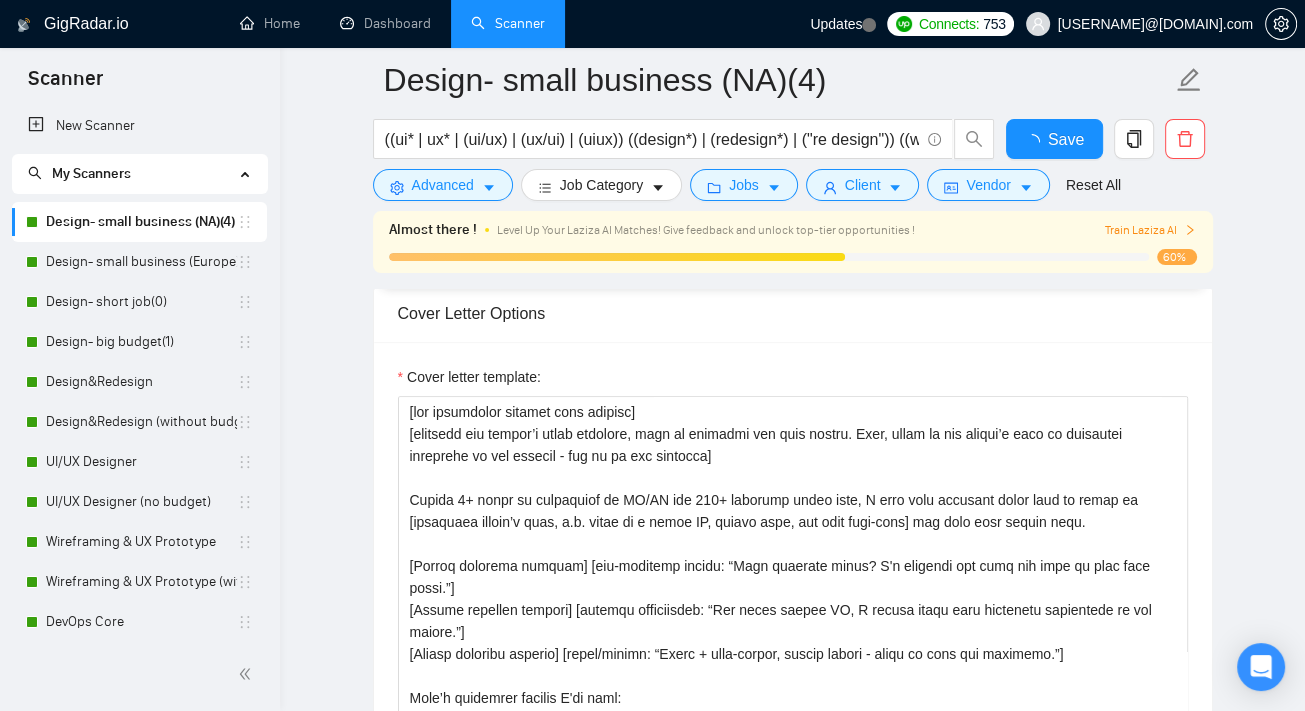 scroll, scrollTop: 1832, scrollLeft: 0, axis: vertical 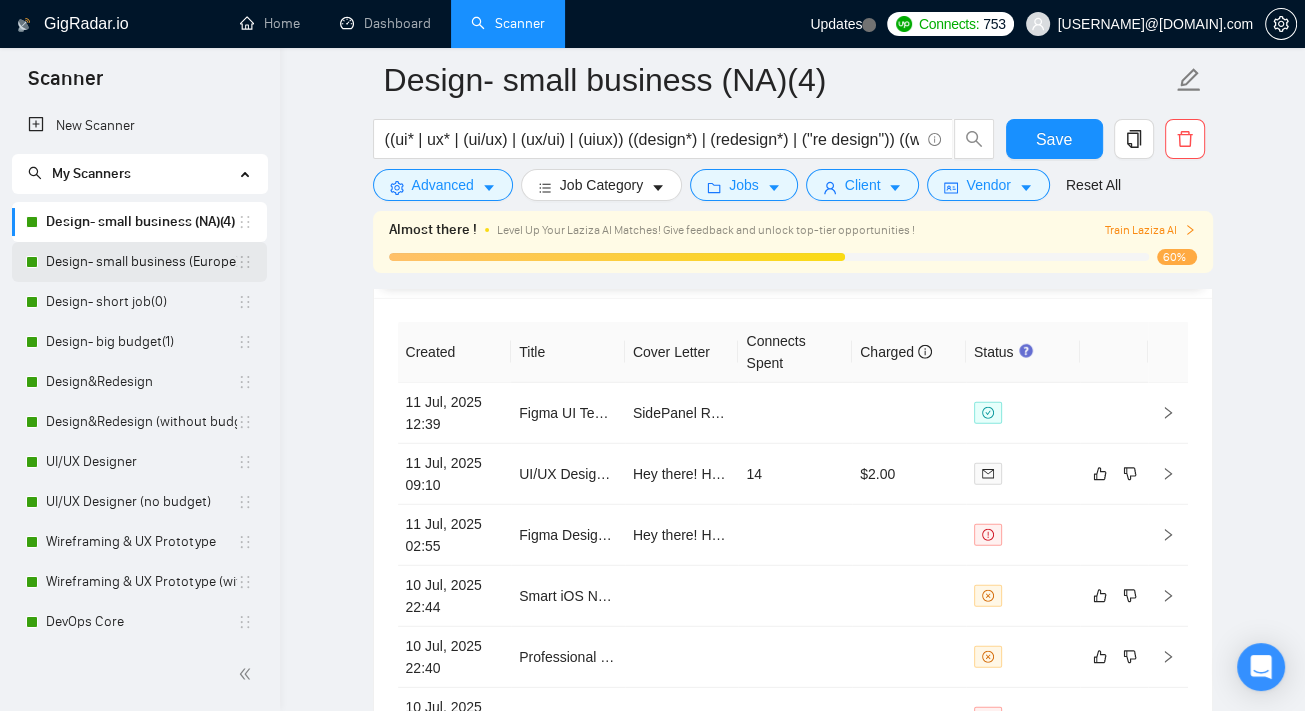 click on "Design- small business (Europe)(4)" at bounding box center [141, 262] 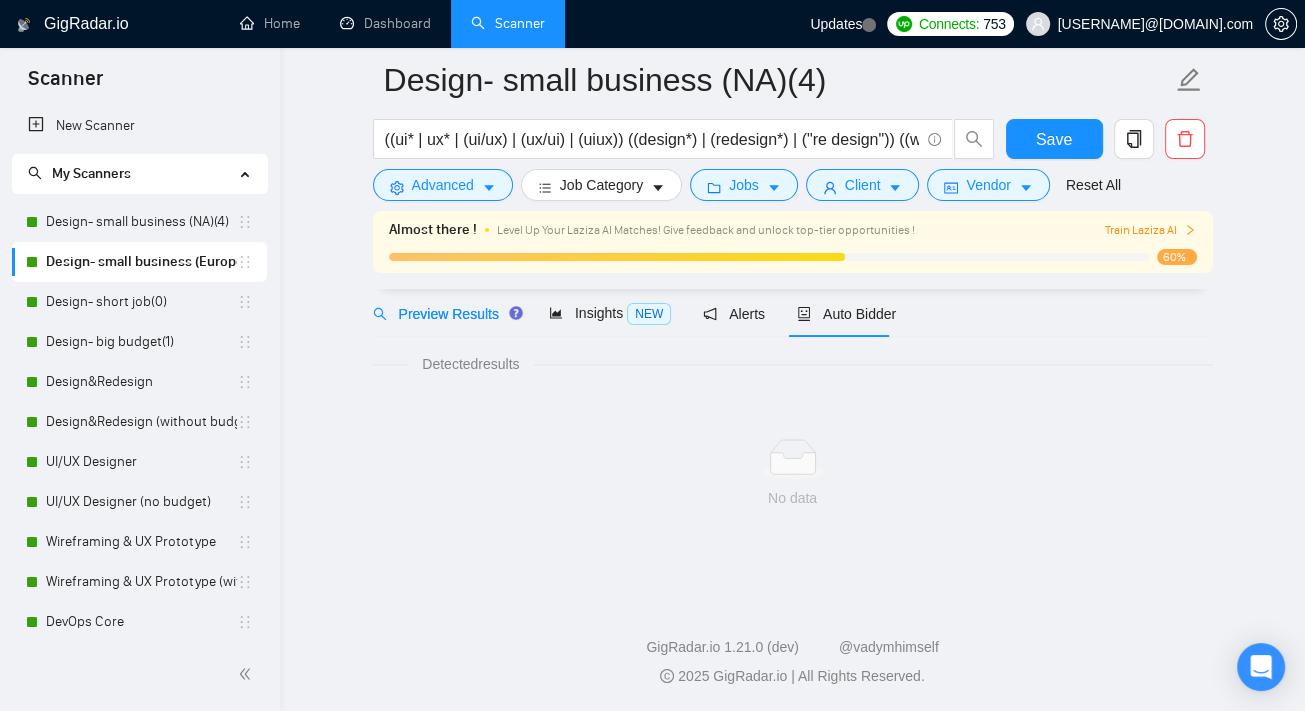 scroll, scrollTop: 80, scrollLeft: 0, axis: vertical 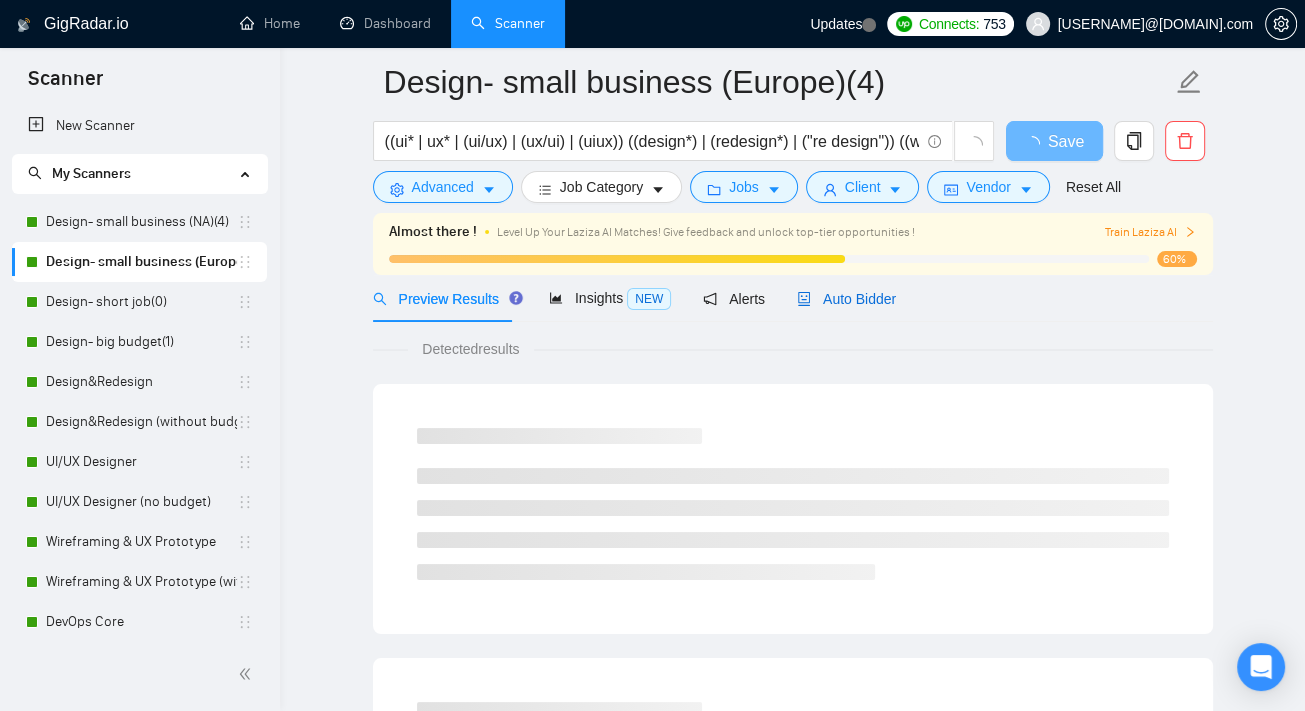 click on "Auto Bidder" at bounding box center (846, 299) 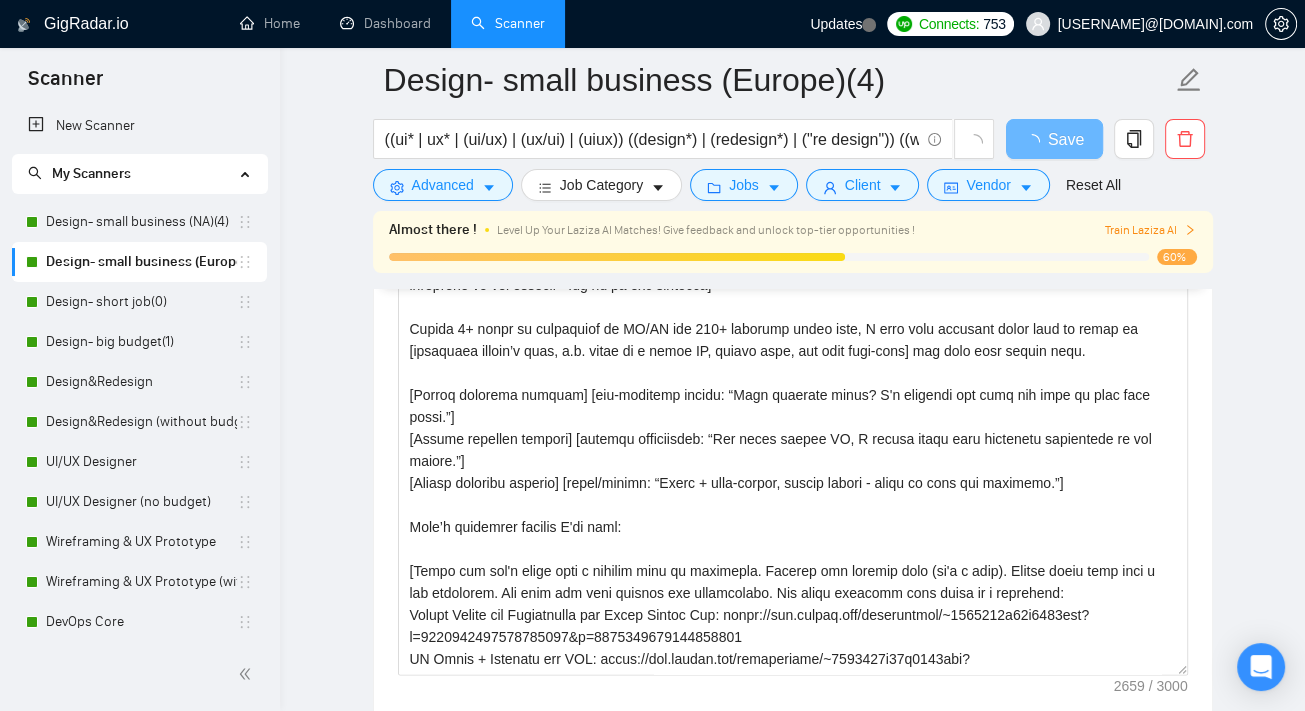 type 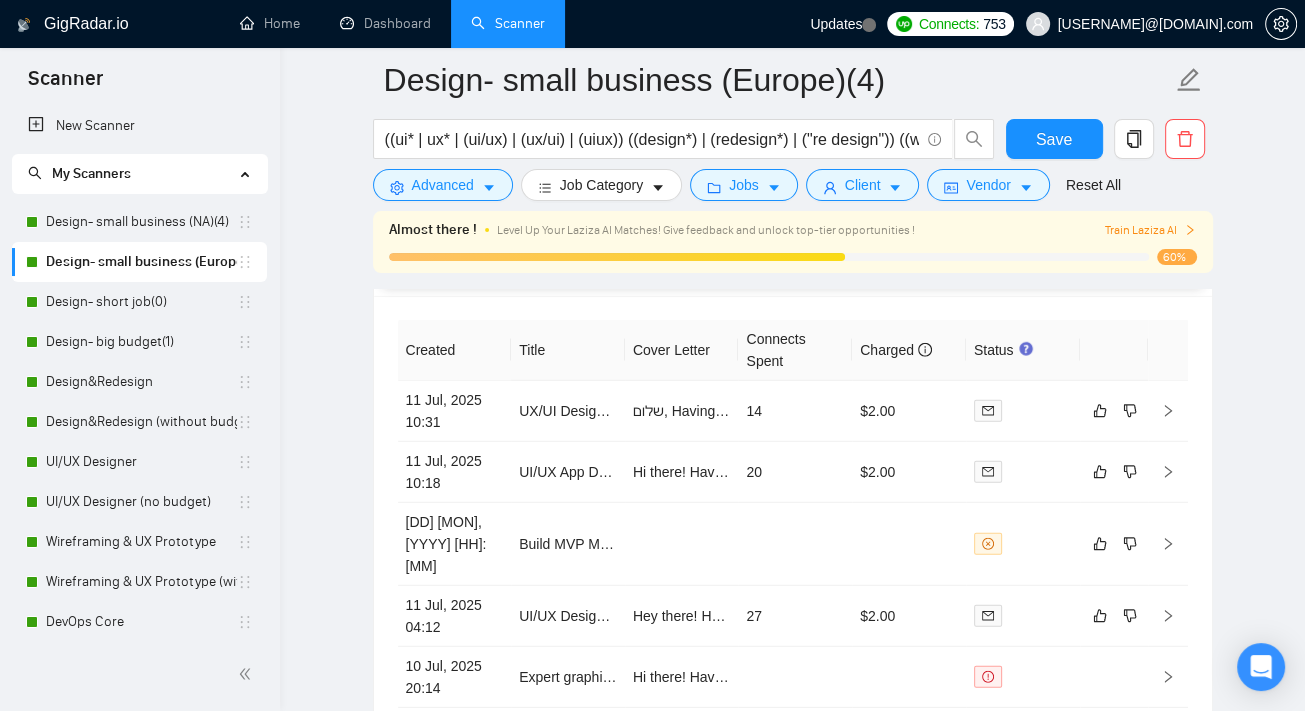 scroll, scrollTop: 4637, scrollLeft: 0, axis: vertical 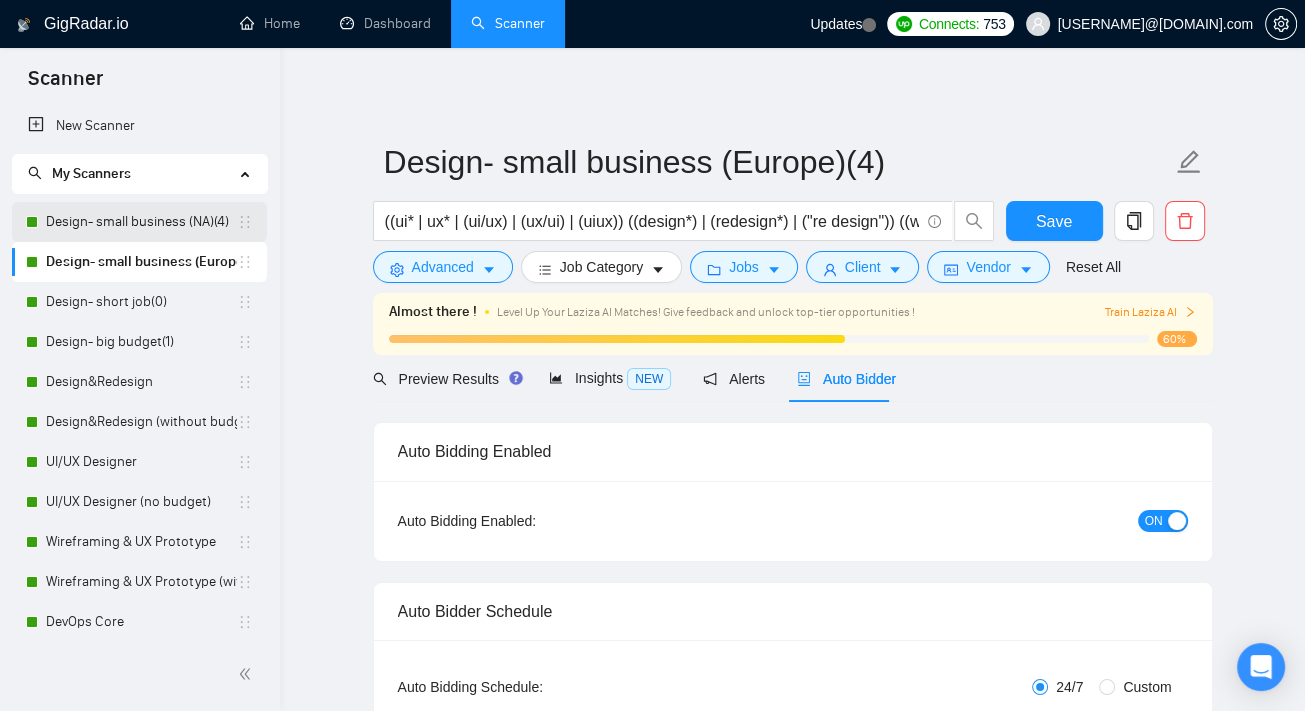 click on "Design- small business (NA)(4)" at bounding box center (141, 222) 